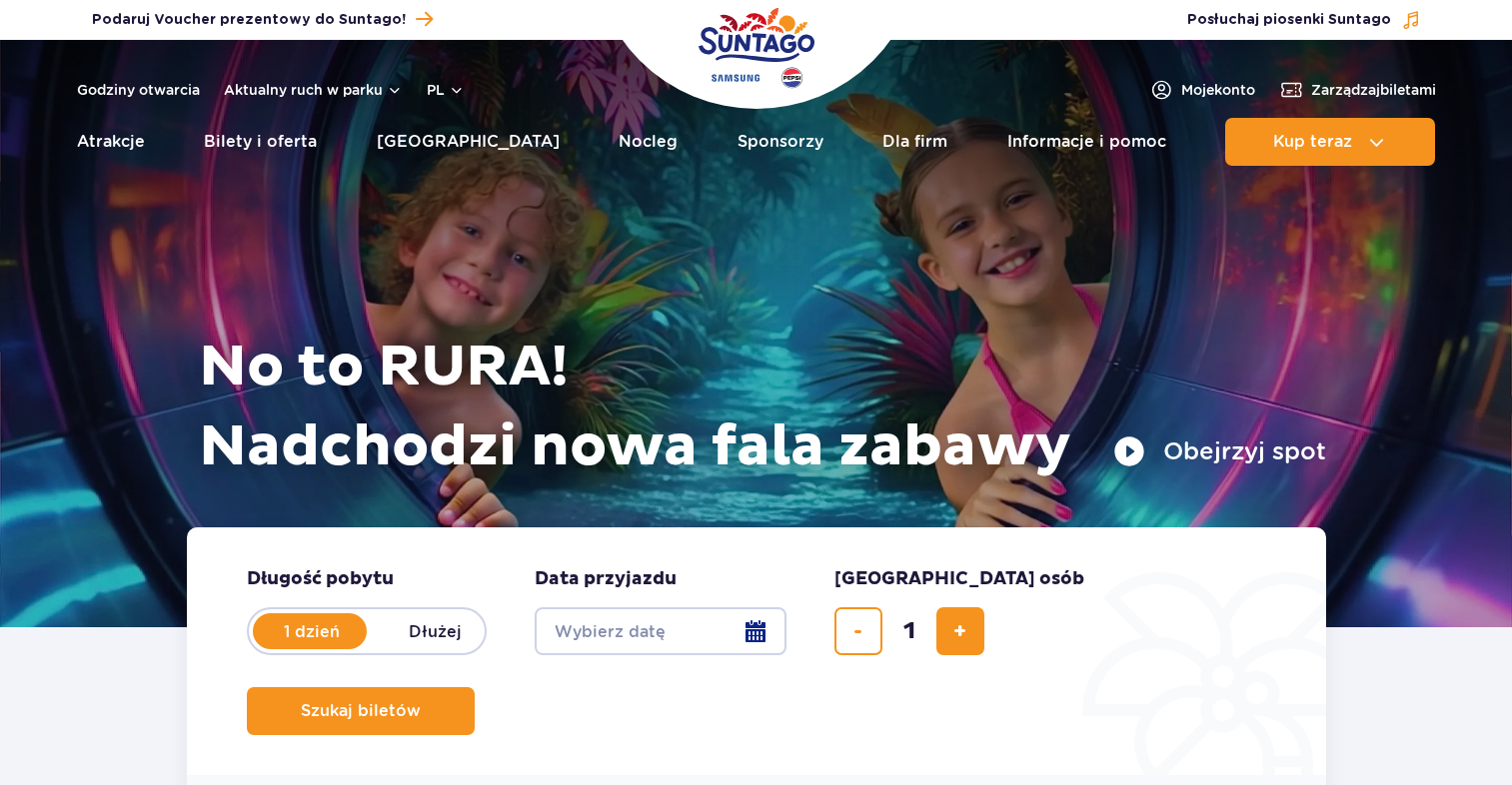 scroll, scrollTop: 0, scrollLeft: 0, axis: both 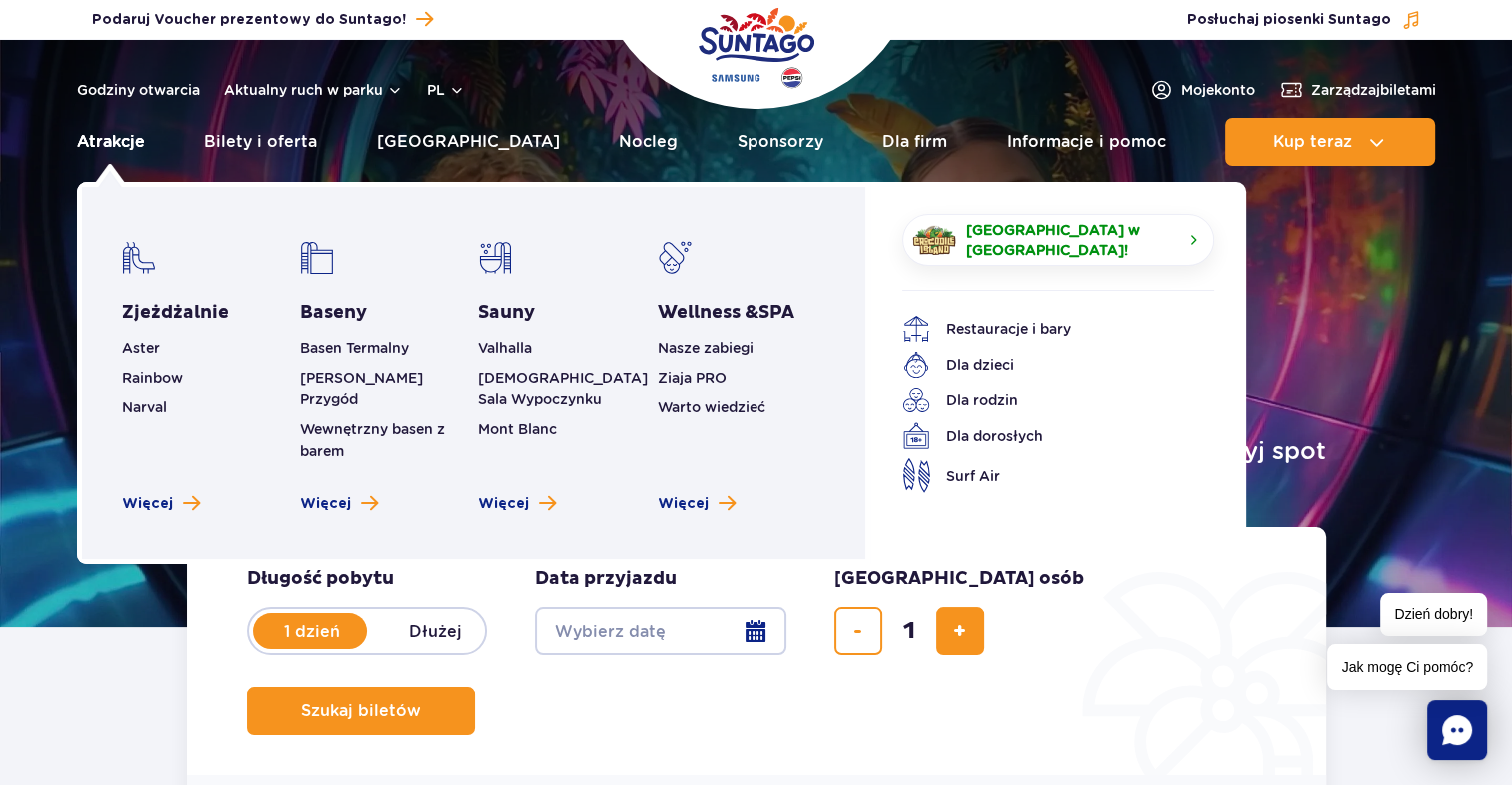 click on "Atrakcje" at bounding box center (111, 142) 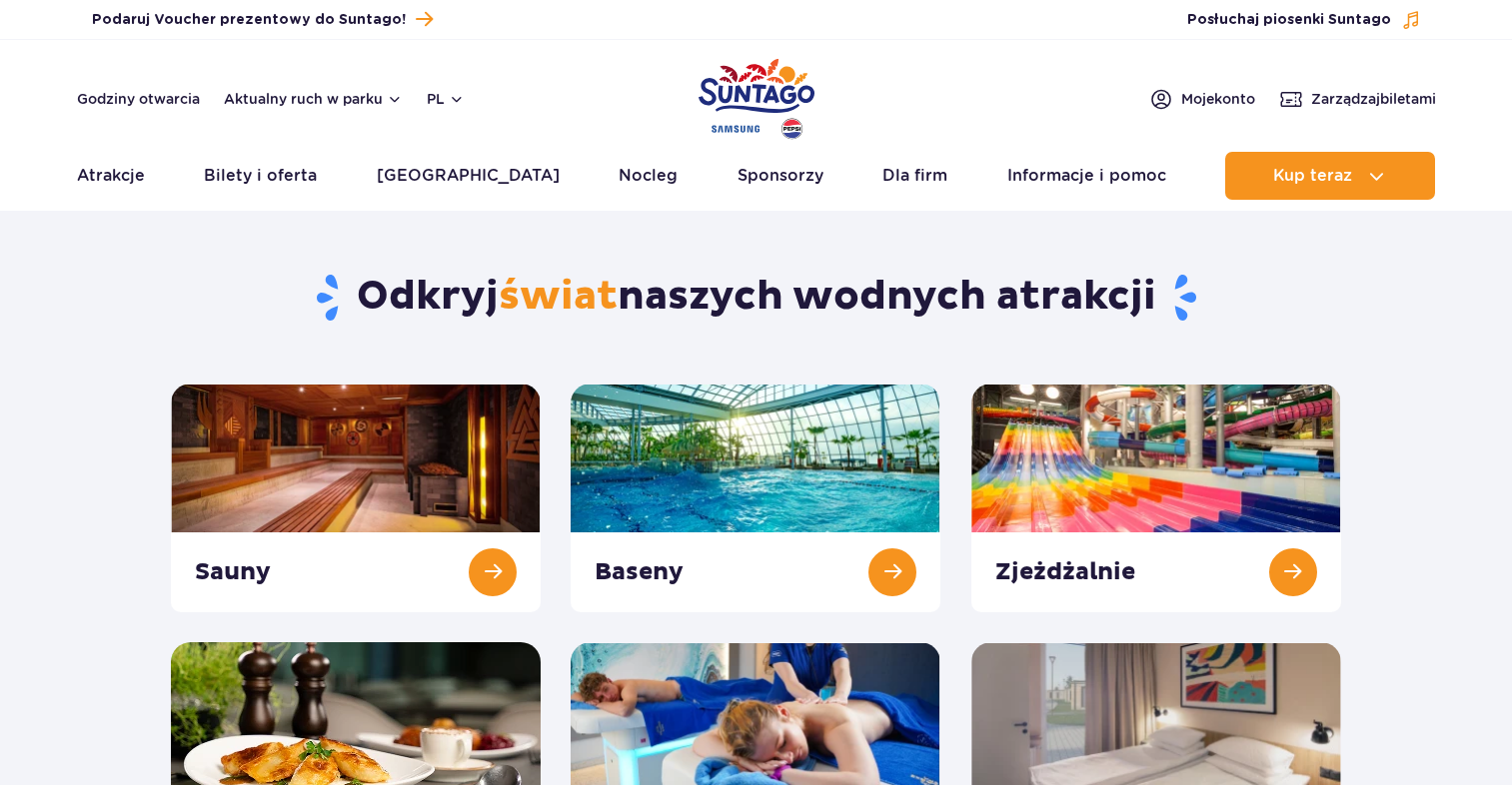 scroll, scrollTop: 0, scrollLeft: 0, axis: both 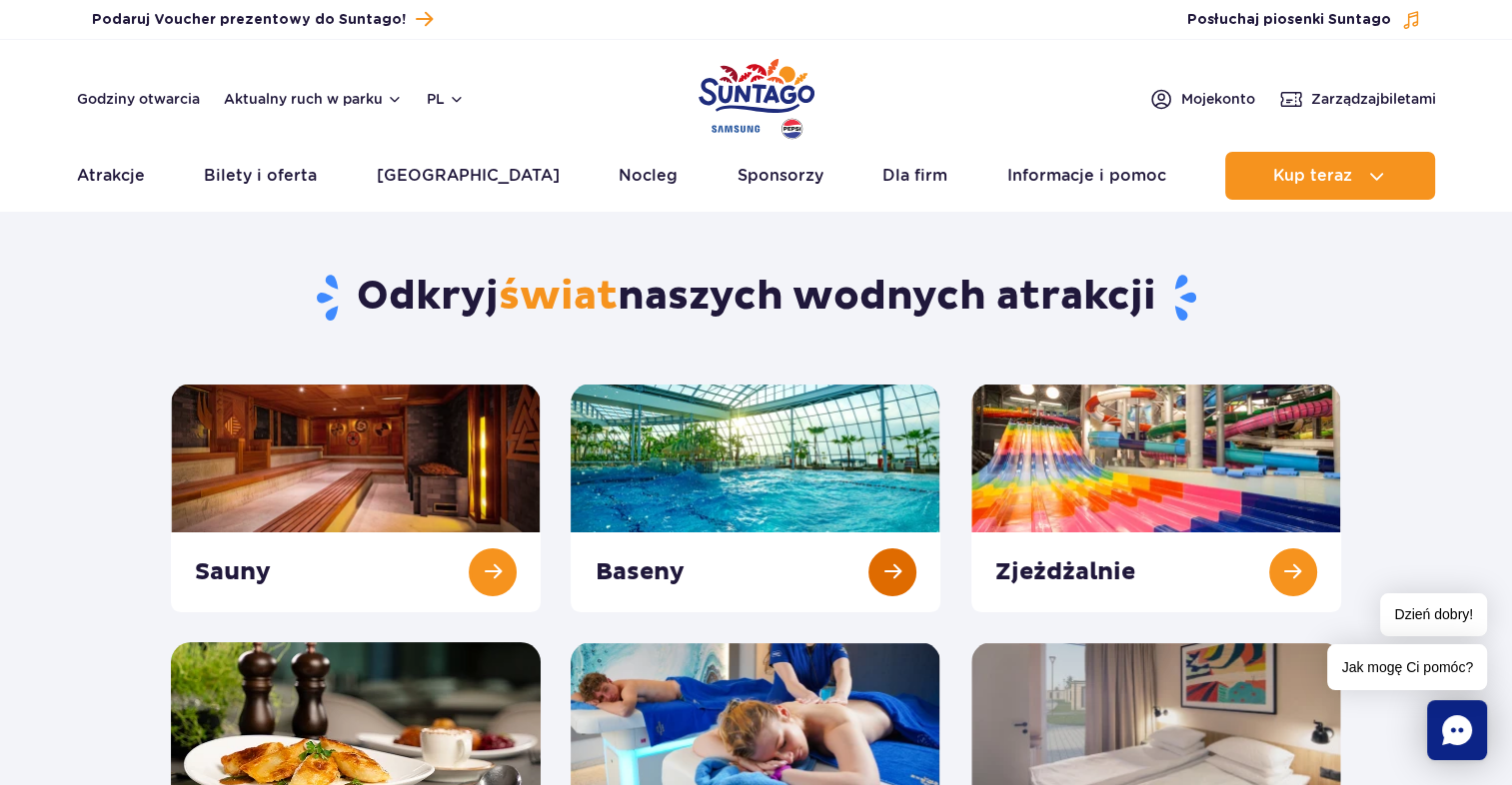 click at bounding box center (756, 497) 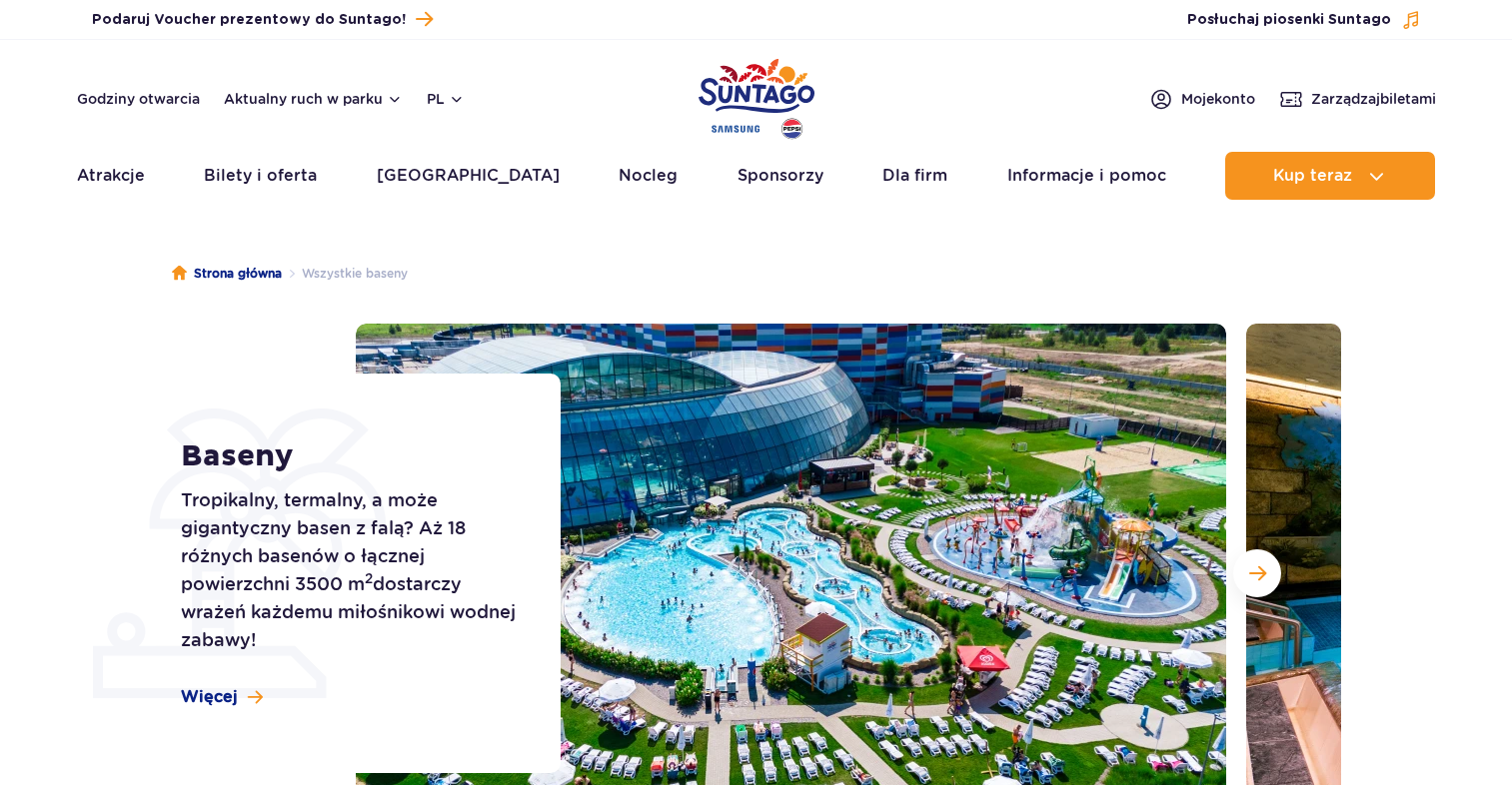 scroll, scrollTop: 0, scrollLeft: 0, axis: both 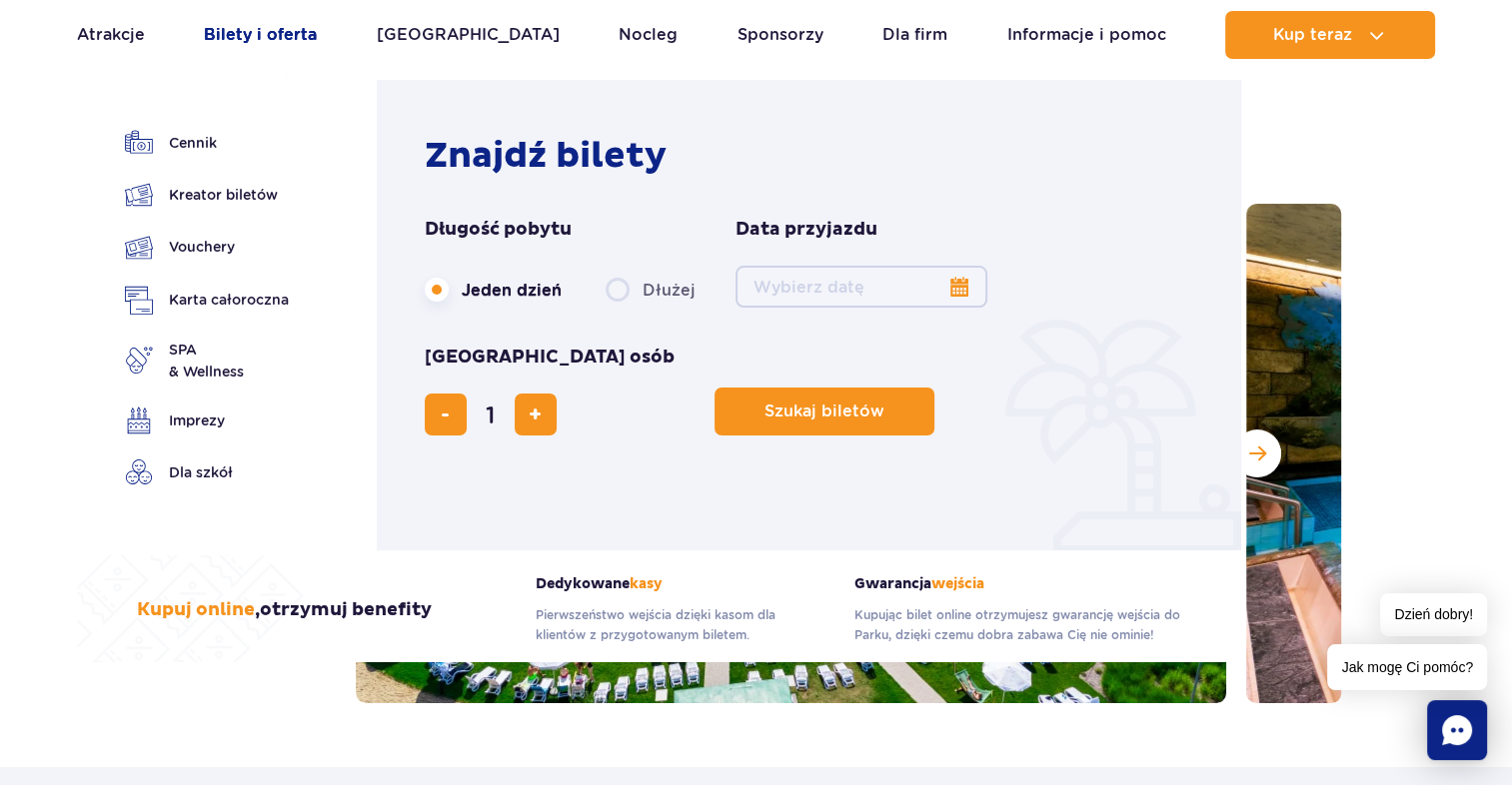 click on "Bilety i oferta" at bounding box center (260, 35) 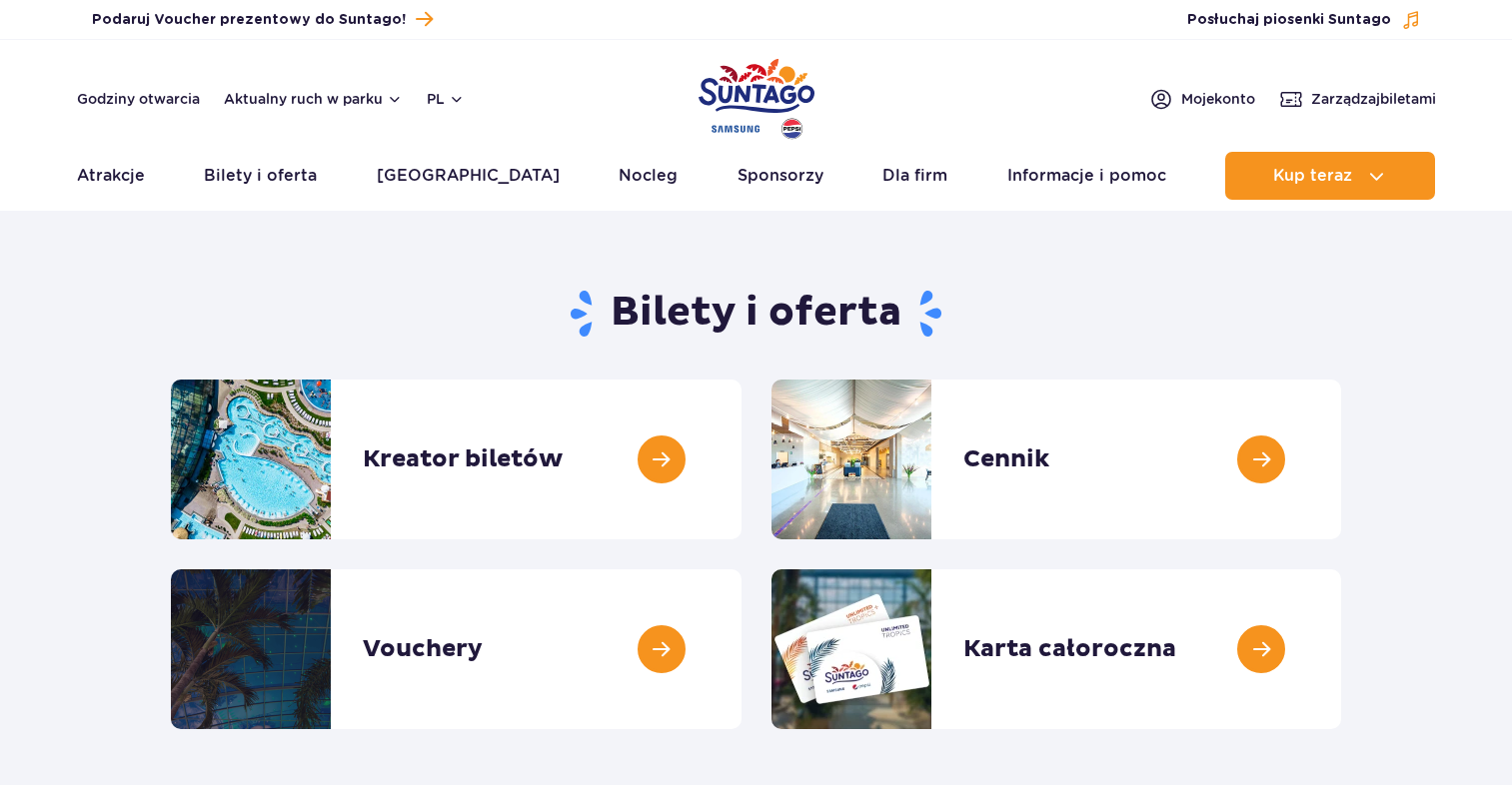 scroll, scrollTop: 0, scrollLeft: 0, axis: both 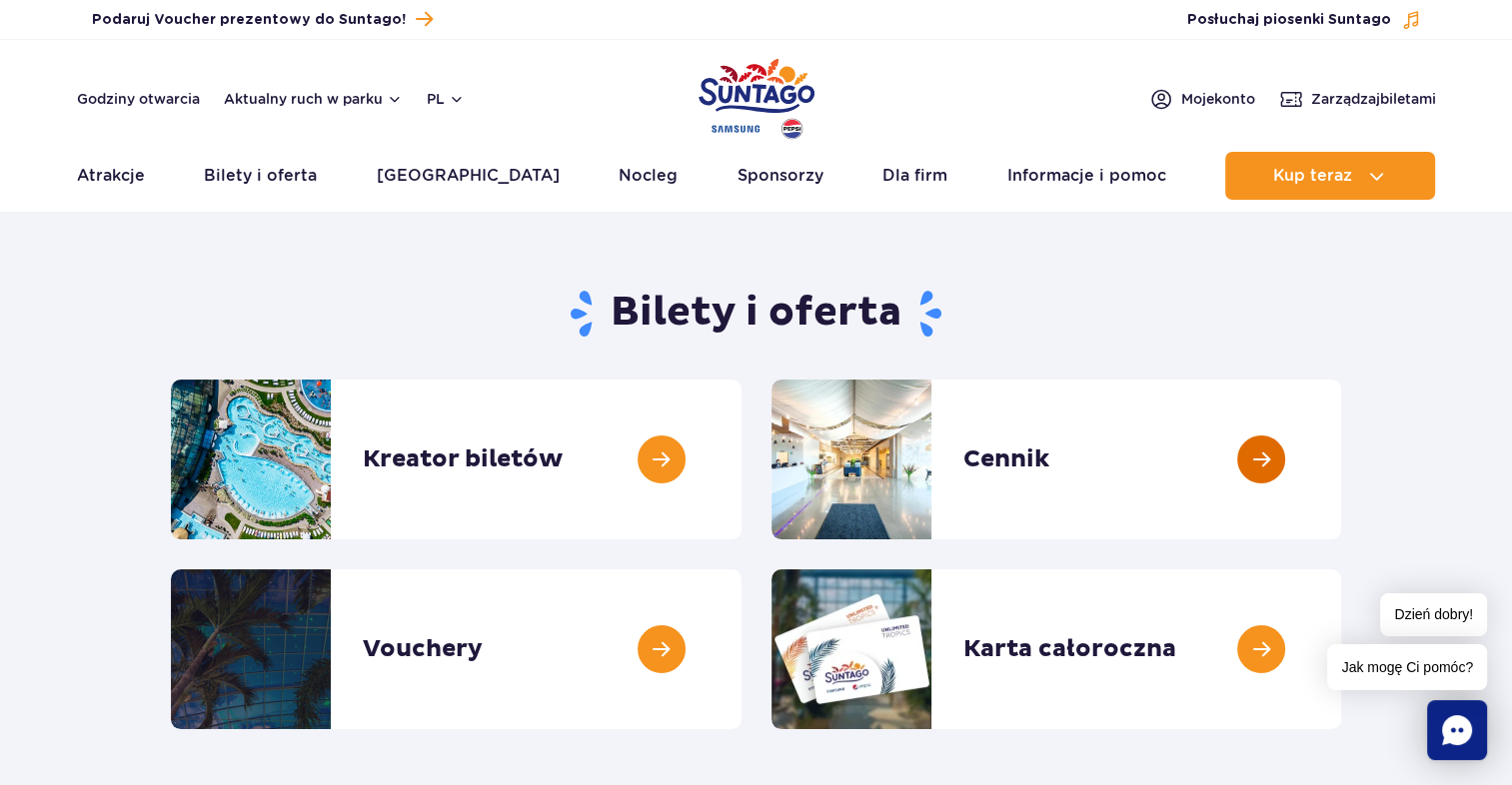 click at bounding box center (1341, 459) 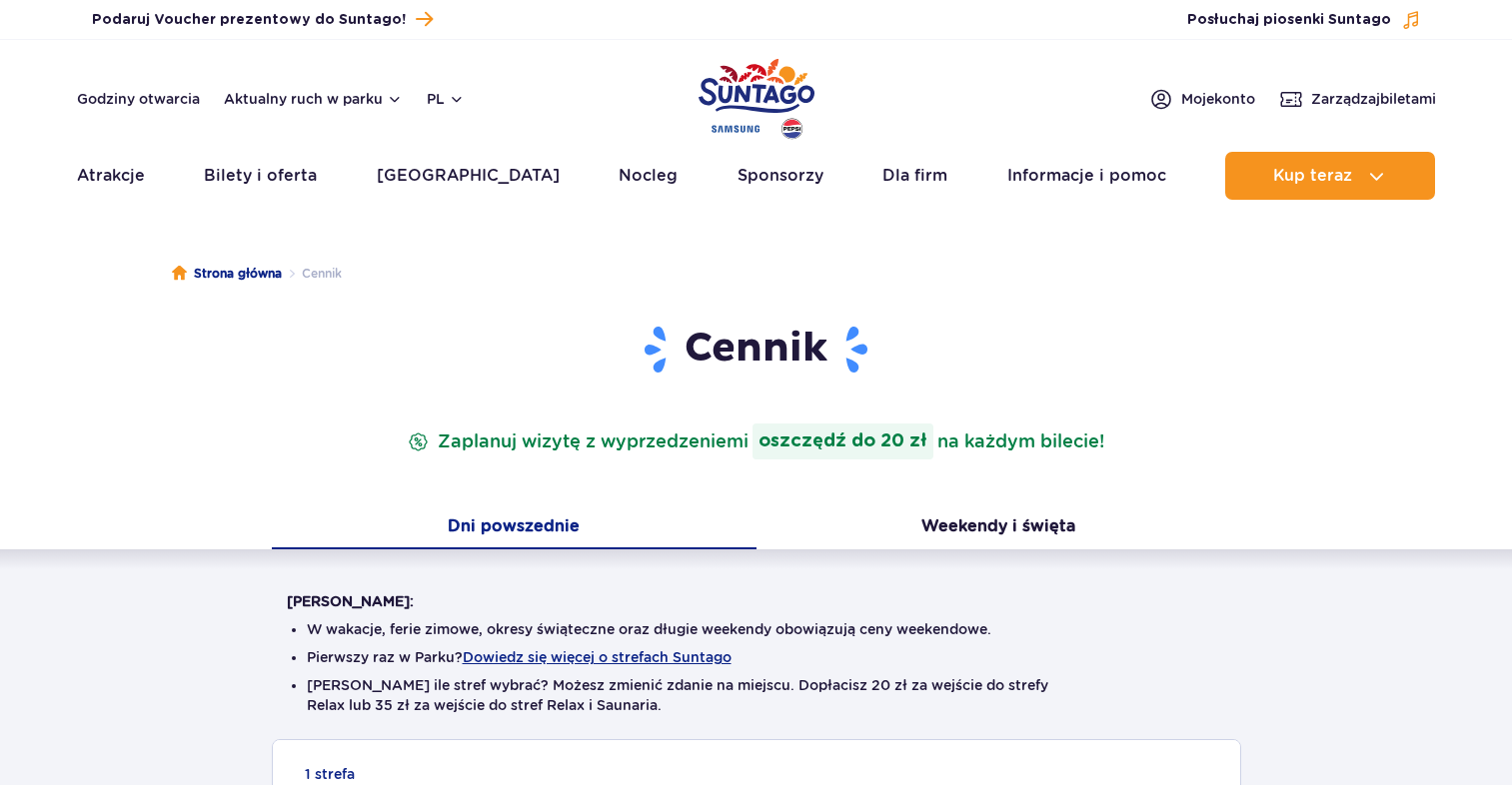 scroll, scrollTop: 0, scrollLeft: 0, axis: both 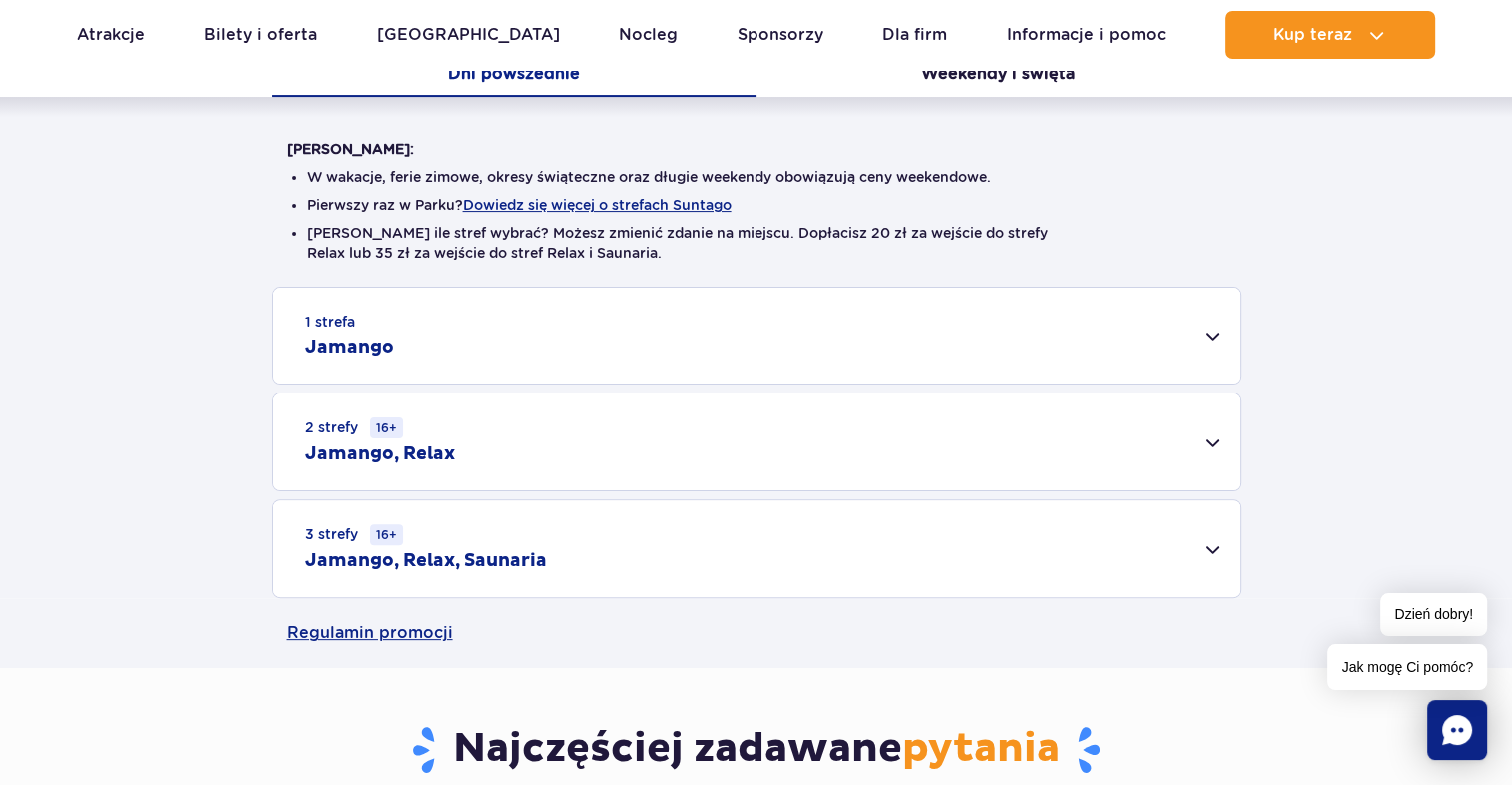 click on "1 strefa
Jamango" at bounding box center [756, 336] 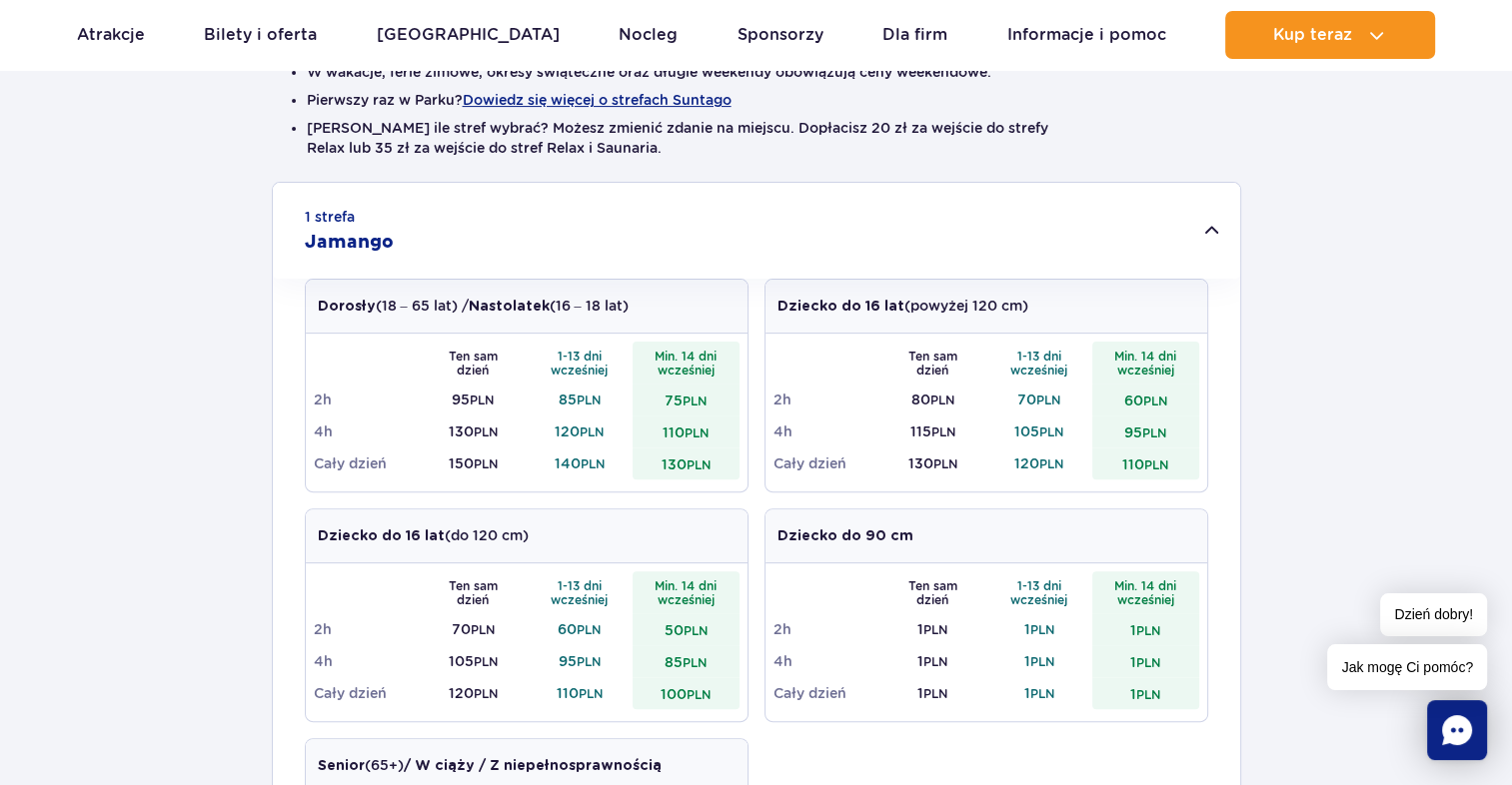 scroll, scrollTop: 572, scrollLeft: 0, axis: vertical 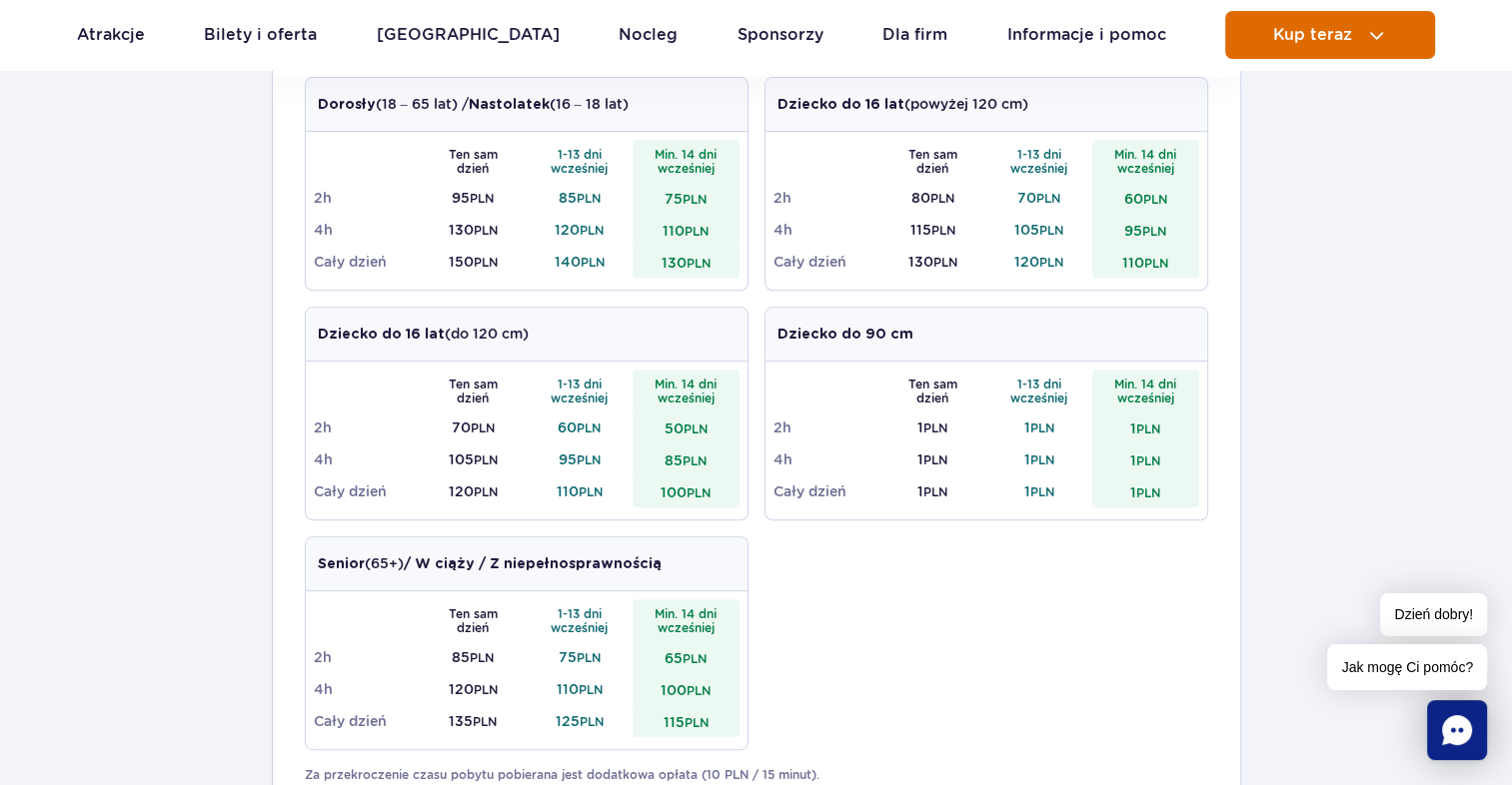 click on "Kup teraz" at bounding box center (1330, 35) 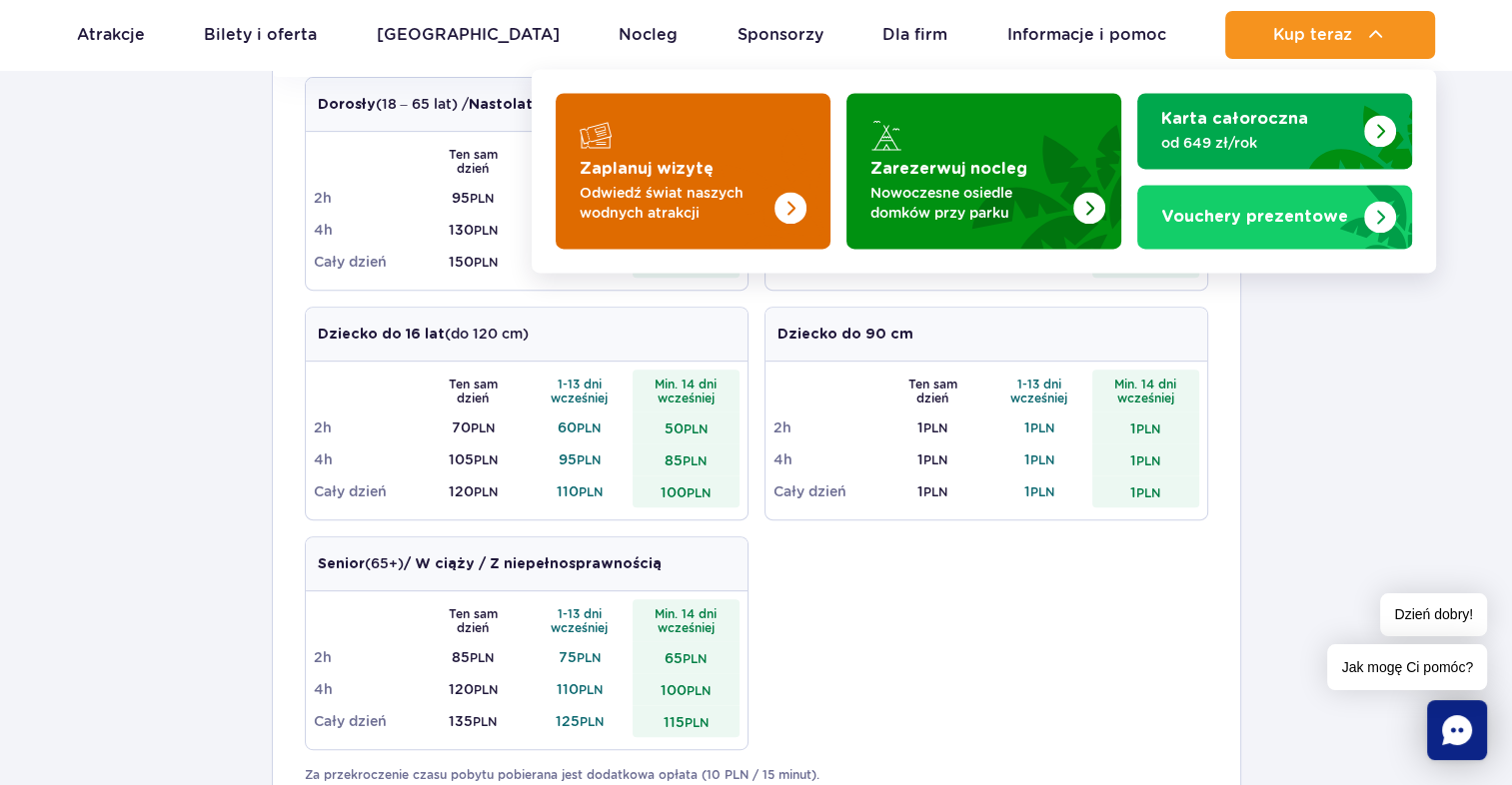 click at bounding box center (693, 171) 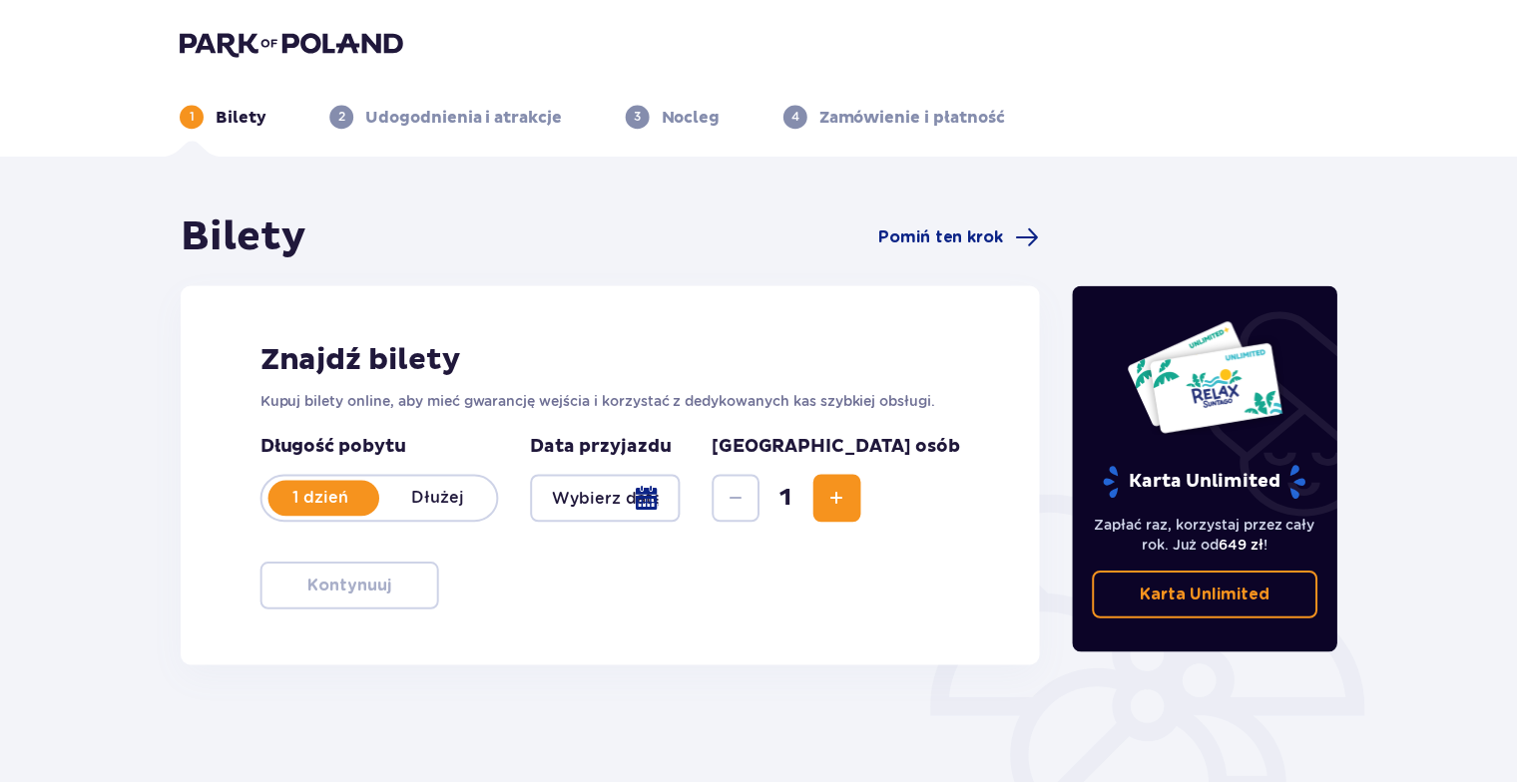 scroll, scrollTop: 0, scrollLeft: 0, axis: both 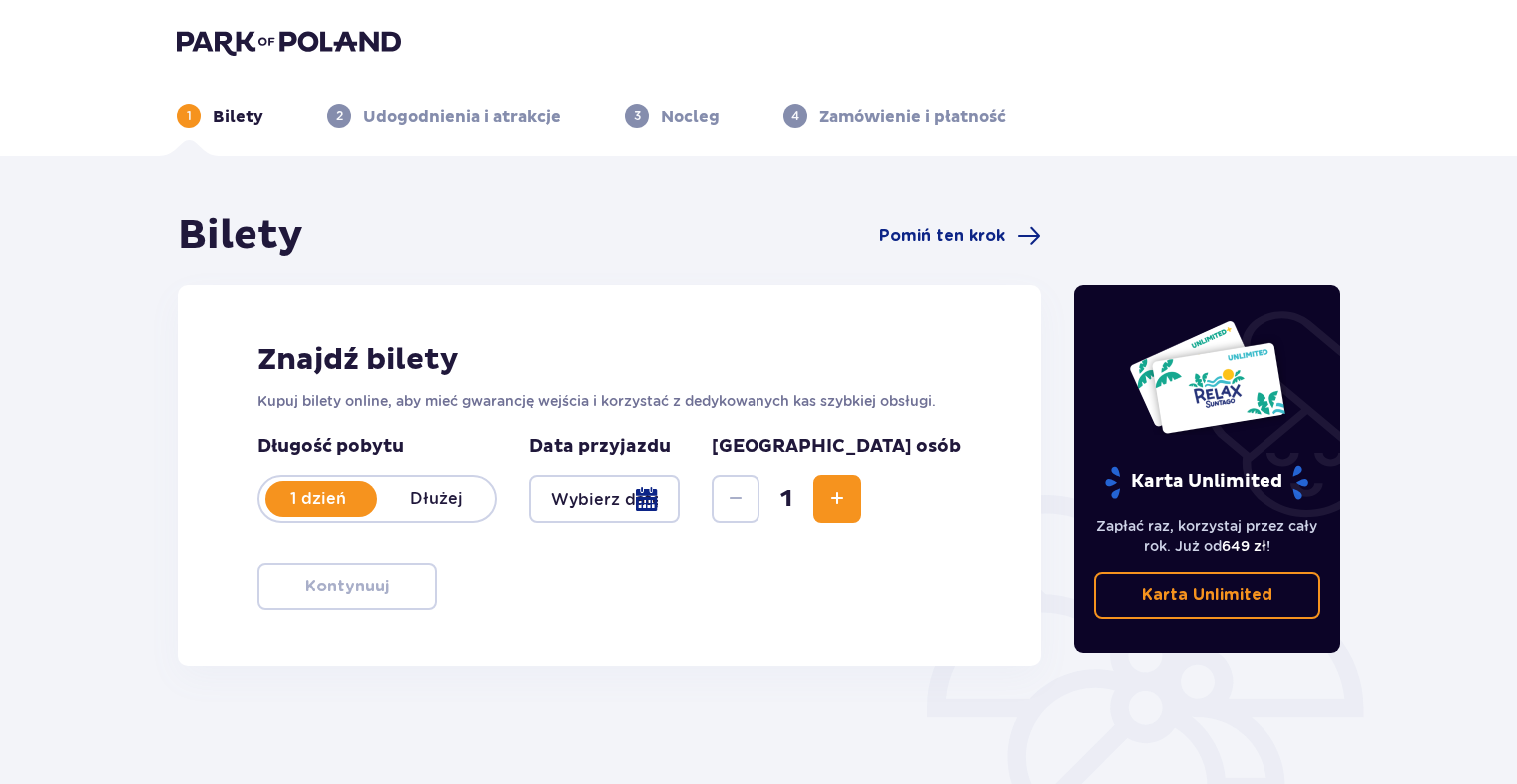click at bounding box center (604, 499) 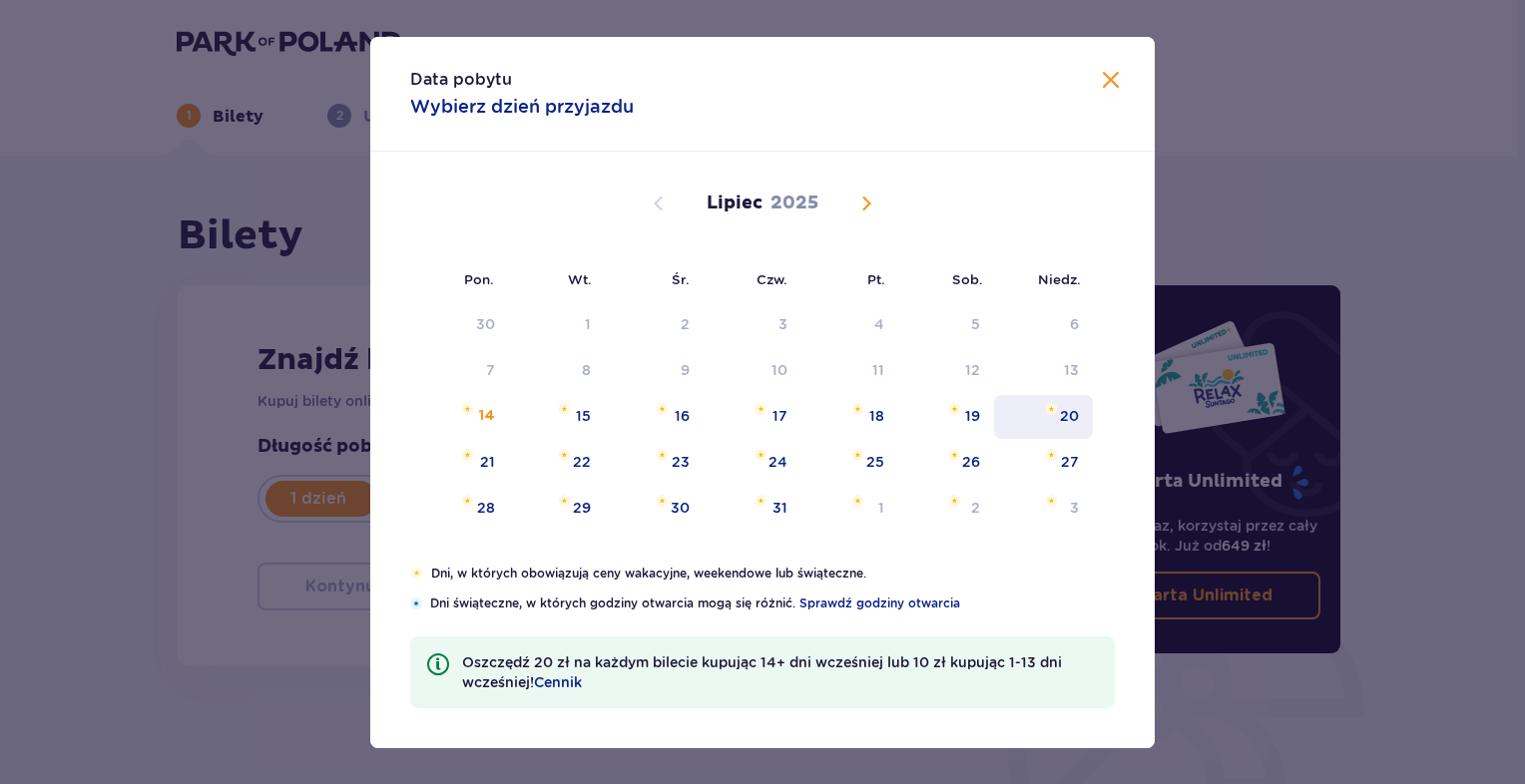 click on "20" at bounding box center [1043, 417] 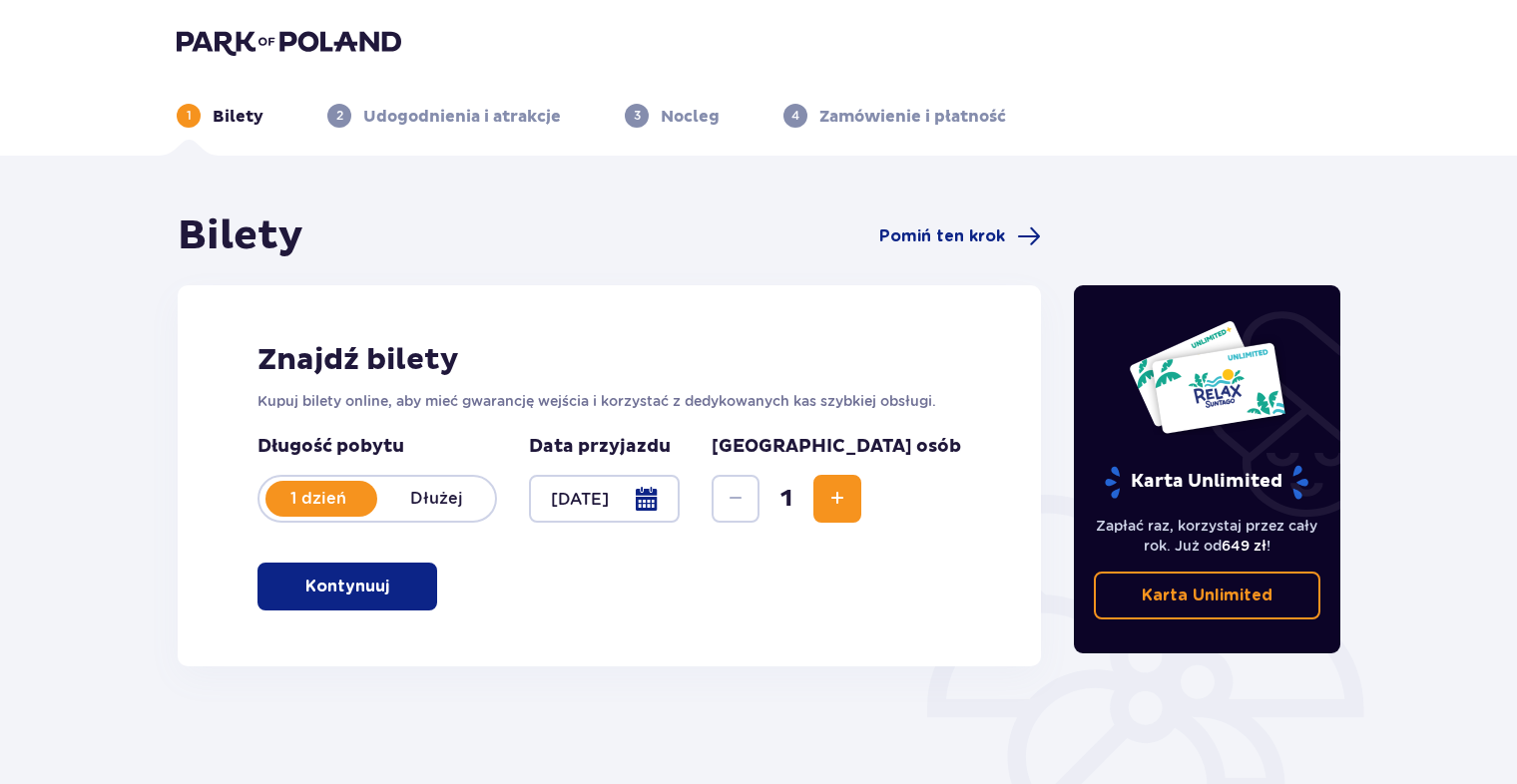 click at bounding box center (837, 499) 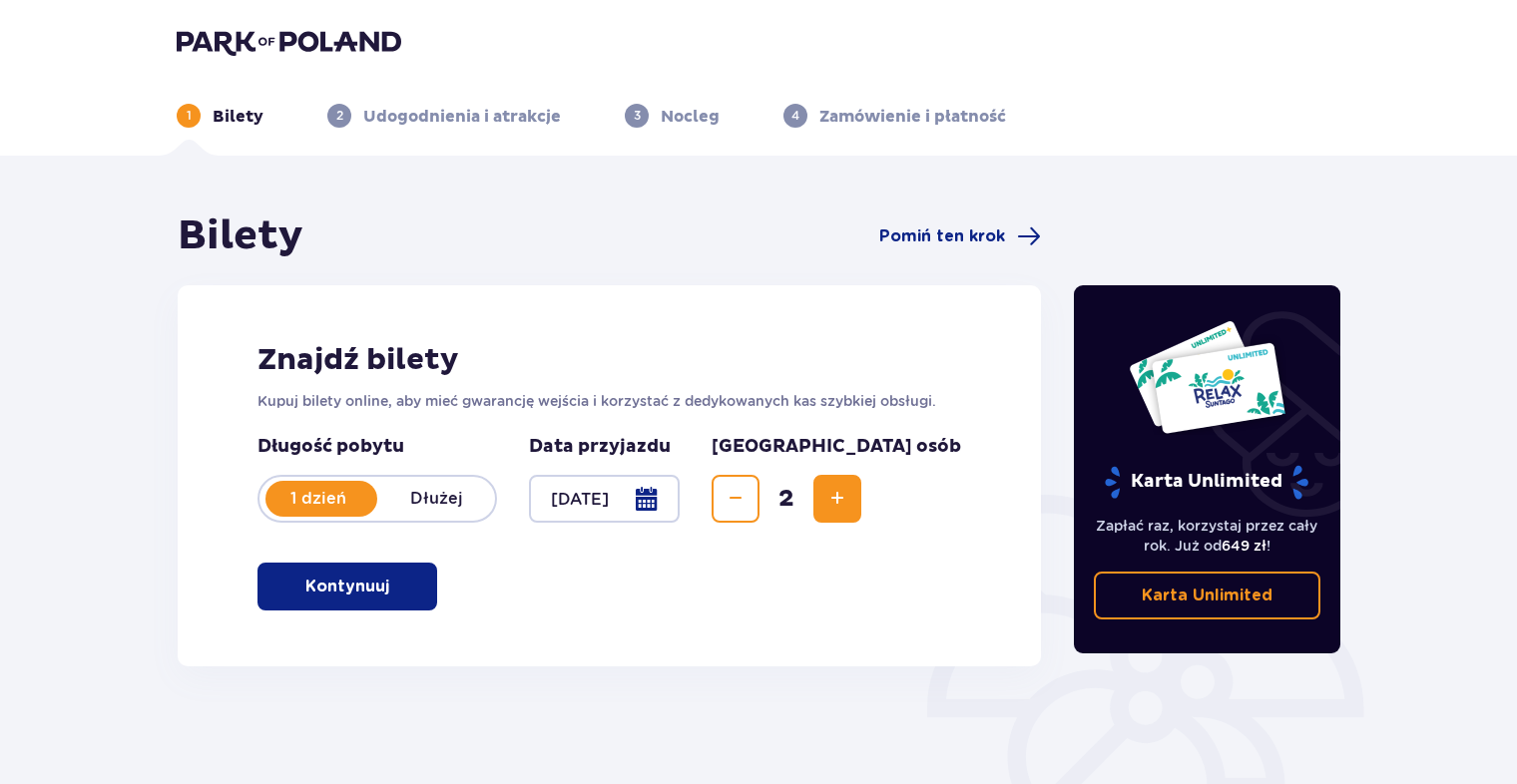 click at bounding box center (837, 499) 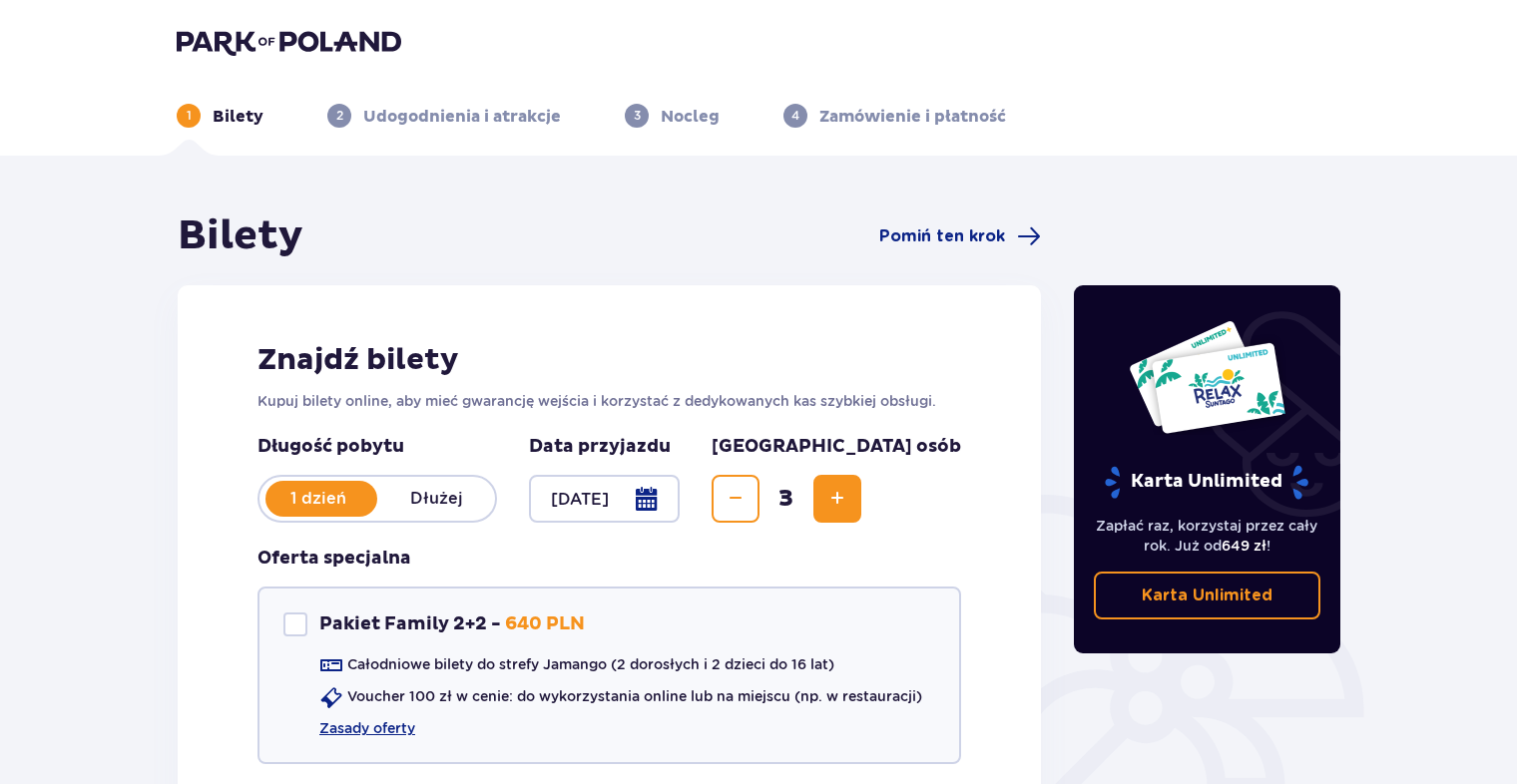 click at bounding box center (837, 499) 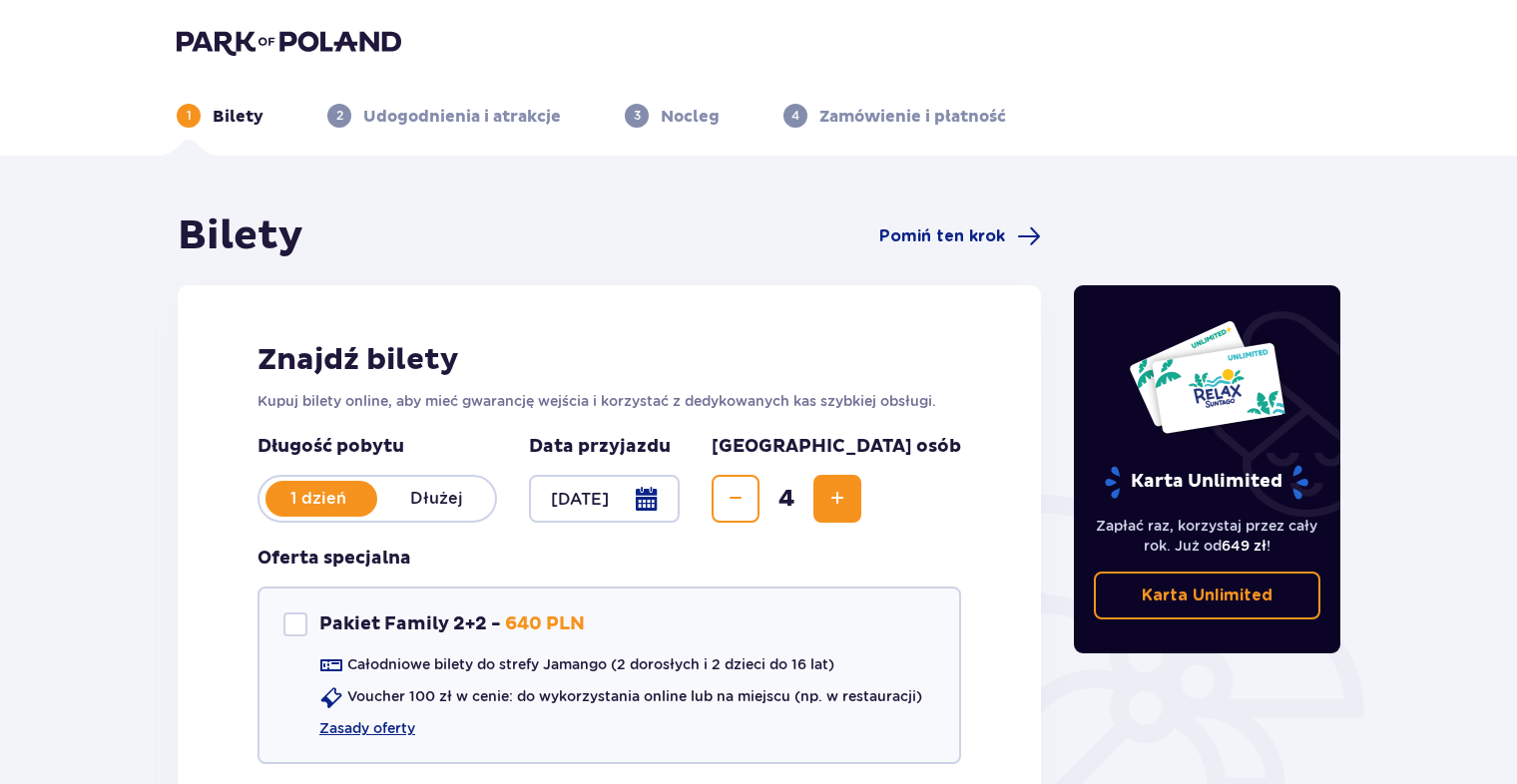 click at bounding box center (837, 499) 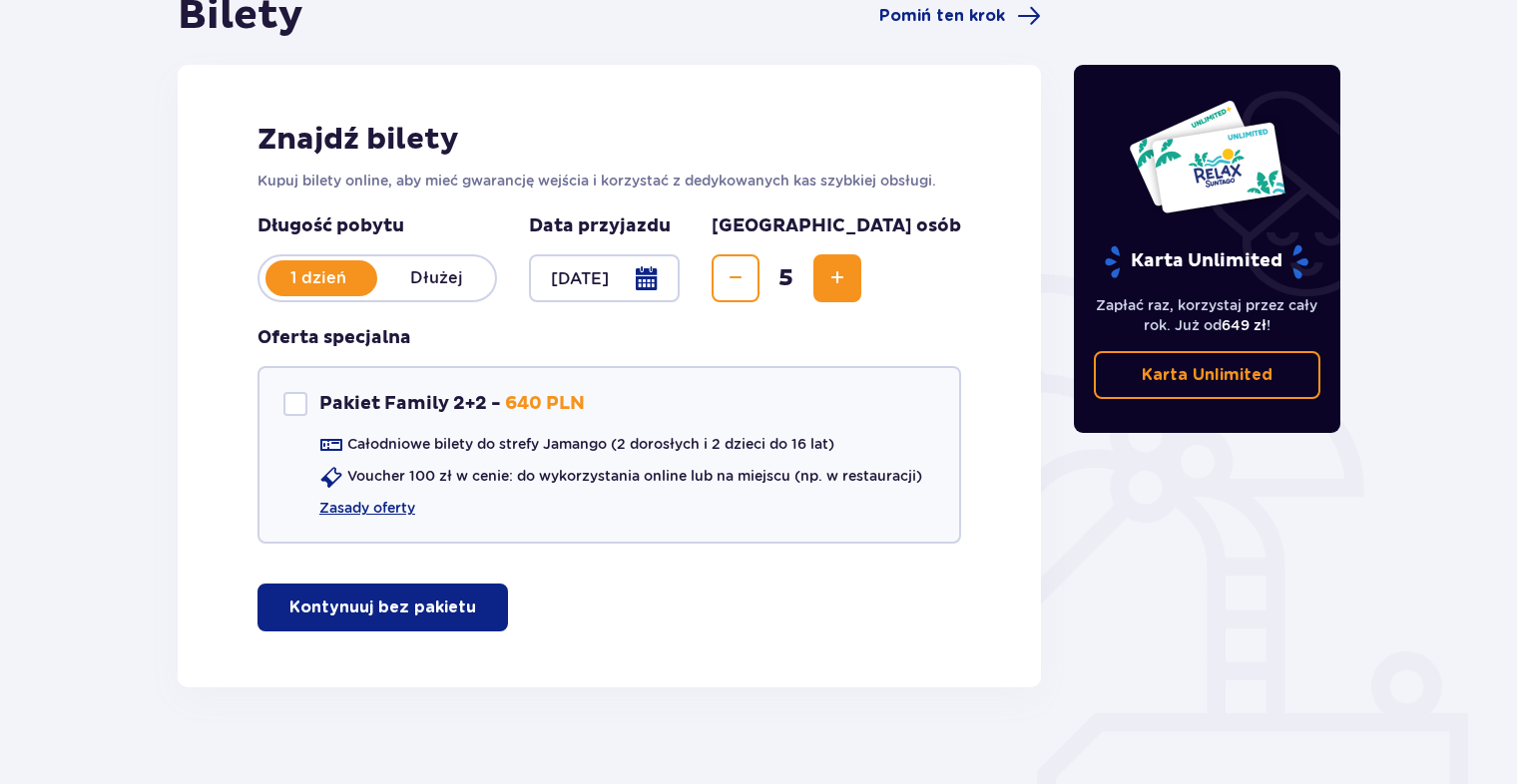 scroll, scrollTop: 218, scrollLeft: 0, axis: vertical 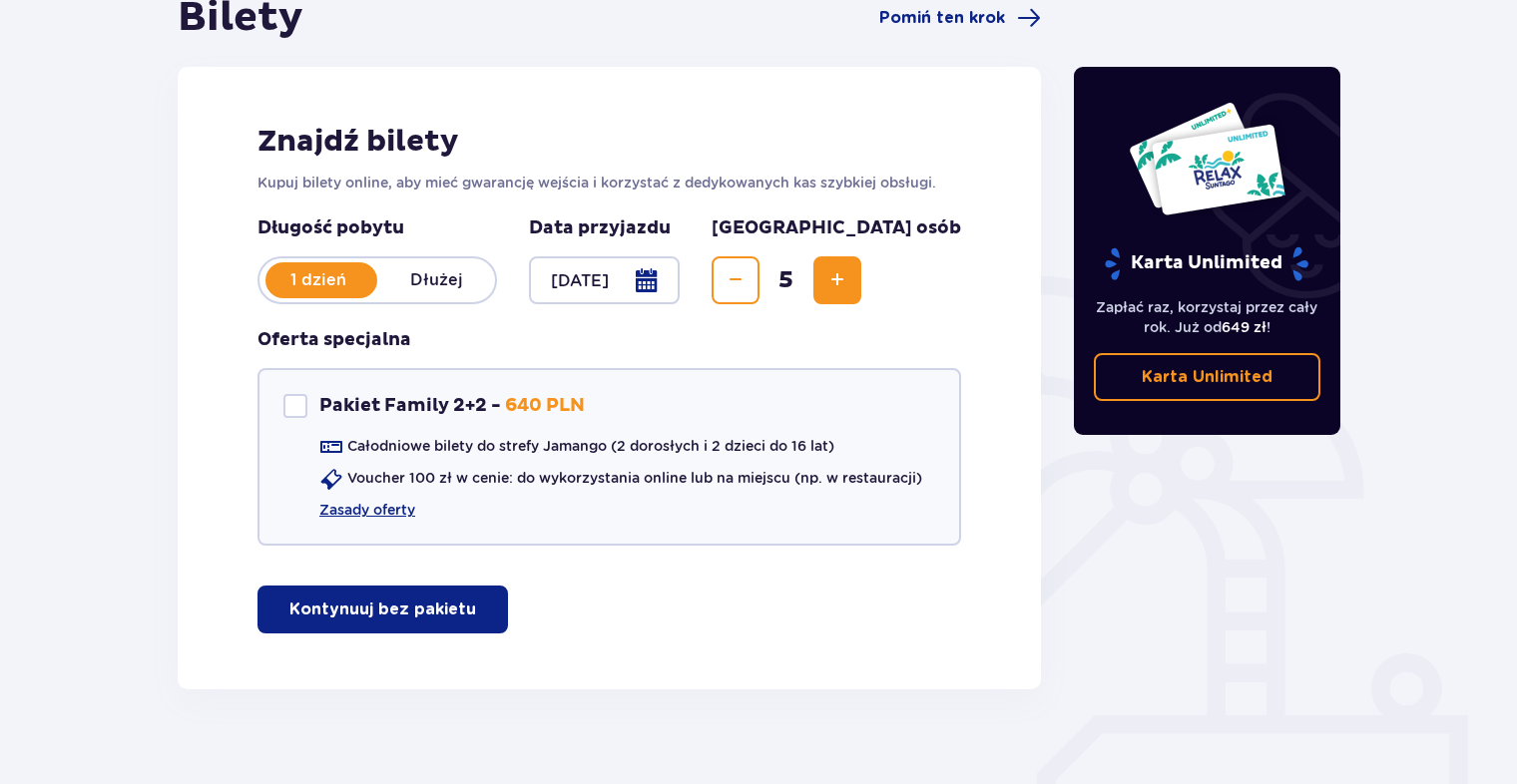 click on "Kontynuuj bez pakietu" at bounding box center [382, 609] 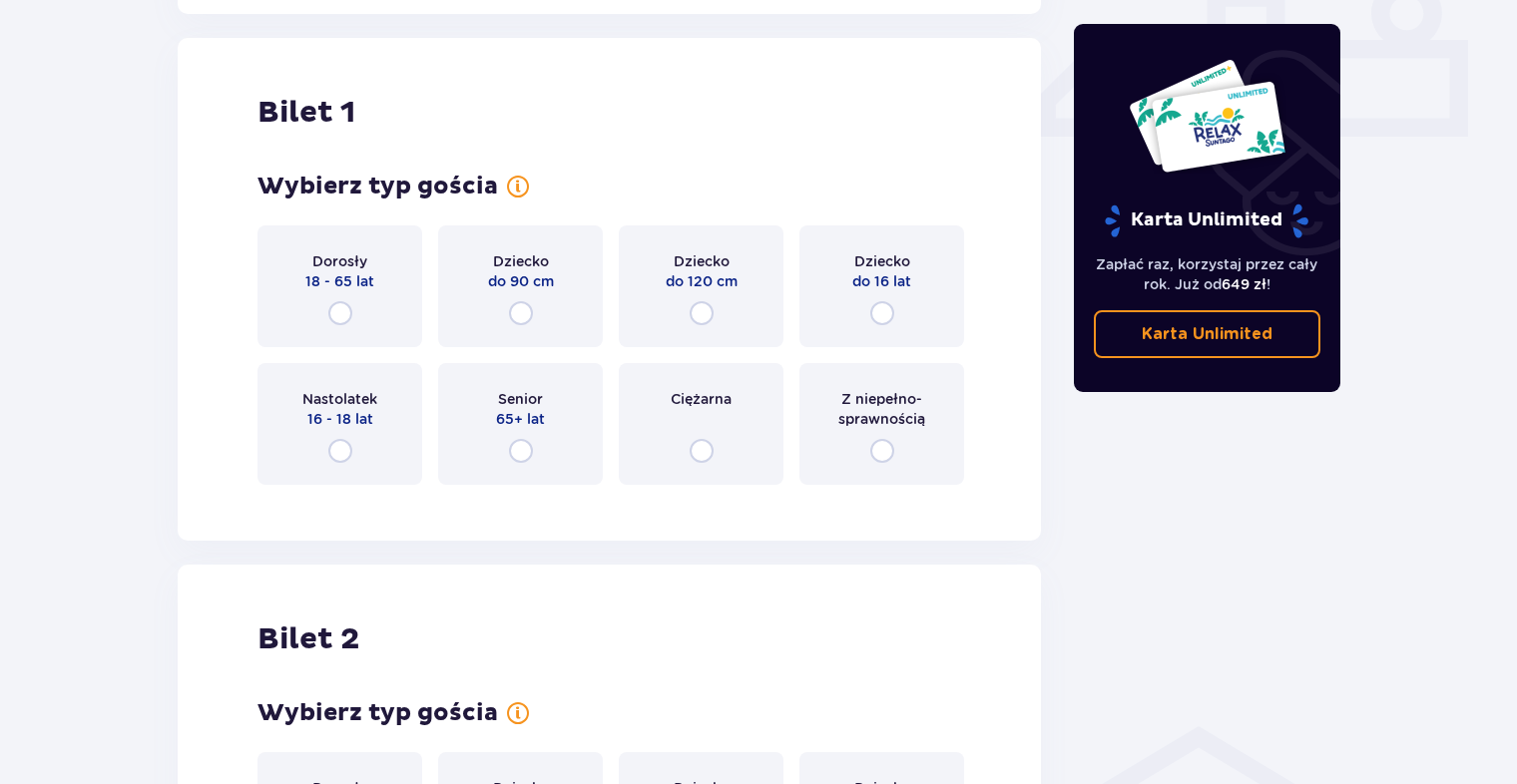 scroll, scrollTop: 907, scrollLeft: 0, axis: vertical 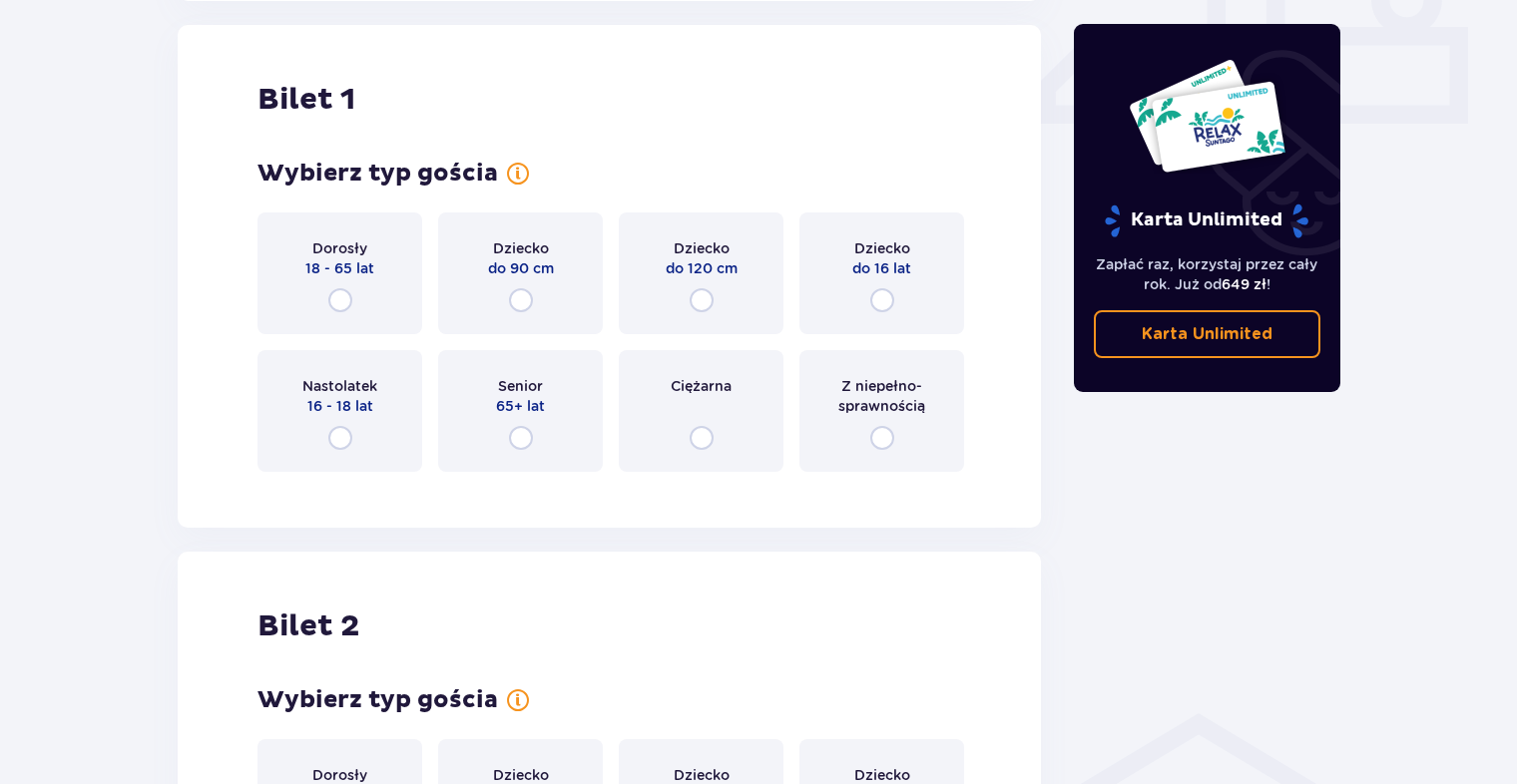 click on "Dorosły 18 - 65 lat" at bounding box center (339, 273) 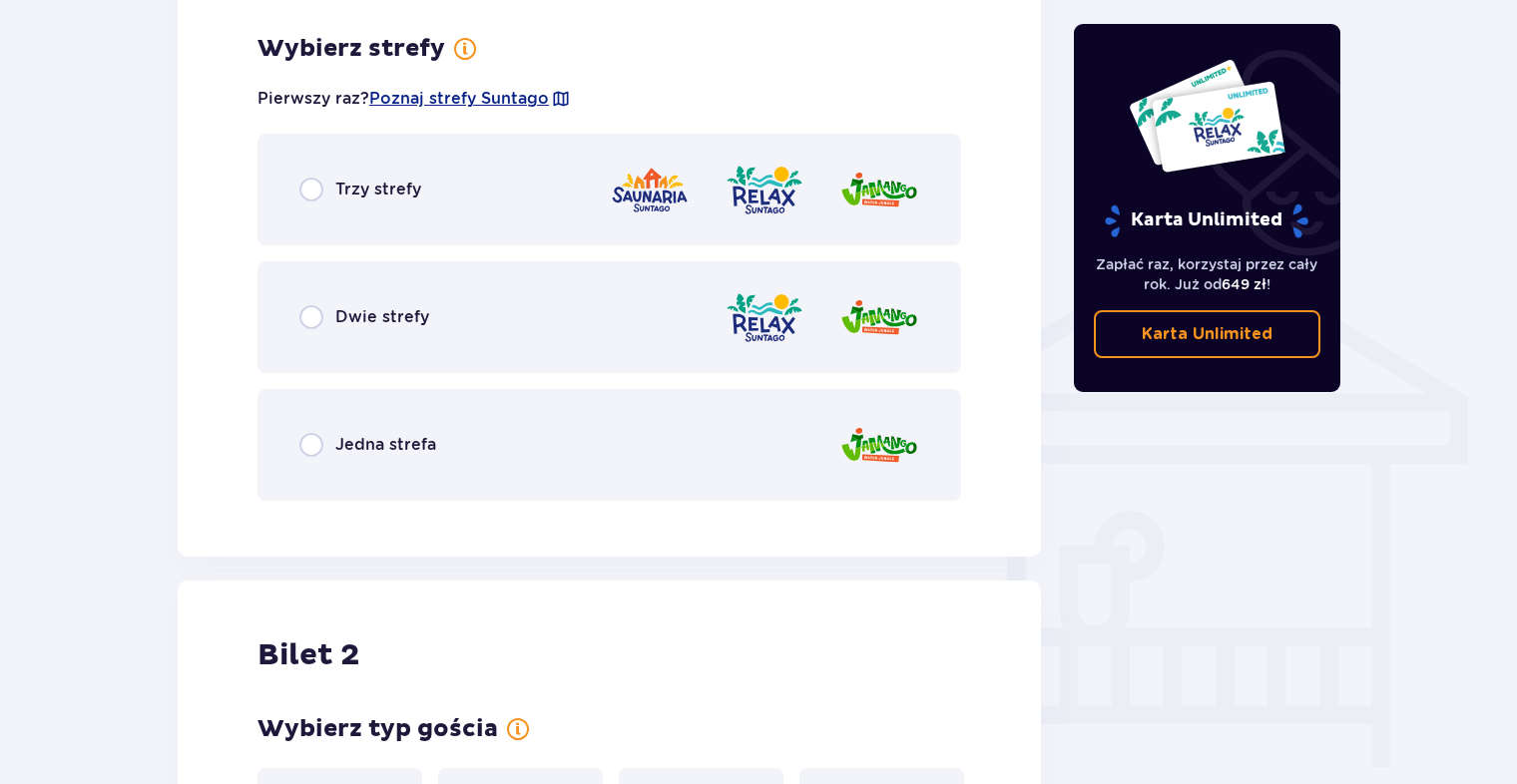 scroll, scrollTop: 1393, scrollLeft: 0, axis: vertical 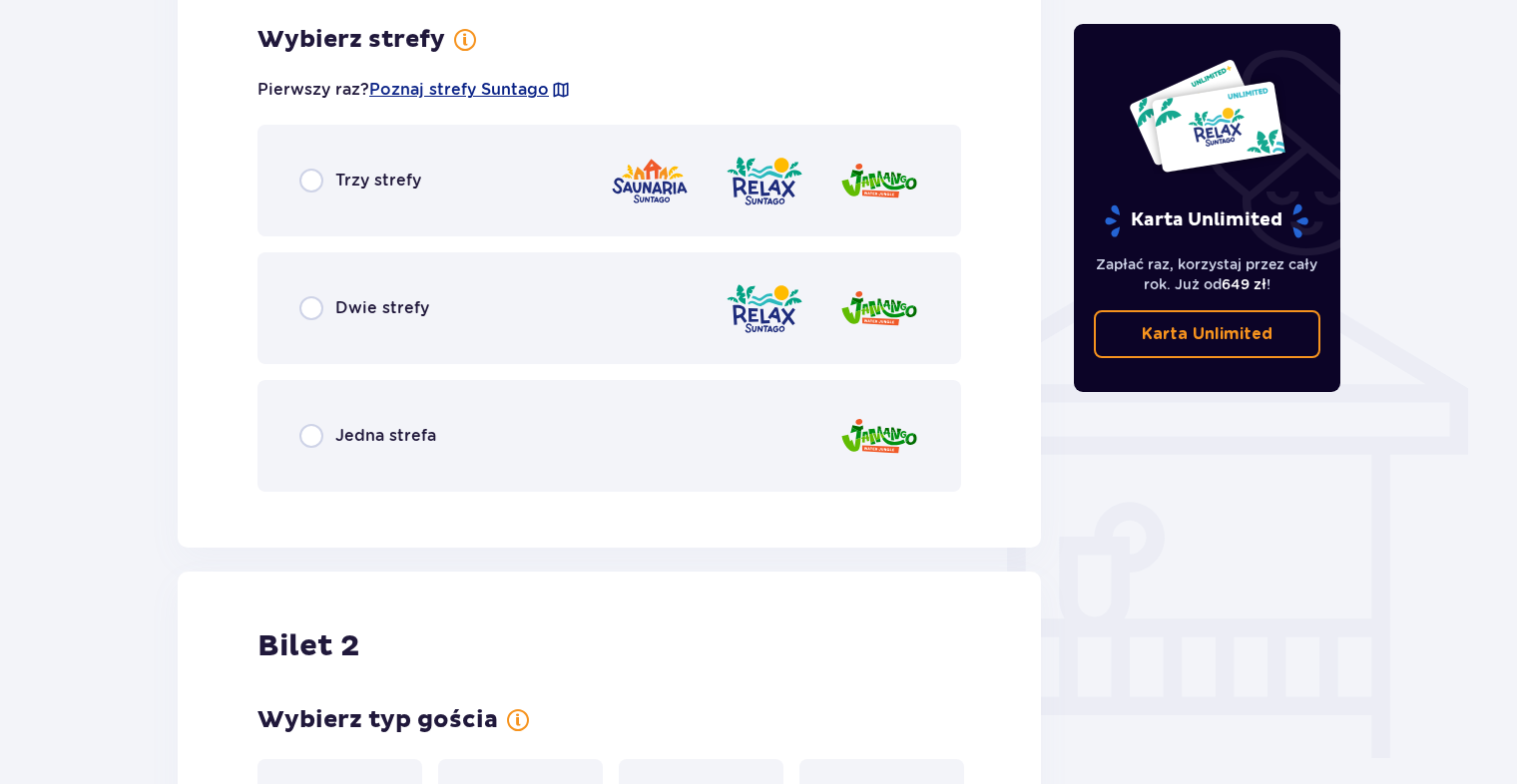 click on "Jedna strefa" at bounding box center [367, 436] 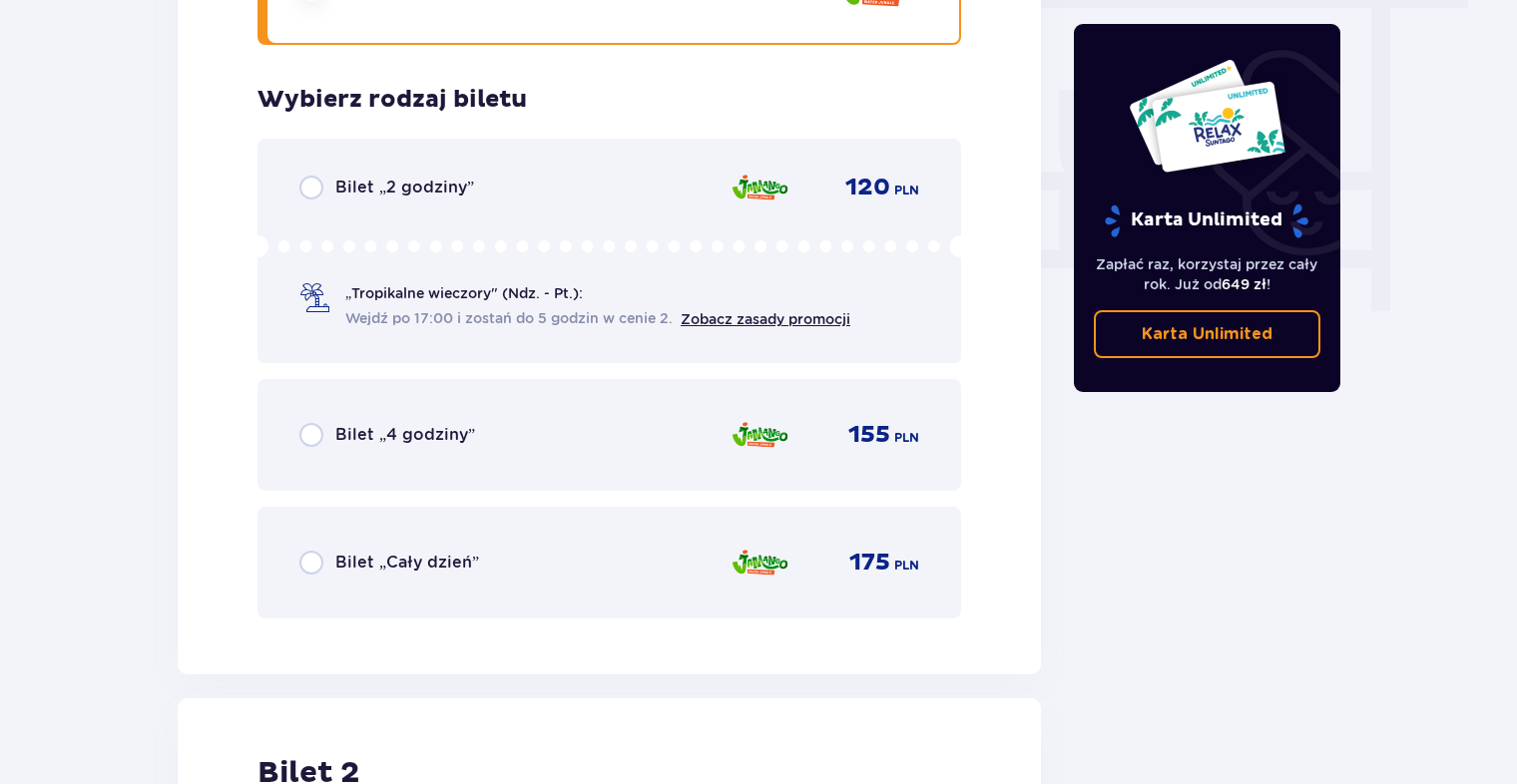 scroll, scrollTop: 1900, scrollLeft: 0, axis: vertical 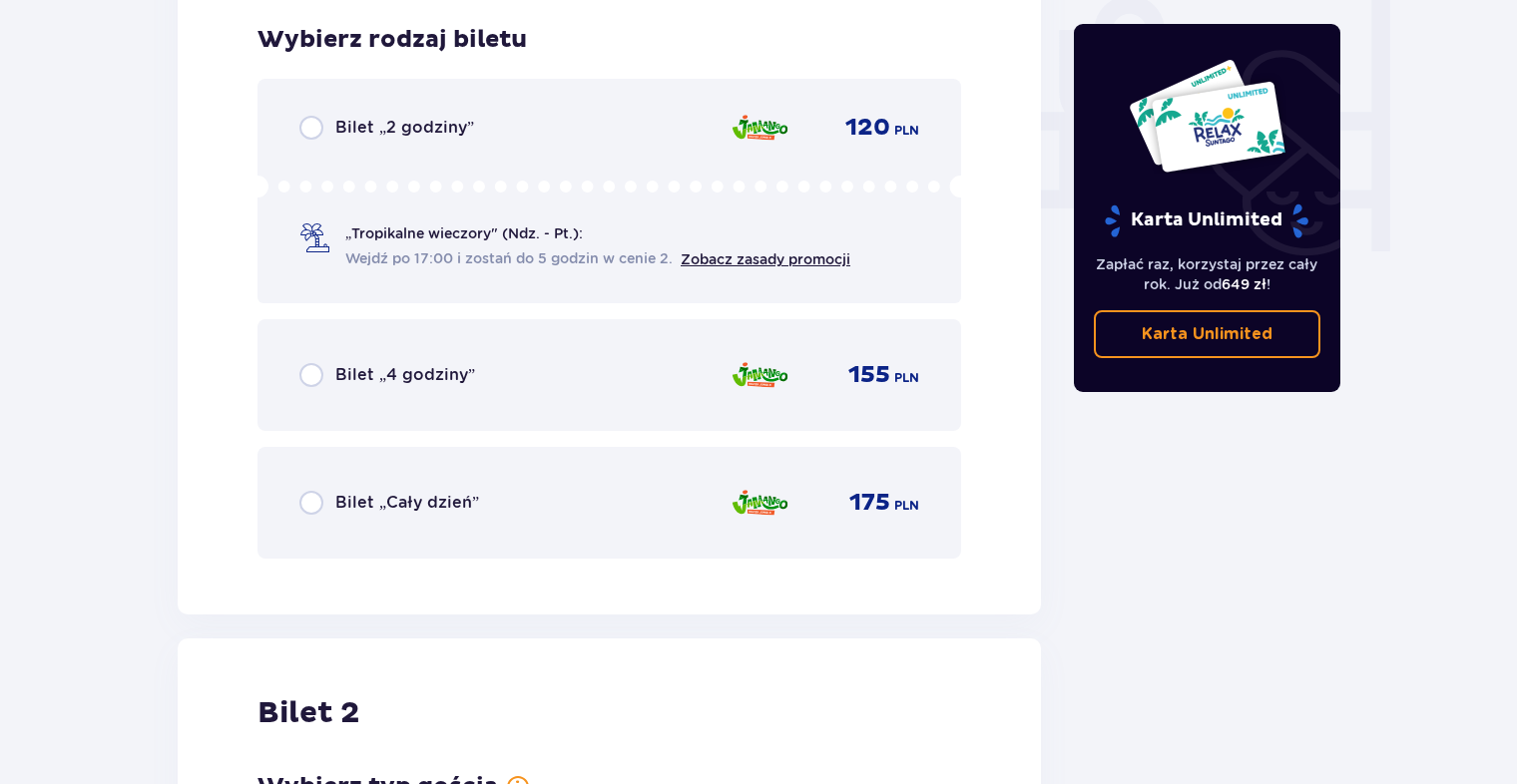 click on "Bilet „Cały dzień”" at bounding box center (407, 503) 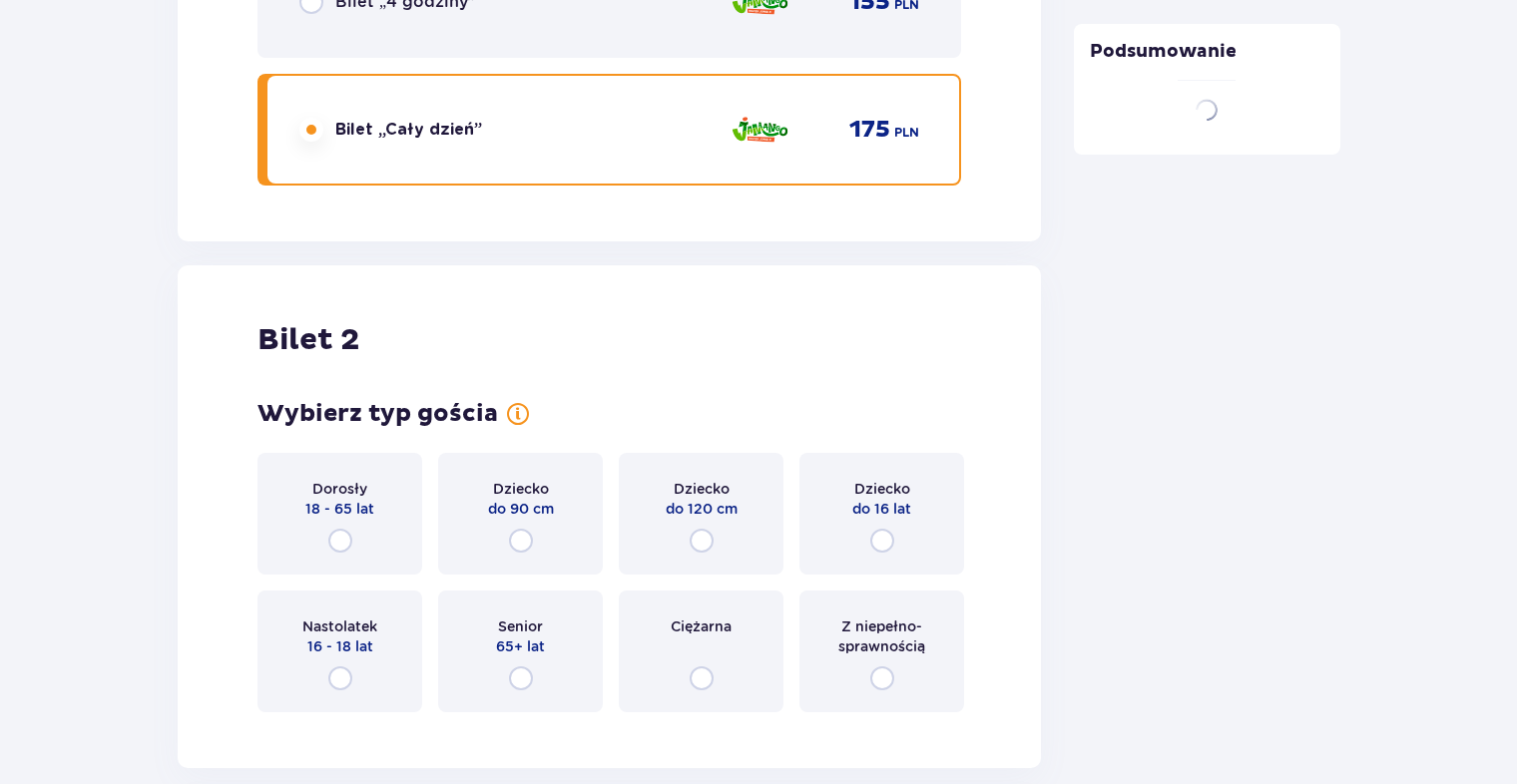 scroll, scrollTop: 2513, scrollLeft: 0, axis: vertical 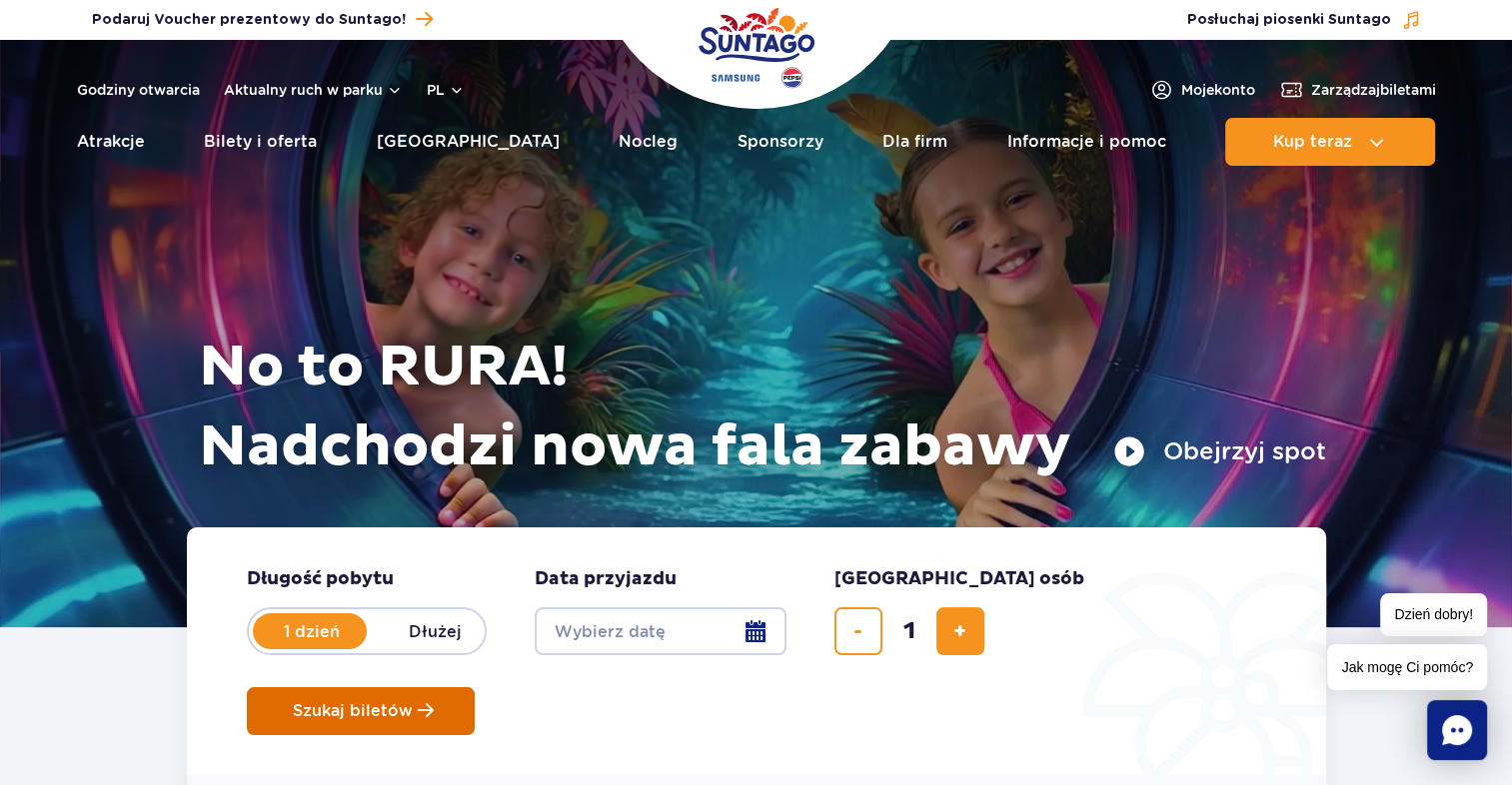 click on "Szukaj biletów" at bounding box center (353, 711) 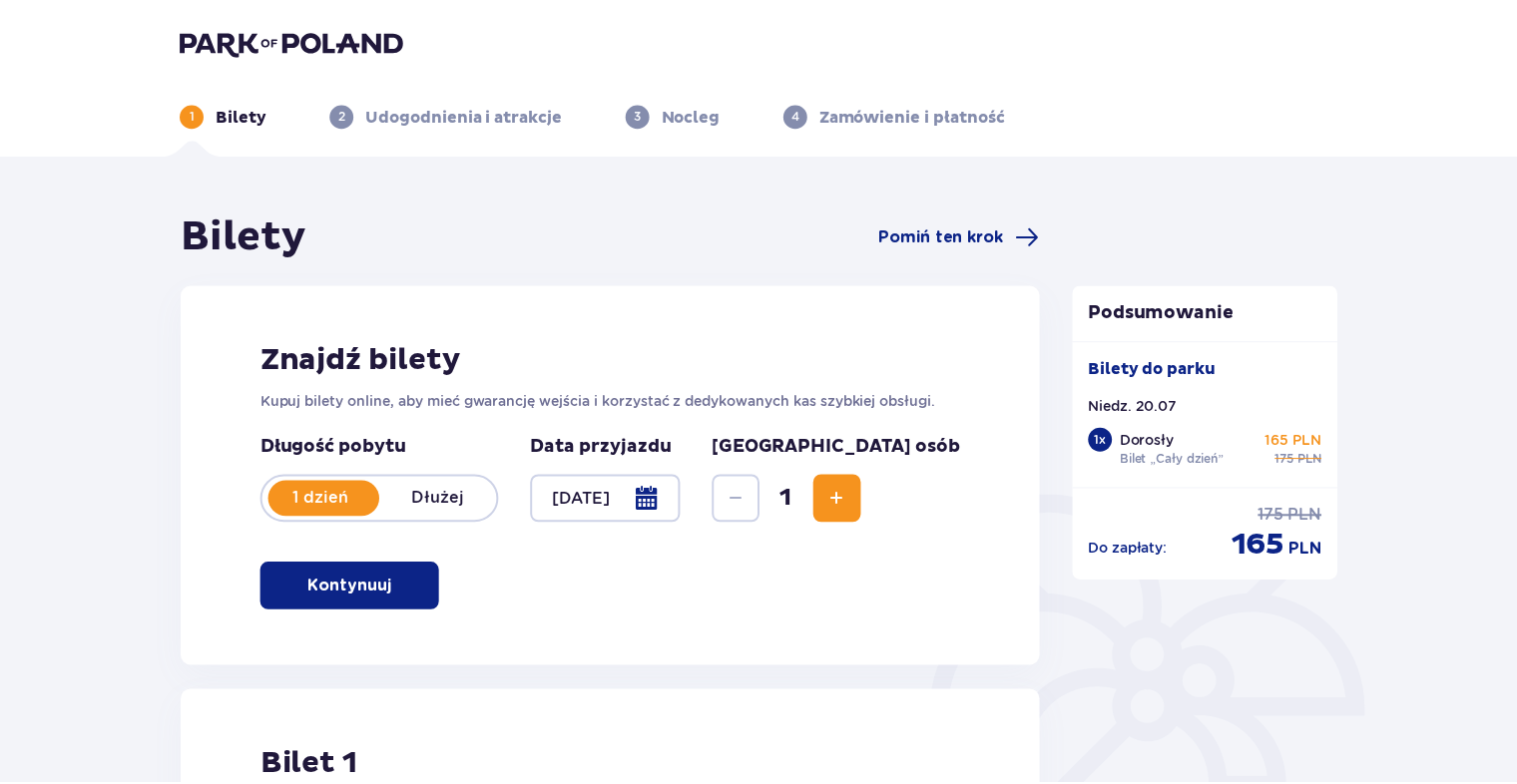 scroll, scrollTop: 0, scrollLeft: 0, axis: both 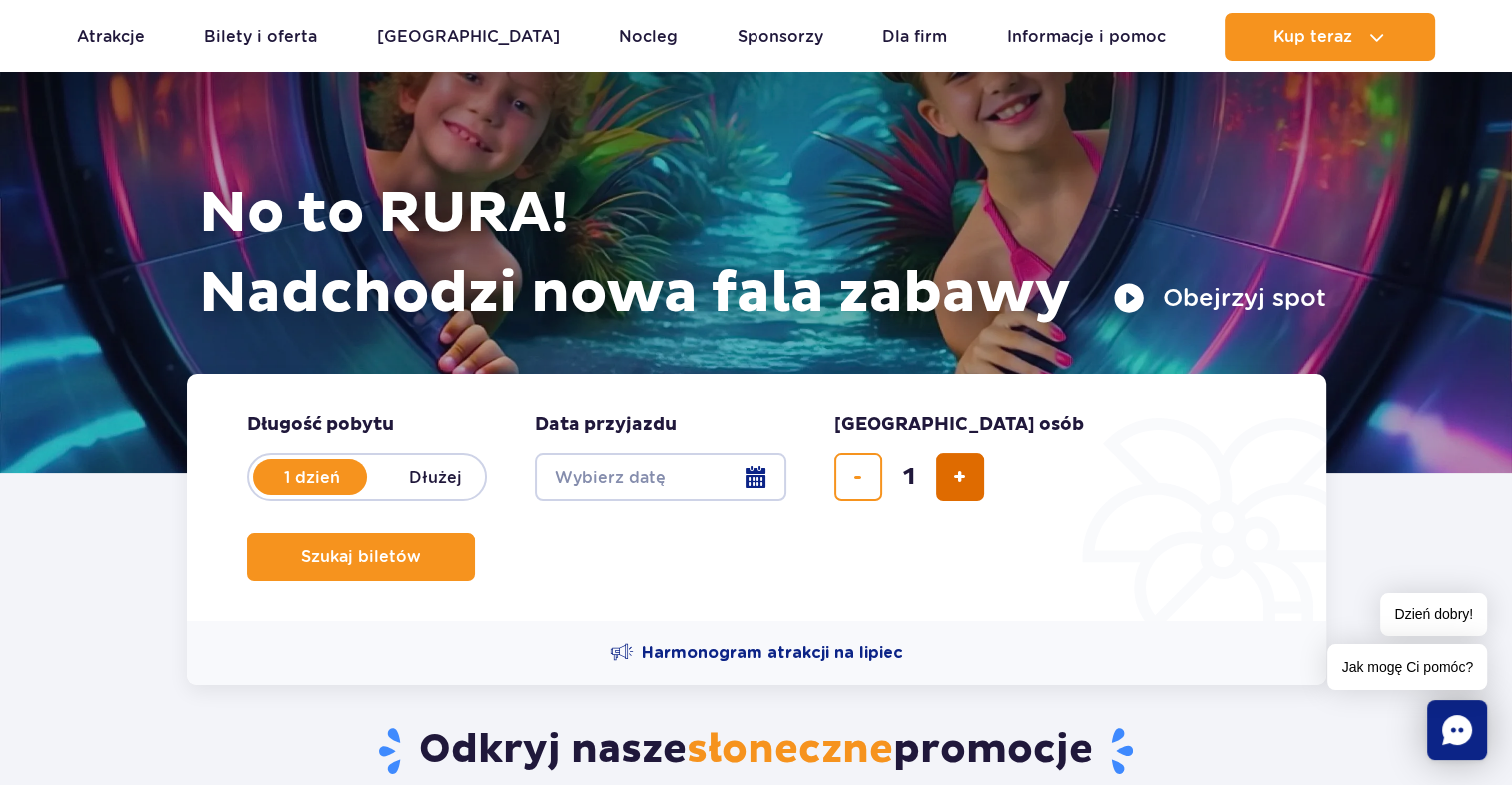 click at bounding box center [960, 477] 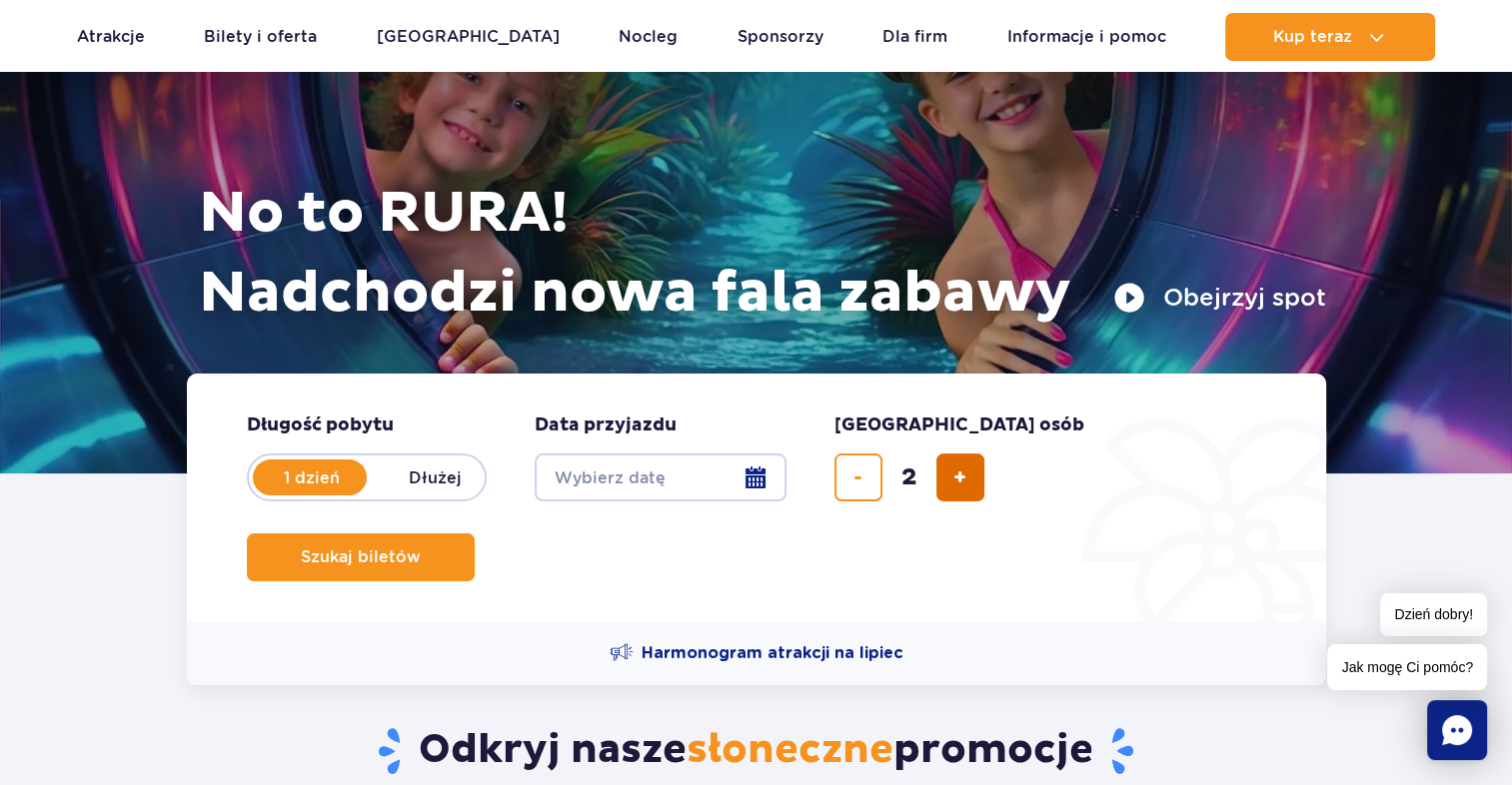 click at bounding box center (960, 477) 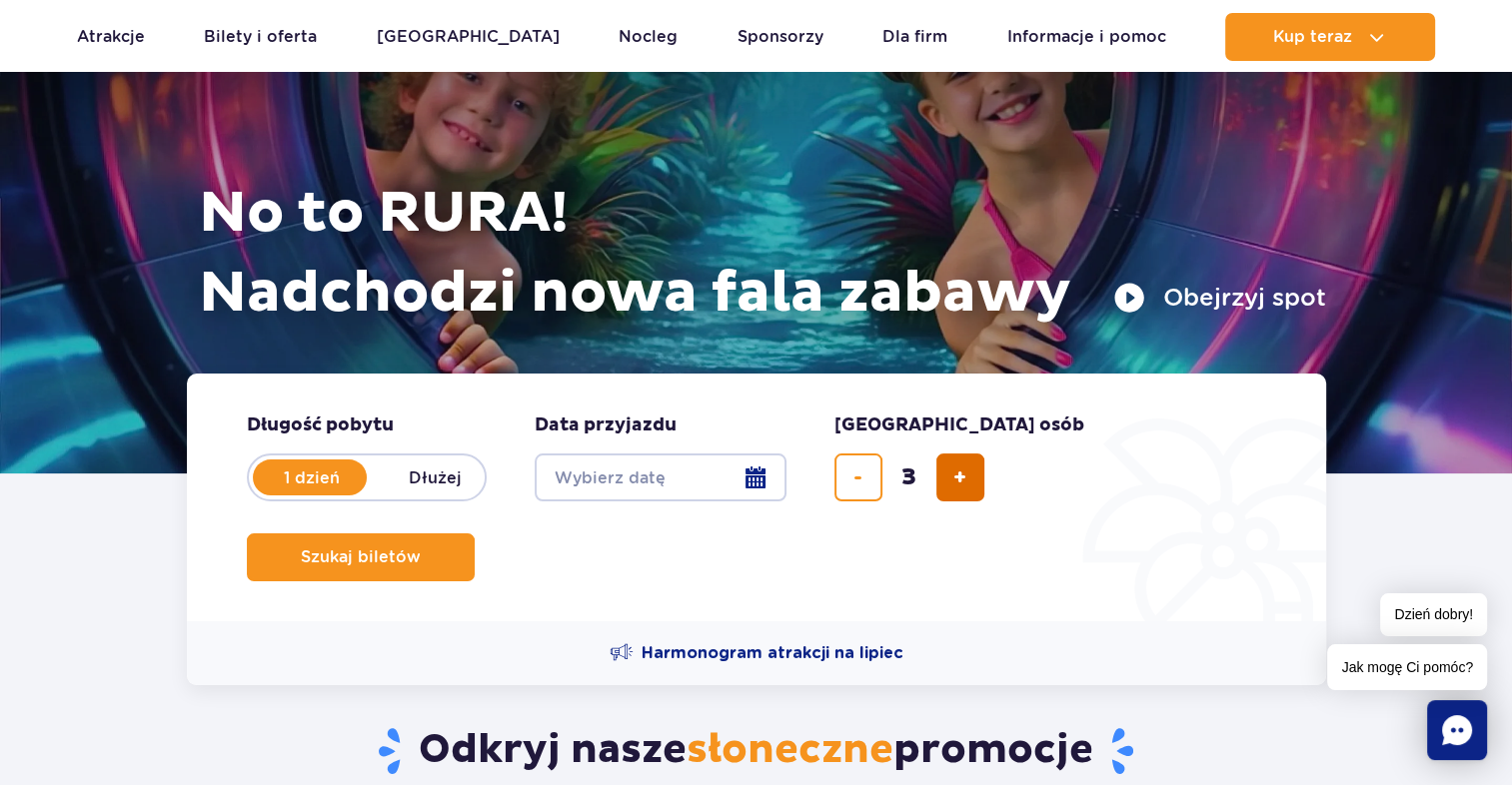 click at bounding box center [960, 477] 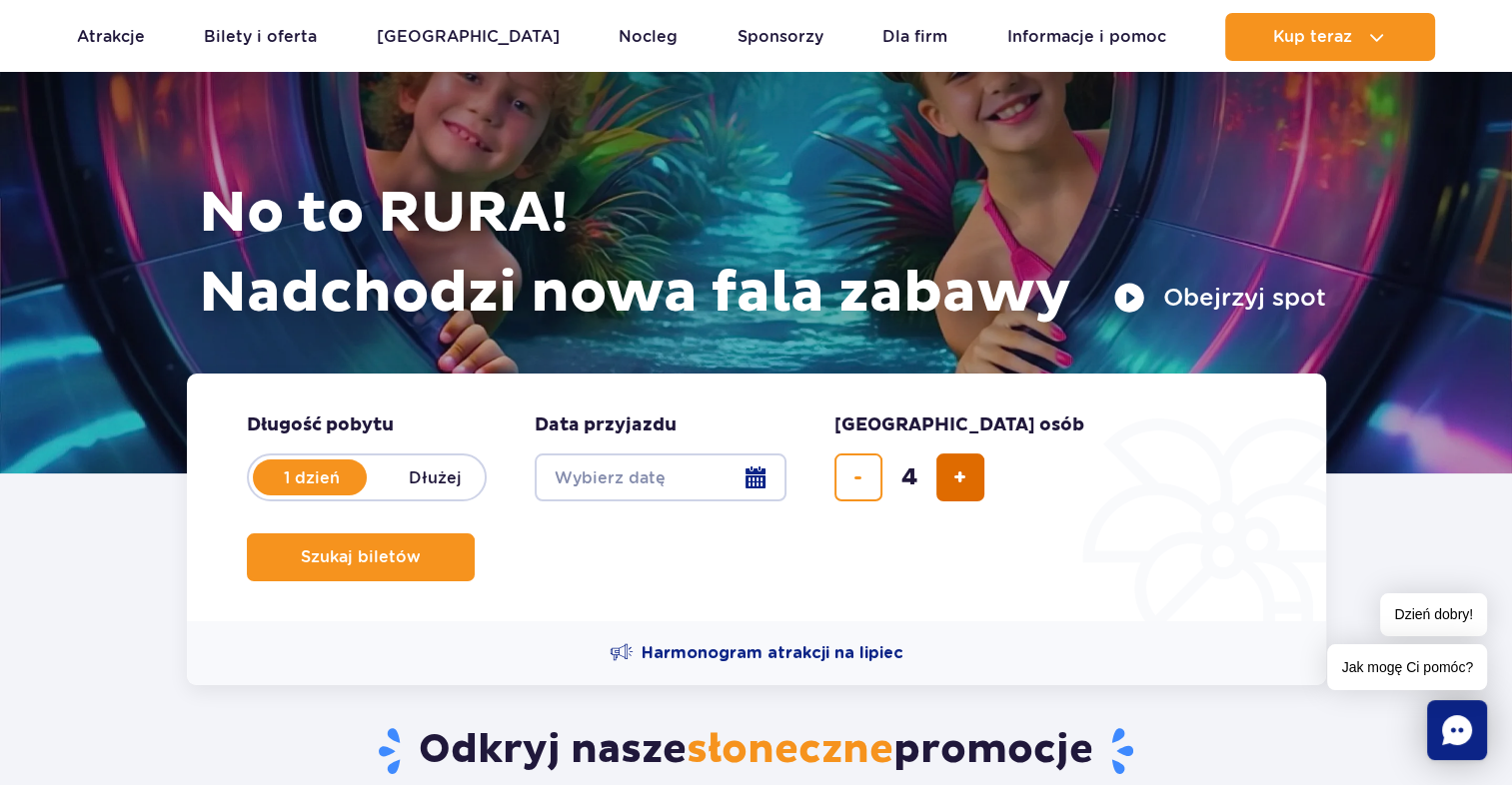 click at bounding box center (960, 477) 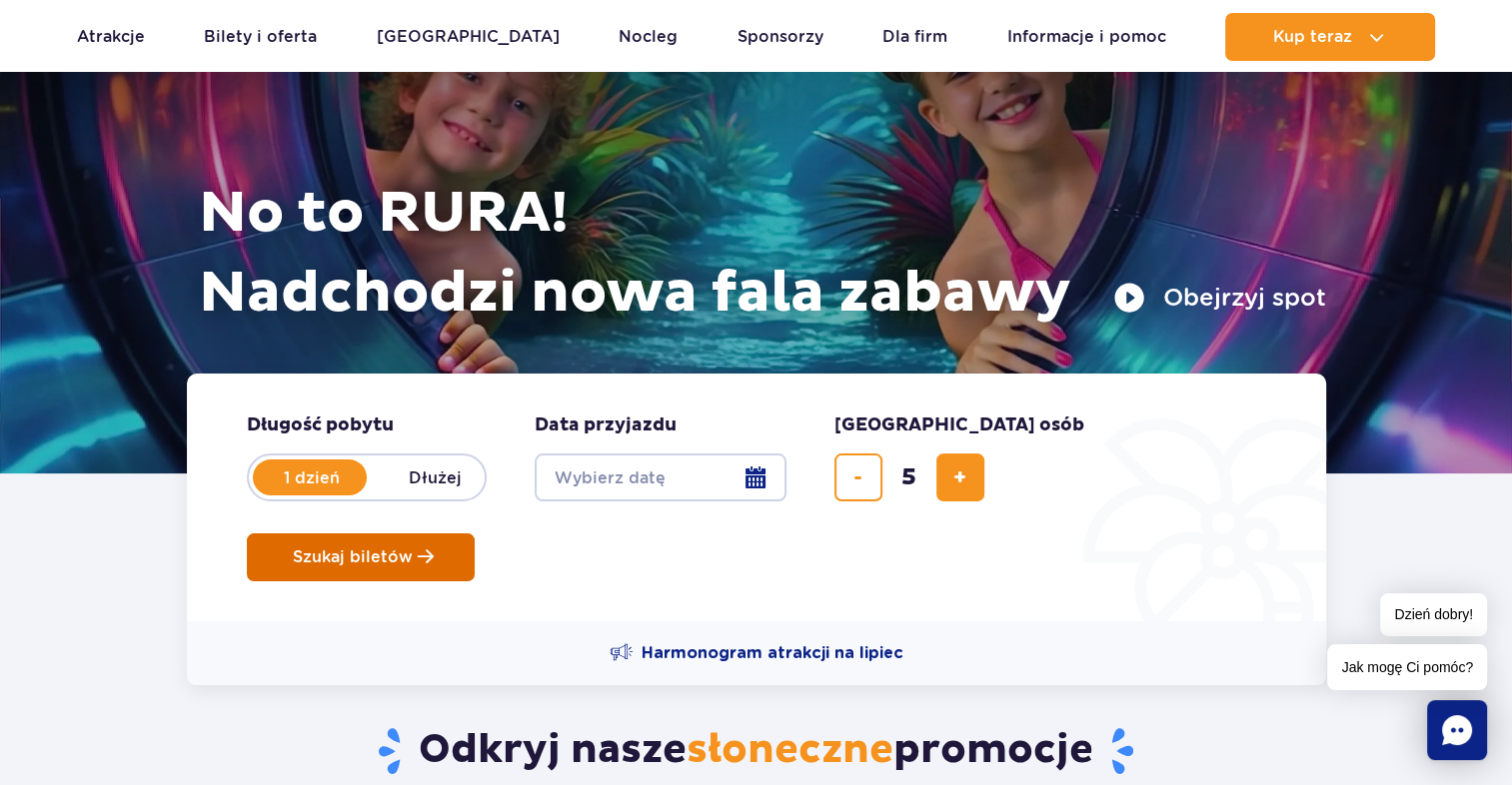 click on "Szukaj biletów" at bounding box center [353, 557] 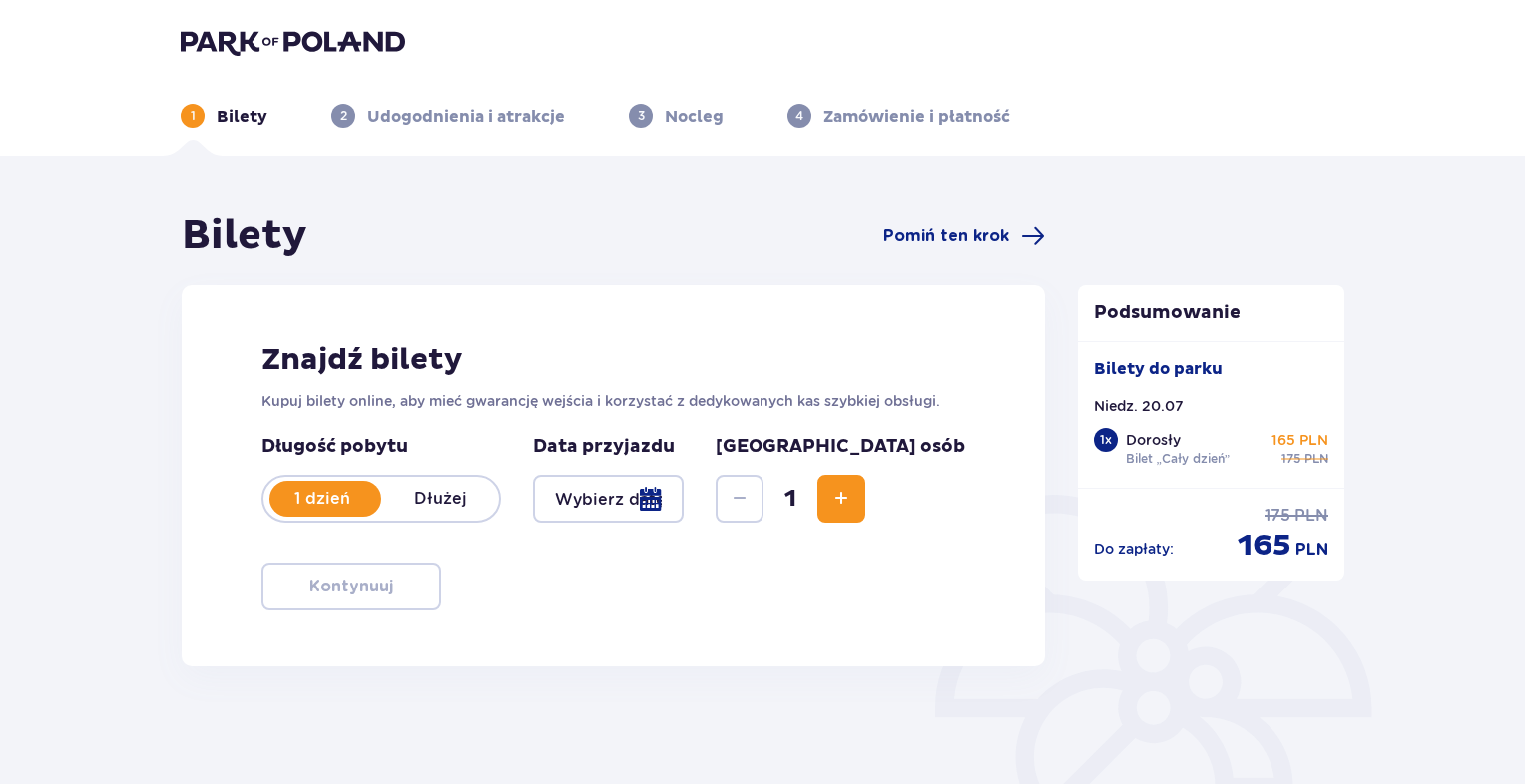 type on "[DATE]" 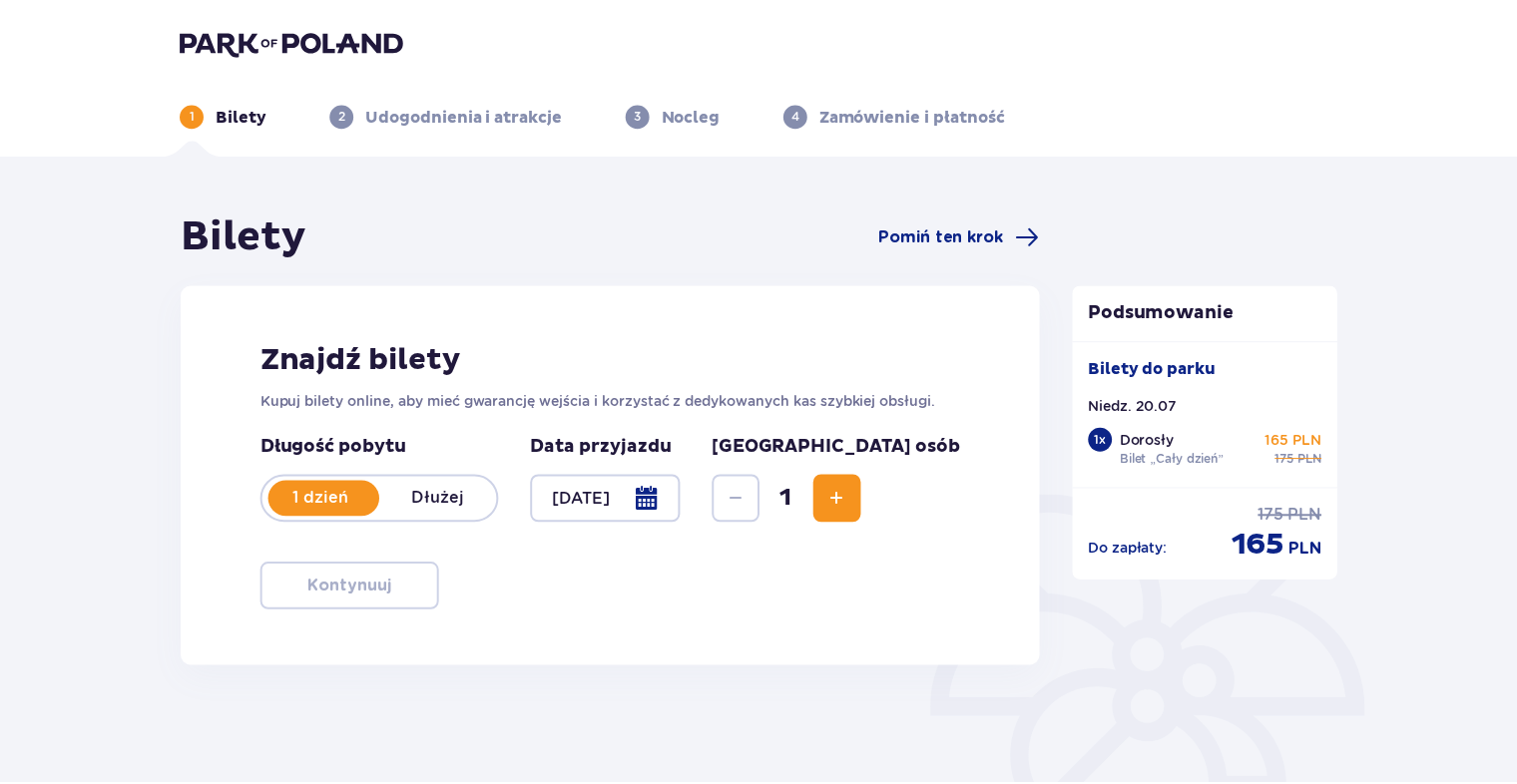 scroll, scrollTop: 0, scrollLeft: 0, axis: both 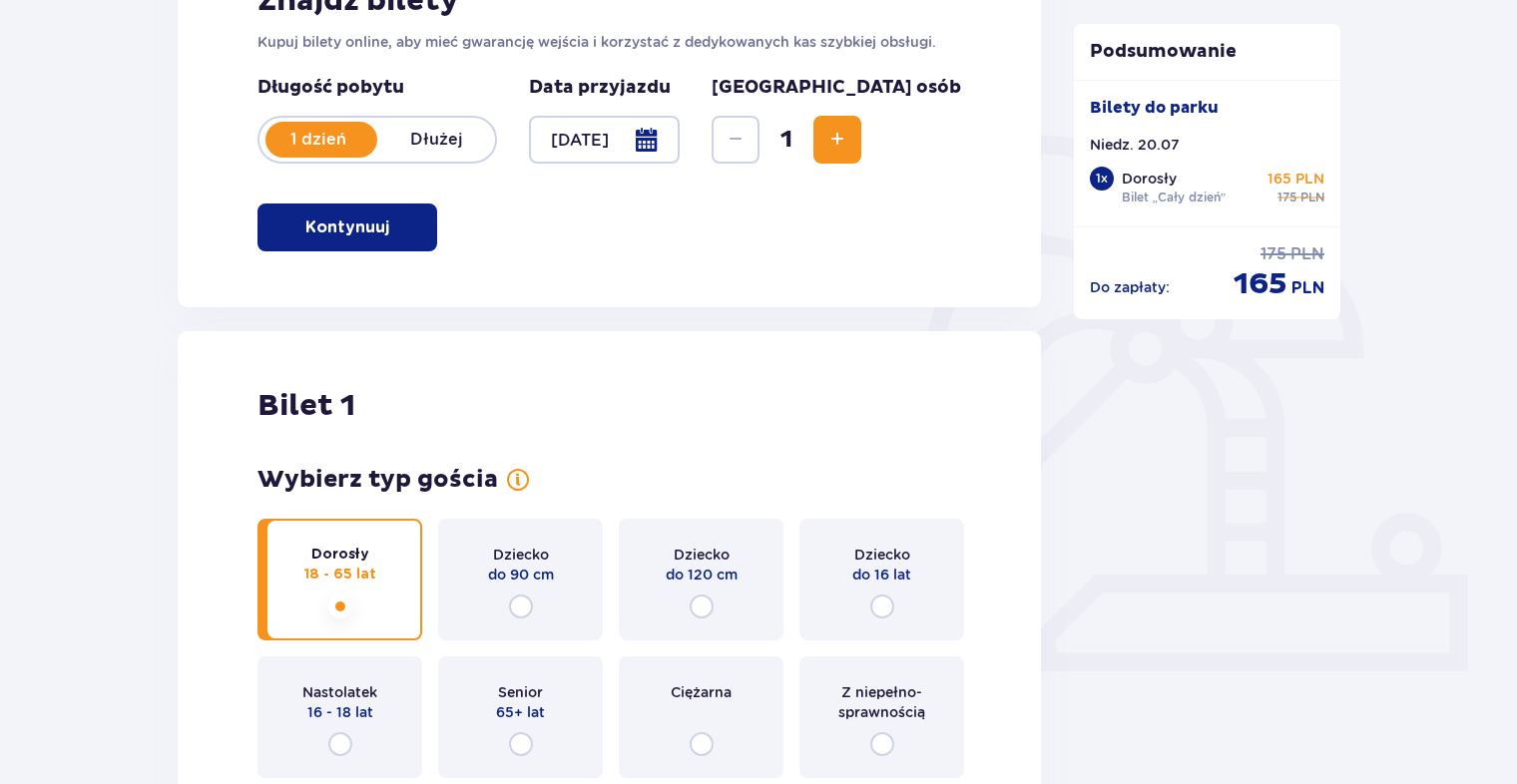 click at bounding box center (837, 140) 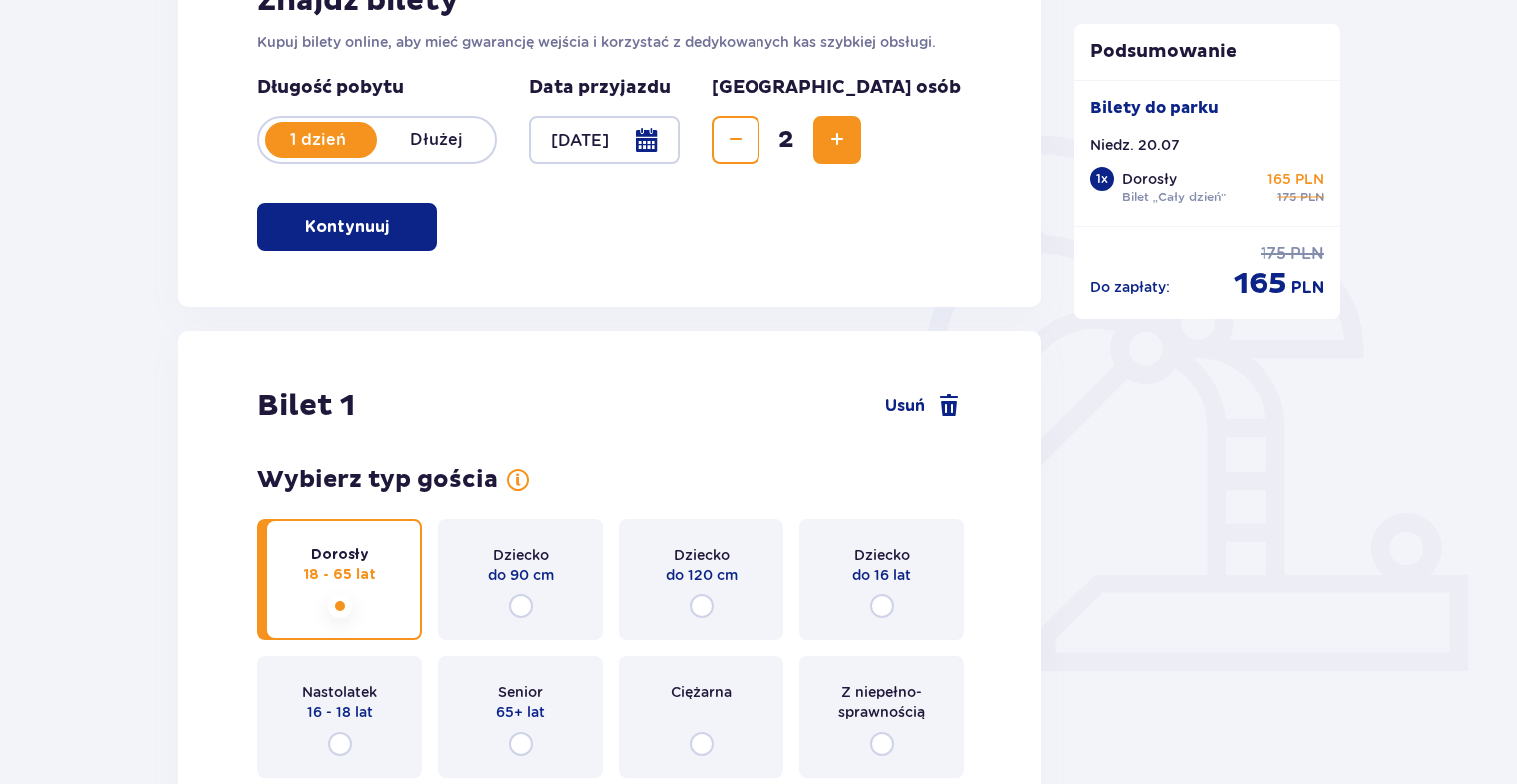 click on "Bilety Pomiń ten krok Znajdź bilety Kupuj bilety online, aby mieć gwarancję wejścia i korzystać z dedykowanych kas szybkiej obsługi. Długość pobytu 1 dzień Dłużej Data przyjazdu [DATE] Liczba osób 2 Kontynuuj Bilet   1 Usuń Wybierz typ gościa Dorosły 18 - 65 lat Dziecko do 90 cm Dziecko do 120 cm Dziecko do 16 lat Nastolatek 16 - 18 lat Senior 65+ lat Ciężarna Z niepełno­sprawnością Wybierz strefy Pierwszy raz?  Poznaj strefy Suntago Trzy strefy Dwie strefy Jedna strefa Wybierz rodzaj biletu Bilet „2 godziny” 120 PLN „Tropikalne wieczory" (Ndz. - Pt.): Wejdź po 17:00 i zostań do 5 godzin w cenie 2. Zobacz zasady promocji Bilet „4 godziny” 155 PLN Bilet „Cały dzień” 175 PLN Bilet   2 Usuń Wybierz typ gościa Dorosły 18 - 65 lat Dziecko do 90 cm Dziecko do 120 cm Dziecko do 16 lat Nastolatek 16 - 18 lat Senior 65+ lat Ciężarna Z niepełno­sprawnością Kontynuuj" at bounding box center (609, 1194) 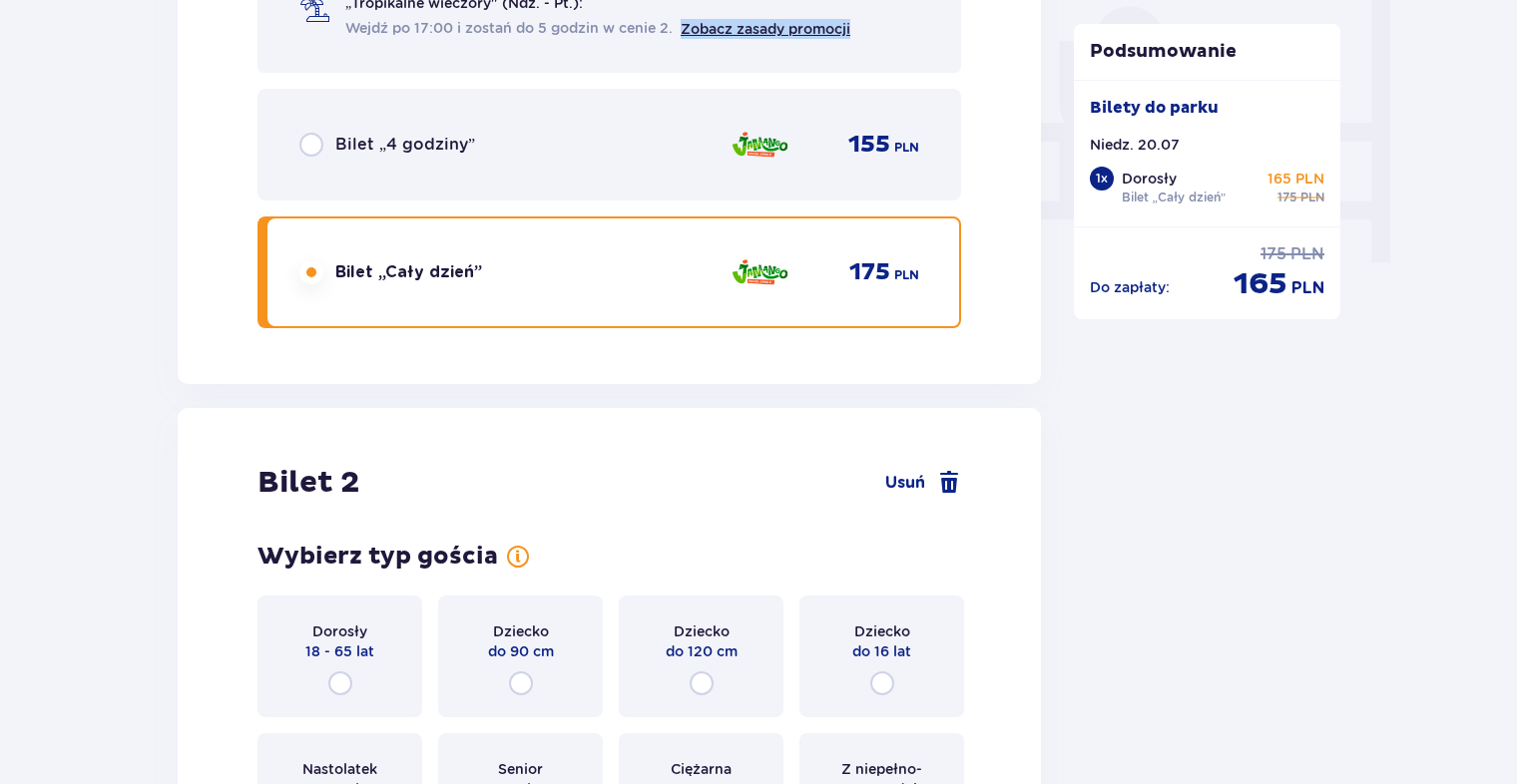click on "Bilet   1 Usuń Wybierz typ gościa Dorosły 18 - 65 lat Dziecko do 90 cm Dziecko do 120 cm Dziecko do 16 lat Nastolatek 16 - 18 lat Senior 65+ lat Ciężarna Z niepełno­sprawnością Wybierz strefy Pierwszy raz?  Poznaj strefy Suntago Trzy strefy Dwie strefy Jedna strefa Wybierz rodzaj biletu Bilet „2 godziny” 120 PLN „Tropikalne wieczory" (Ndz. - Pt.): Wejdź po 17:00 i zostań do 5 godzin w cenie 2. Zobacz zasady promocji Bilet „4 godziny” 155 PLN Bilet „Cały dzień” 175 PLN" at bounding box center [609, -408] 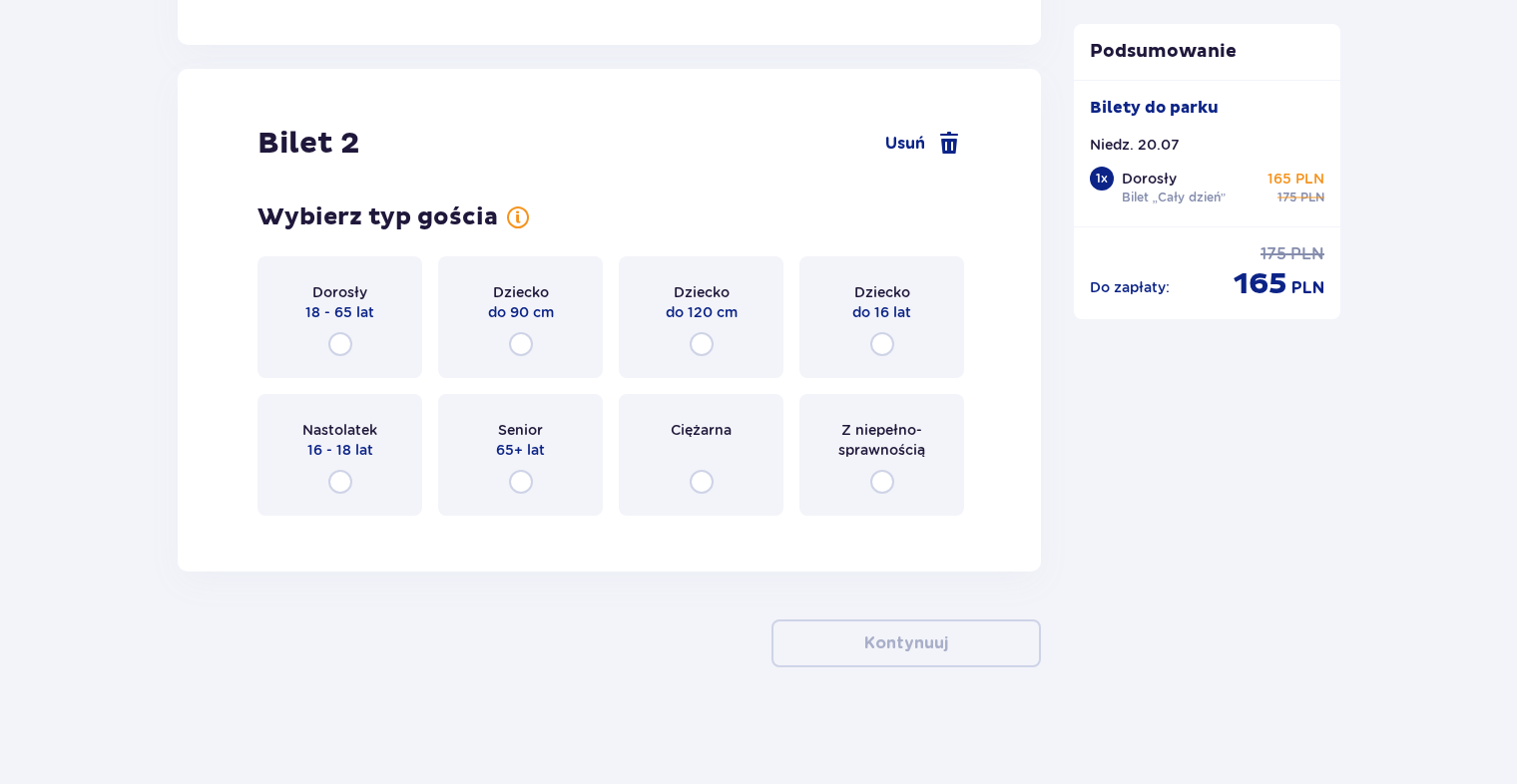 scroll, scrollTop: 2230, scrollLeft: 0, axis: vertical 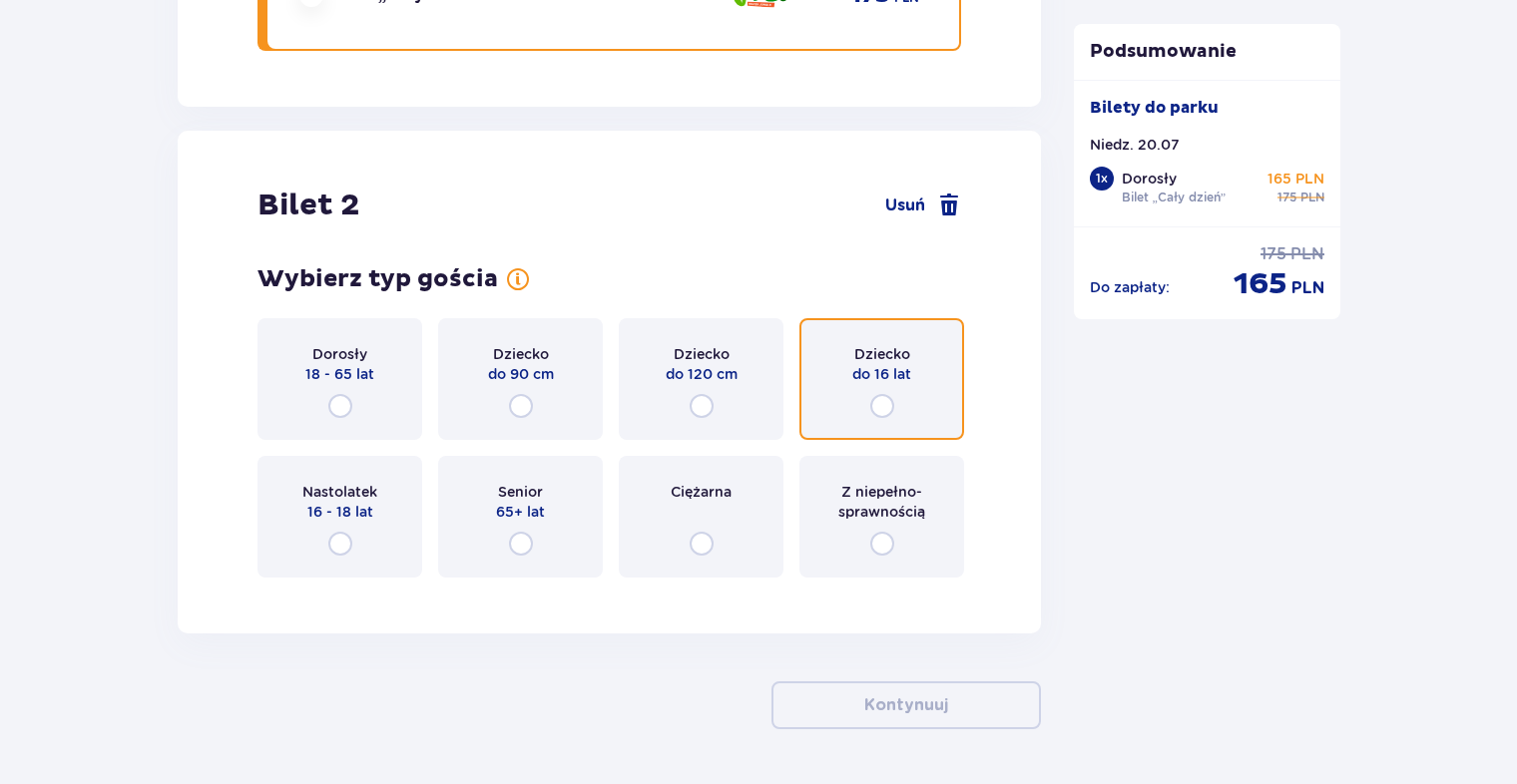 click at bounding box center (882, 406) 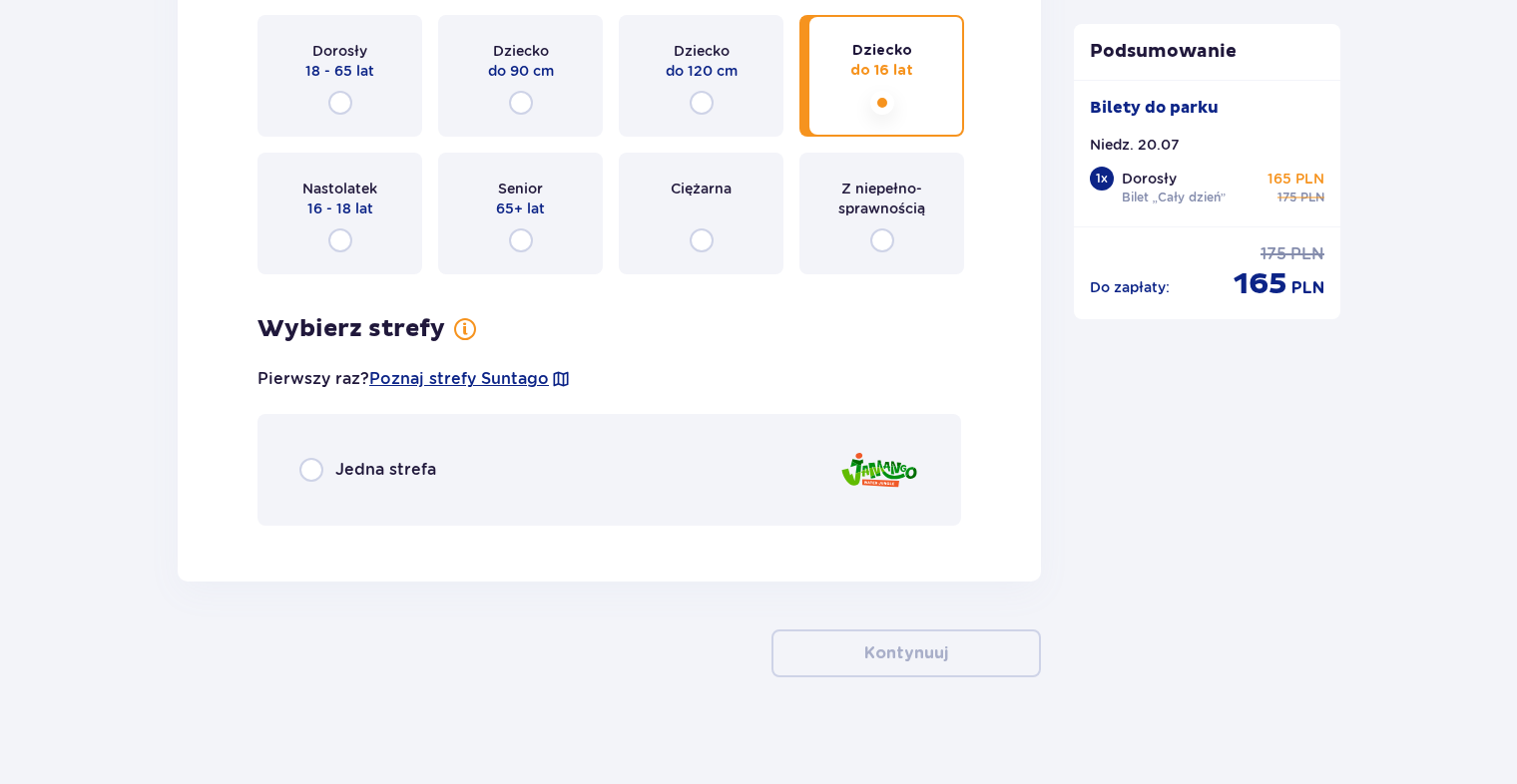 scroll, scrollTop: 2482, scrollLeft: 0, axis: vertical 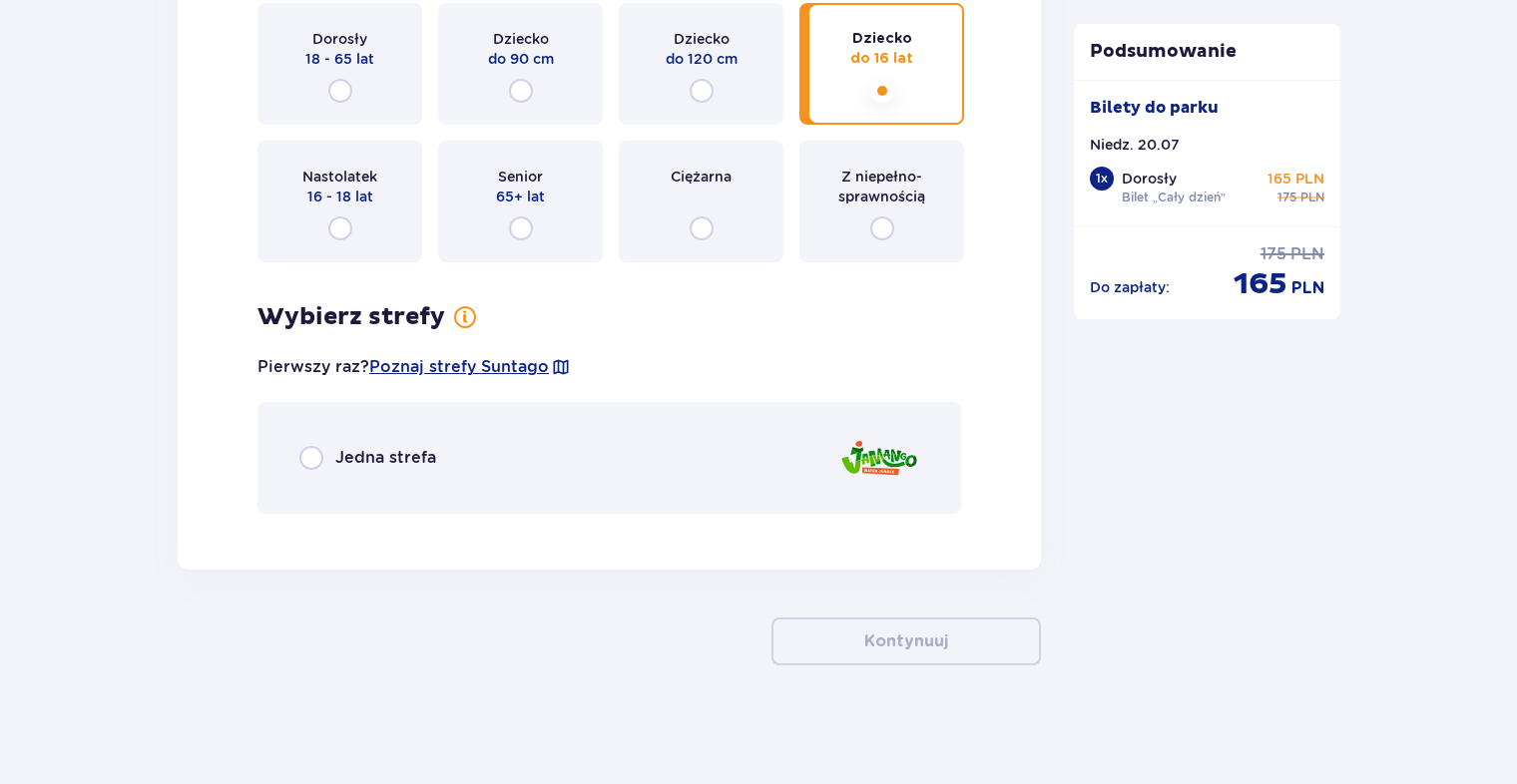 click on "Jedna strefa" at bounding box center [609, 458] 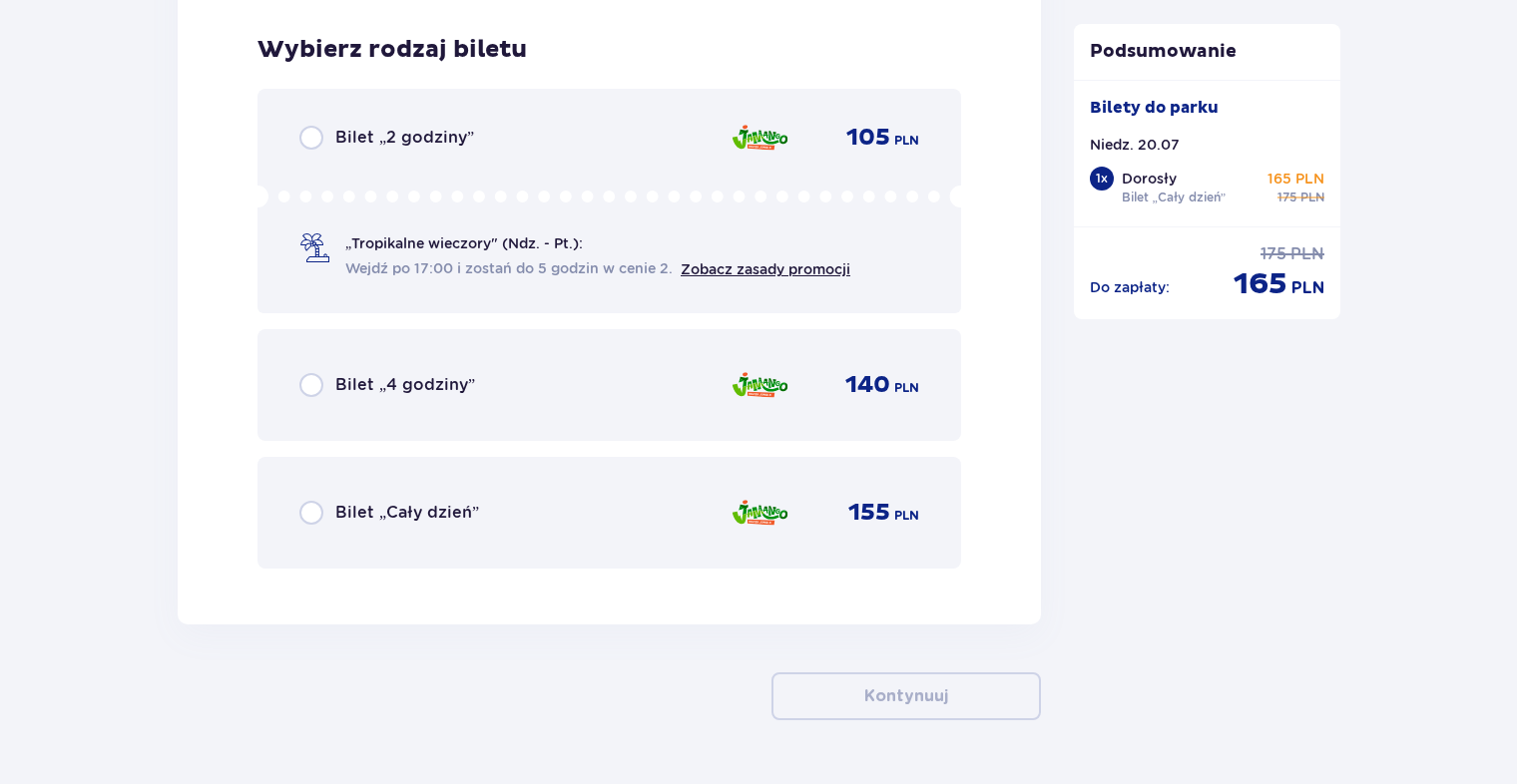 scroll, scrollTop: 3010, scrollLeft: 0, axis: vertical 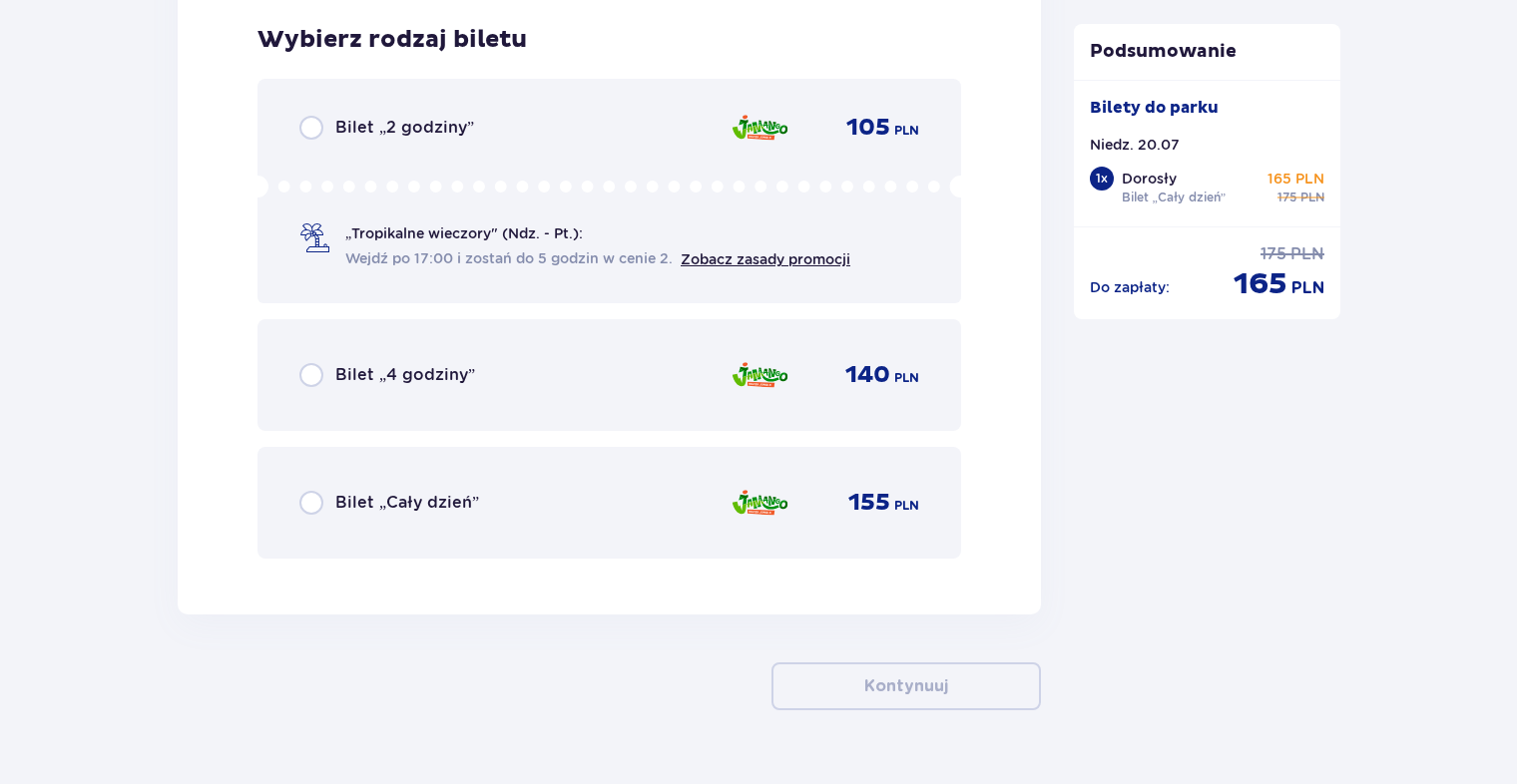 click on "Bilet „Cały dzień” 155 PLN" at bounding box center (609, 503) 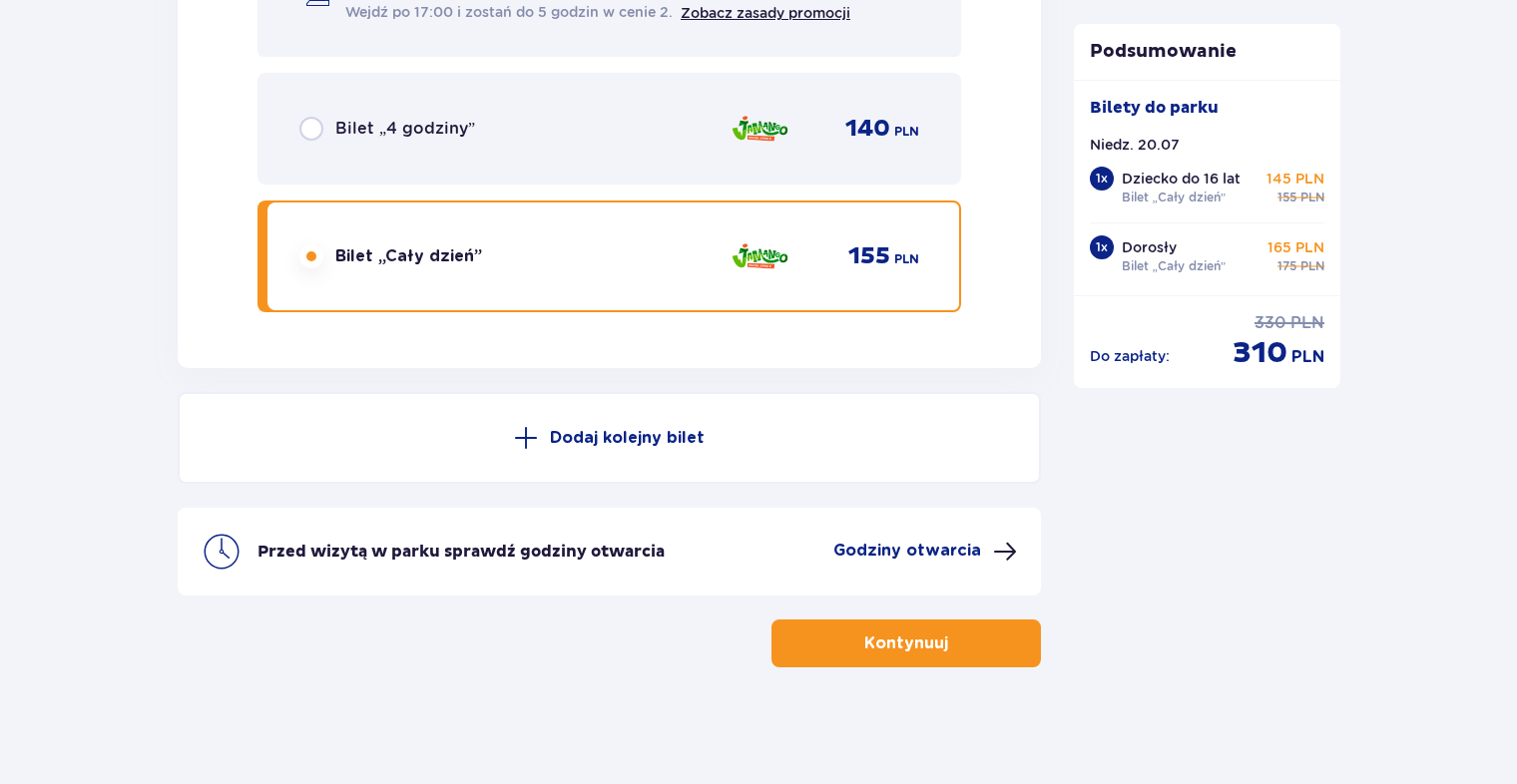 scroll, scrollTop: 3258, scrollLeft: 0, axis: vertical 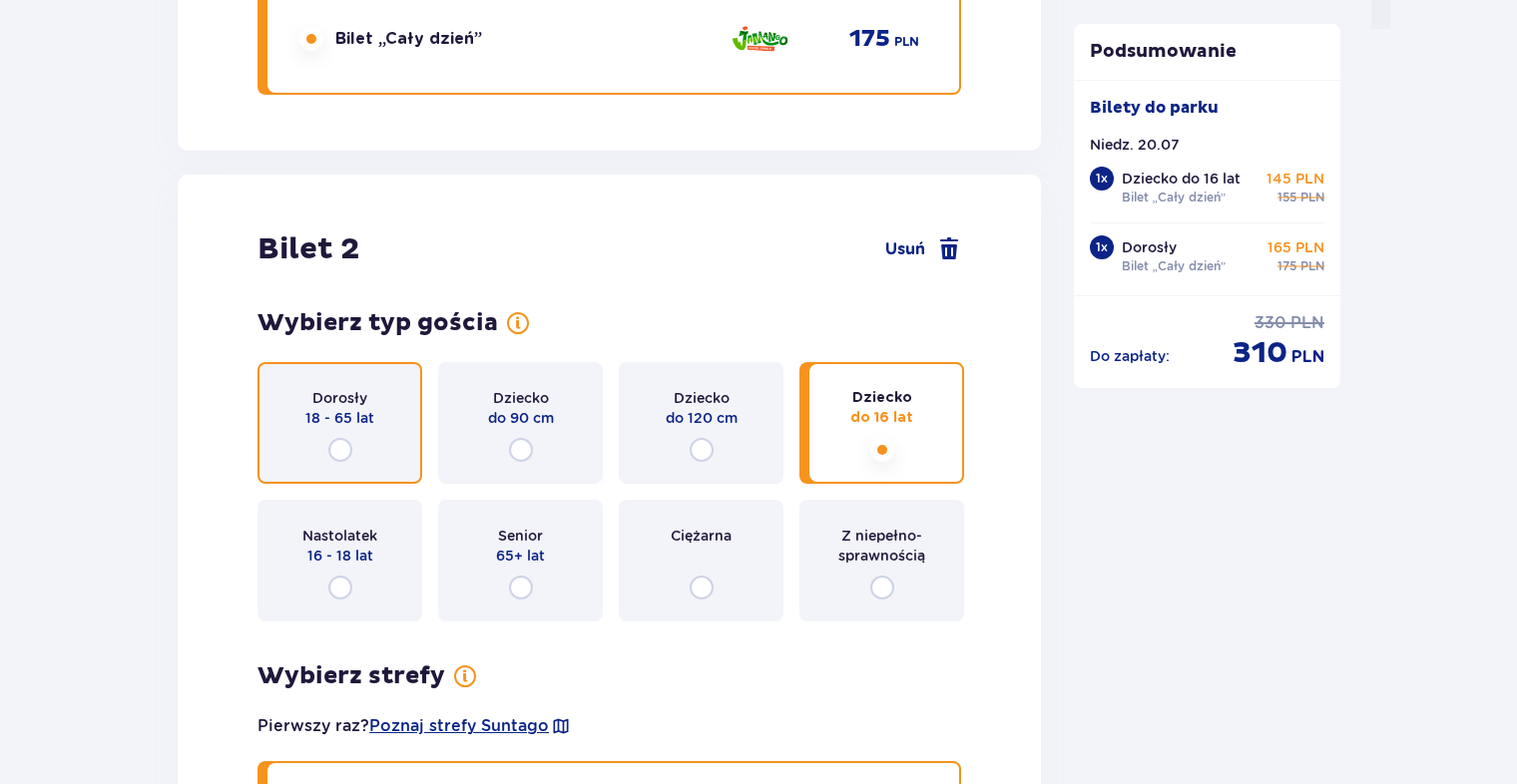 click at bounding box center [340, 450] 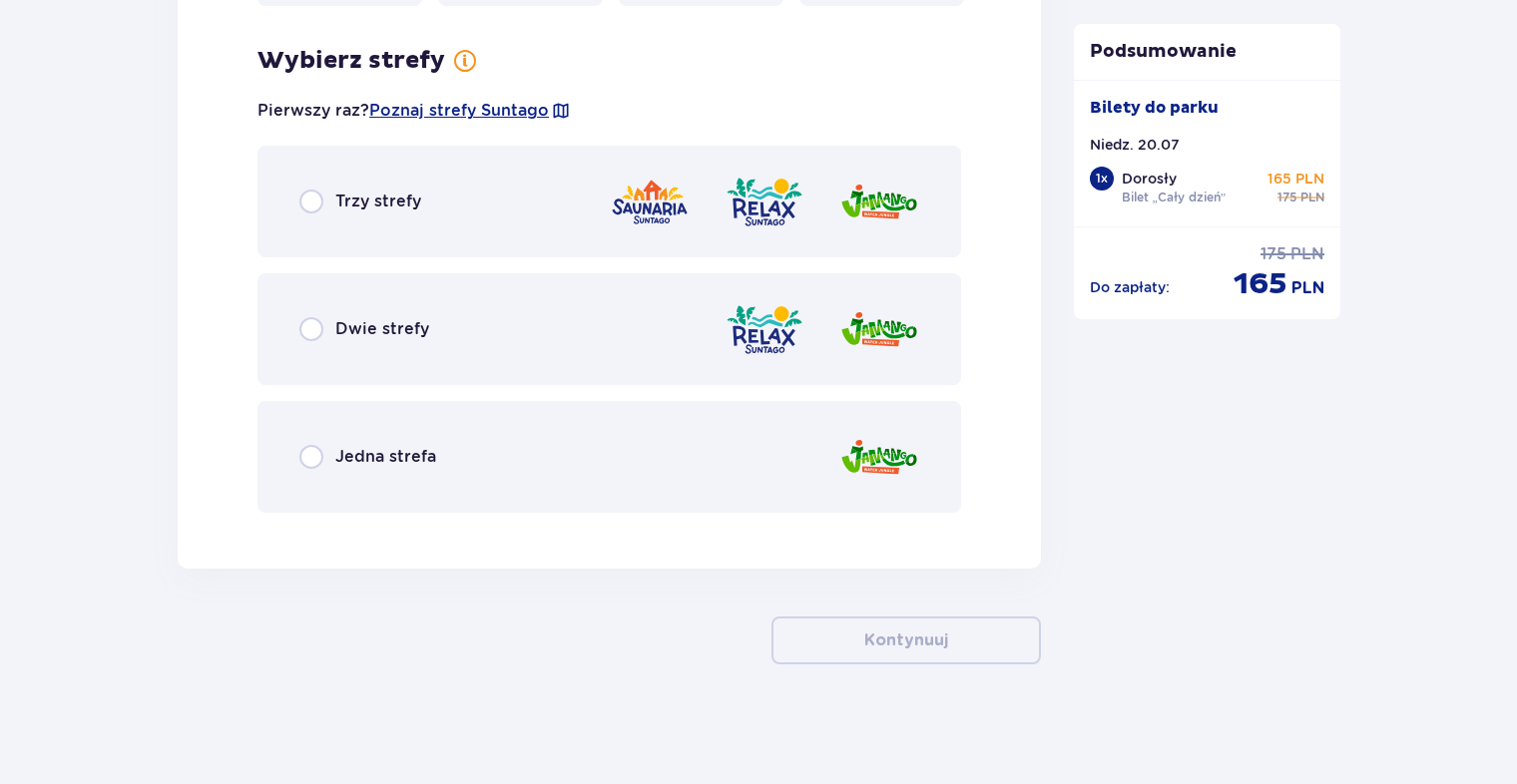 scroll, scrollTop: 2737, scrollLeft: 0, axis: vertical 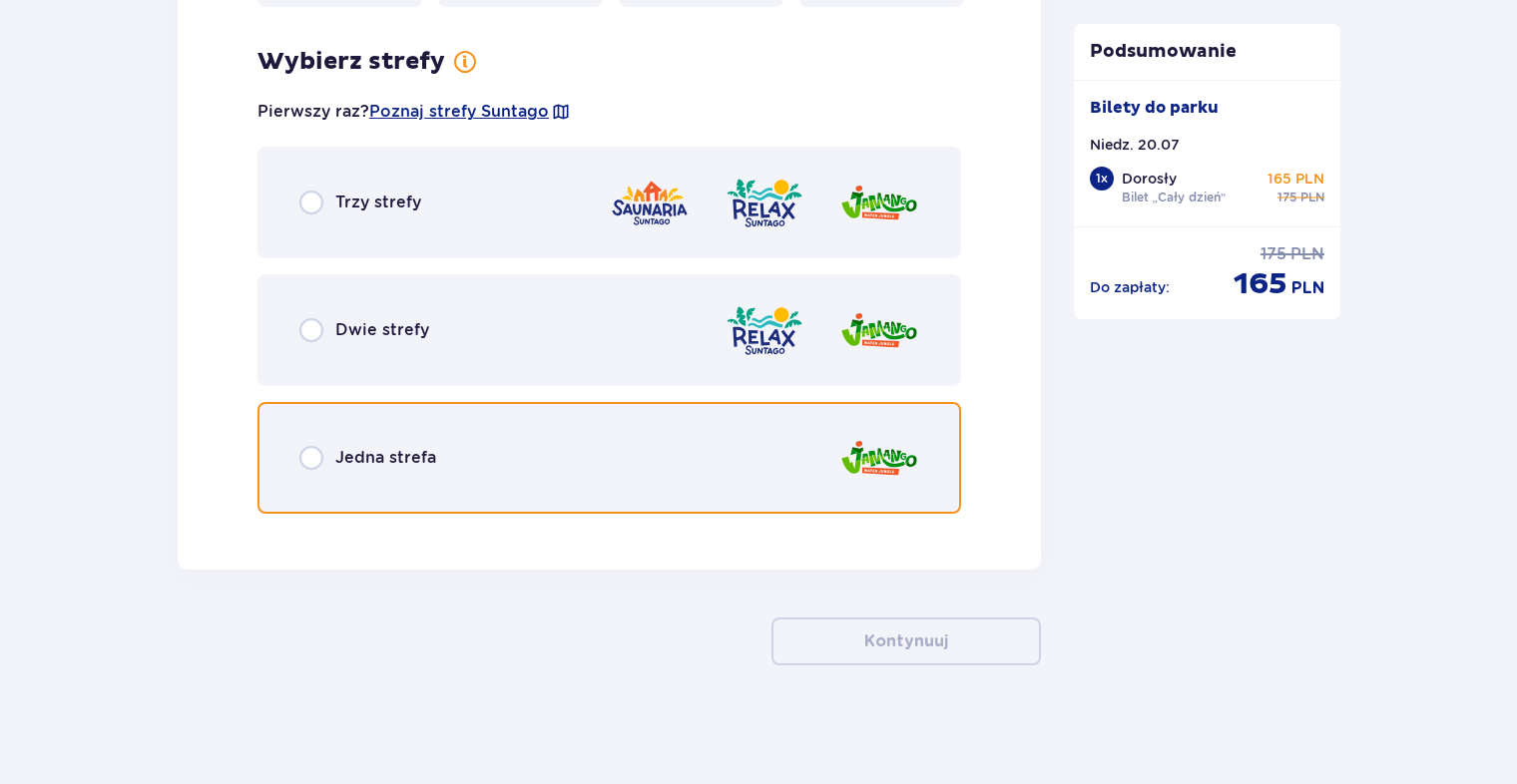 radio on "true" 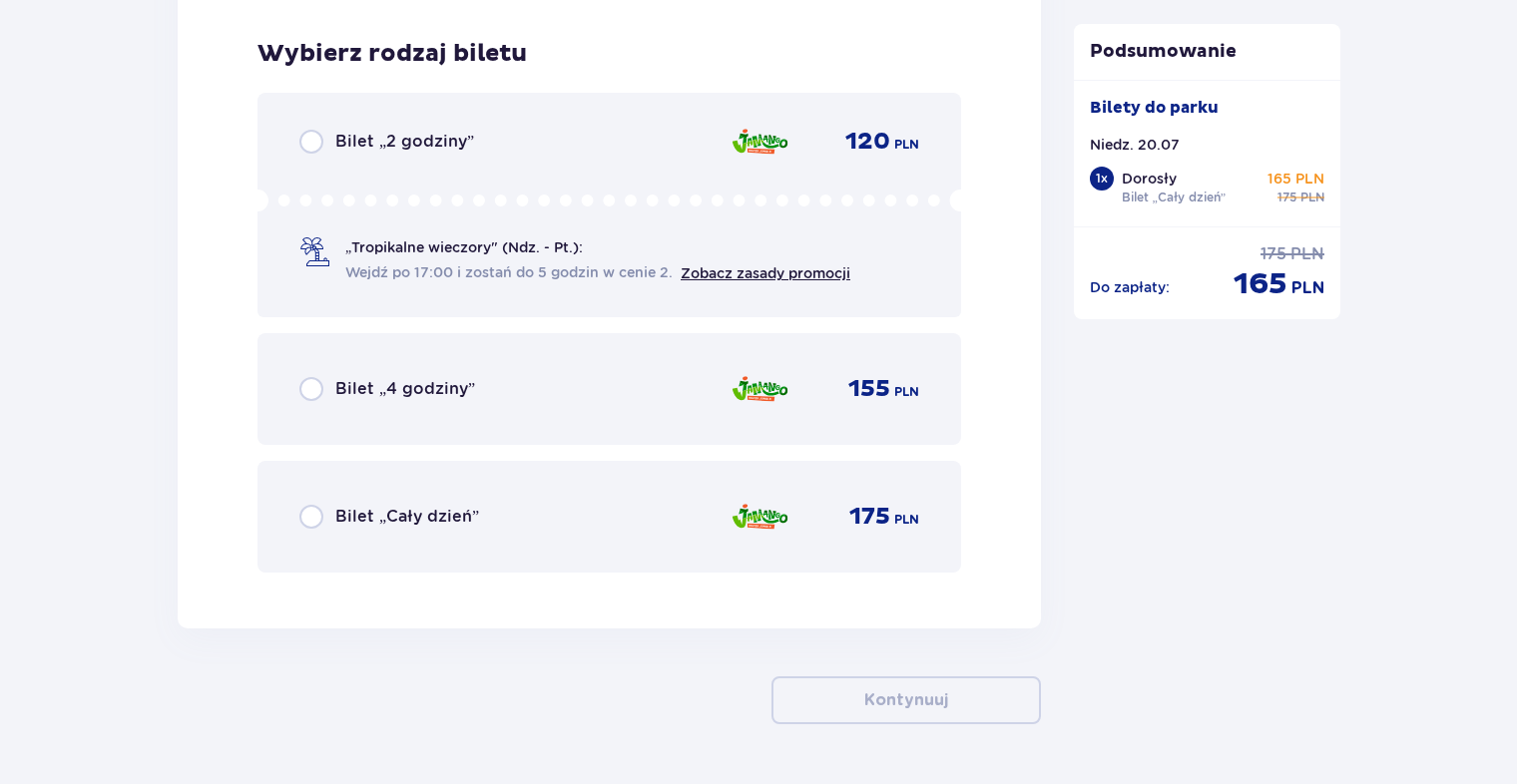 scroll, scrollTop: 3266, scrollLeft: 0, axis: vertical 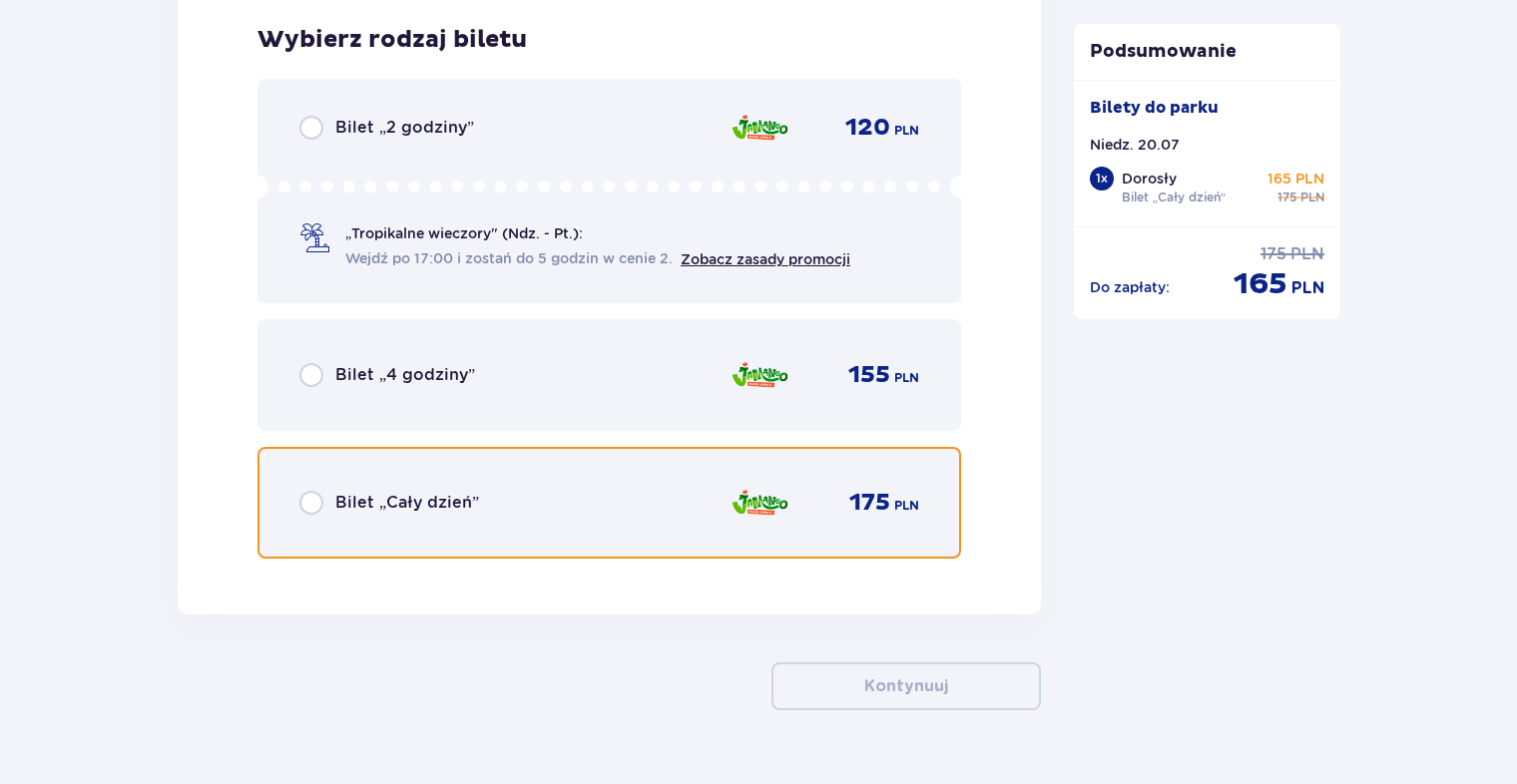 click at bounding box center (311, 503) 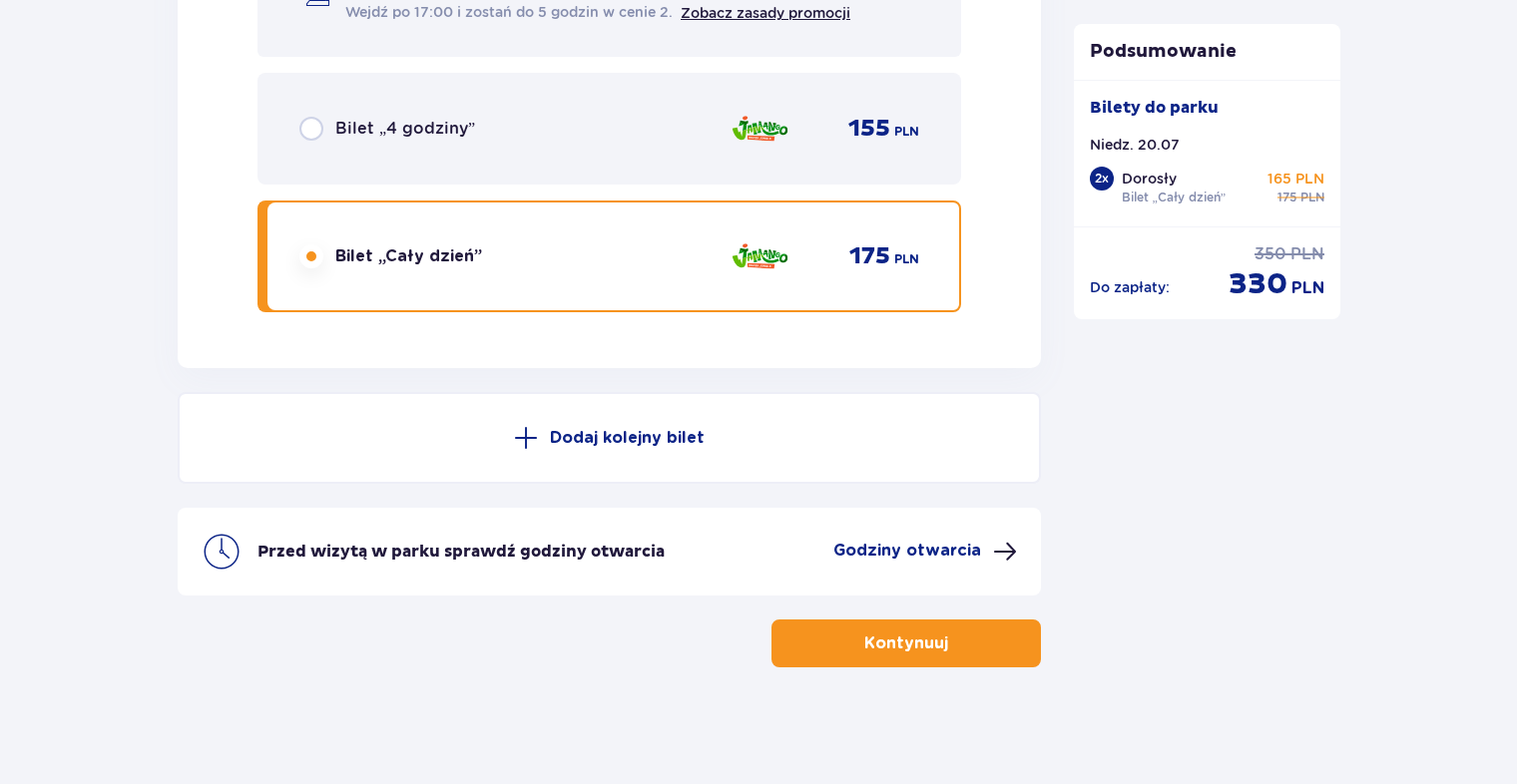 scroll, scrollTop: 3513, scrollLeft: 0, axis: vertical 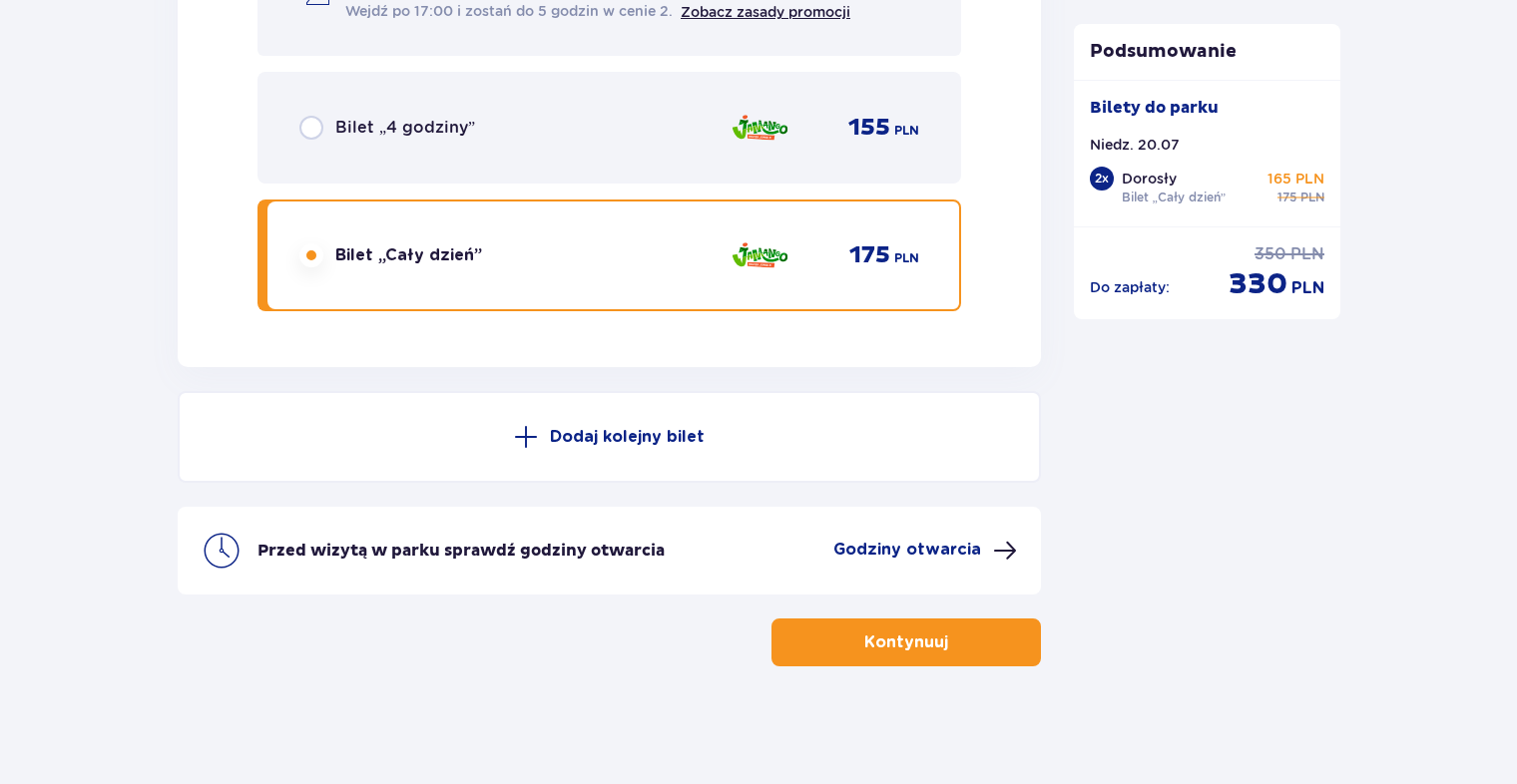 click on "Kontynuuj" at bounding box center [906, 642] 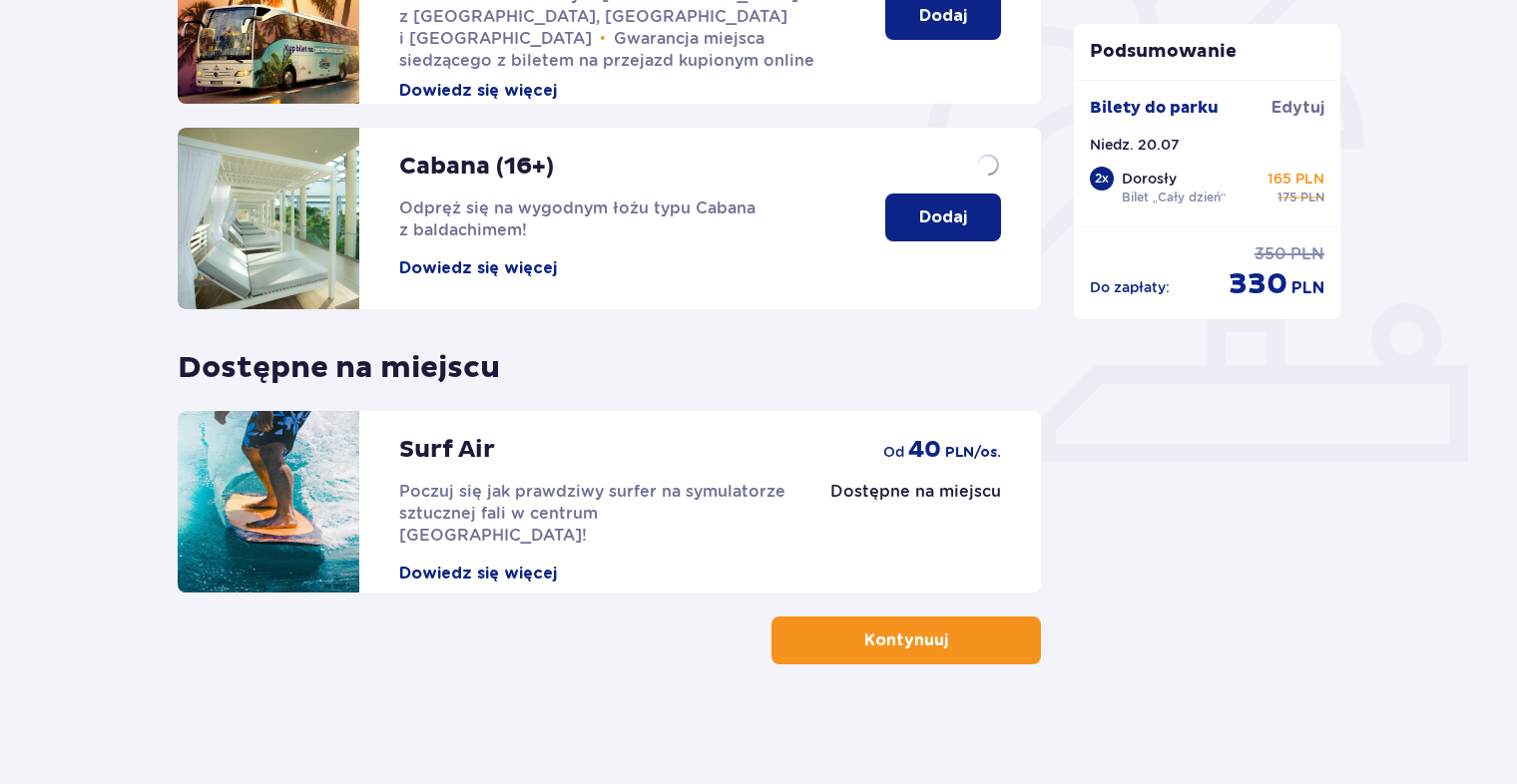 scroll, scrollTop: 0, scrollLeft: 0, axis: both 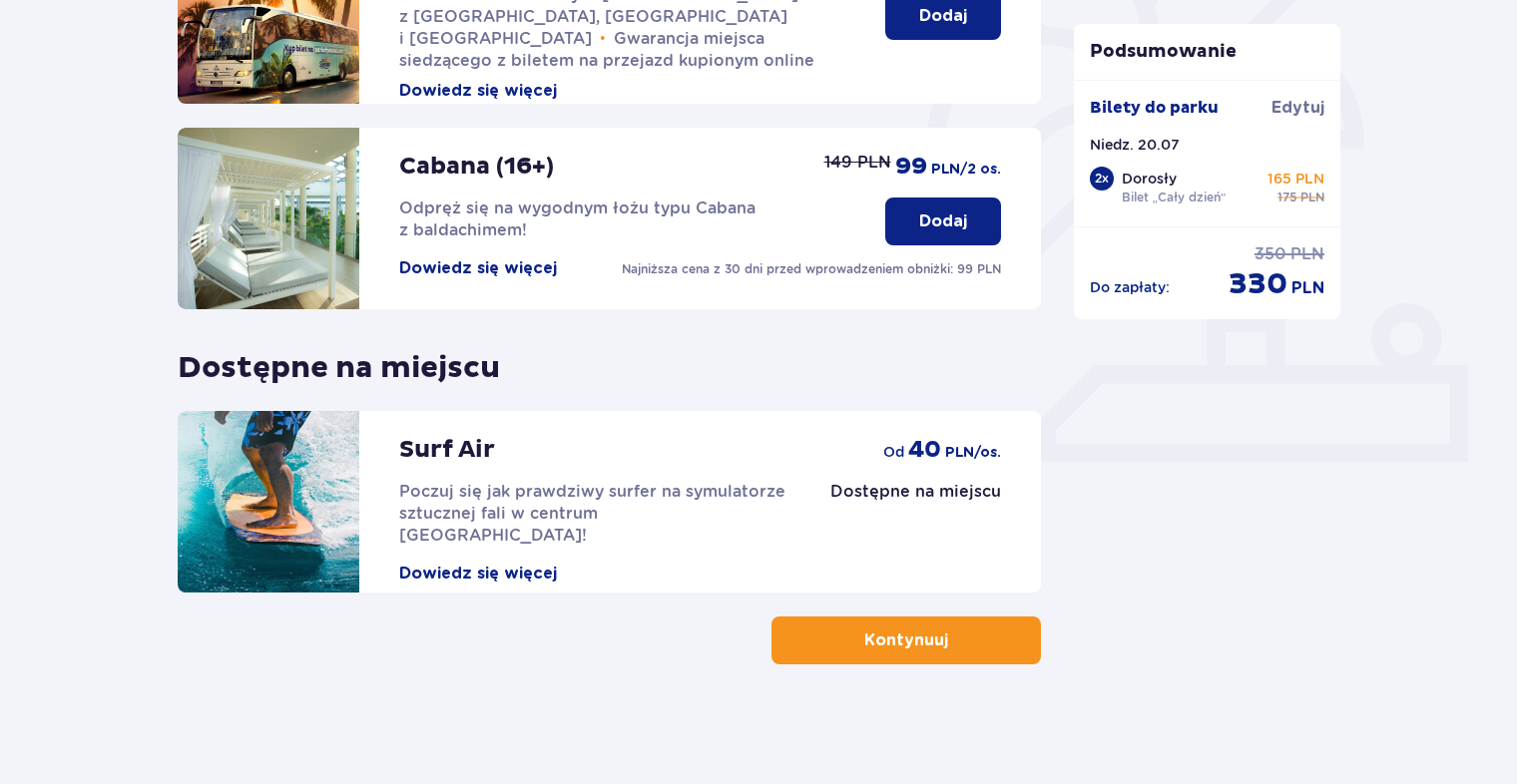 click on "Kontynuuj" at bounding box center [906, 640] 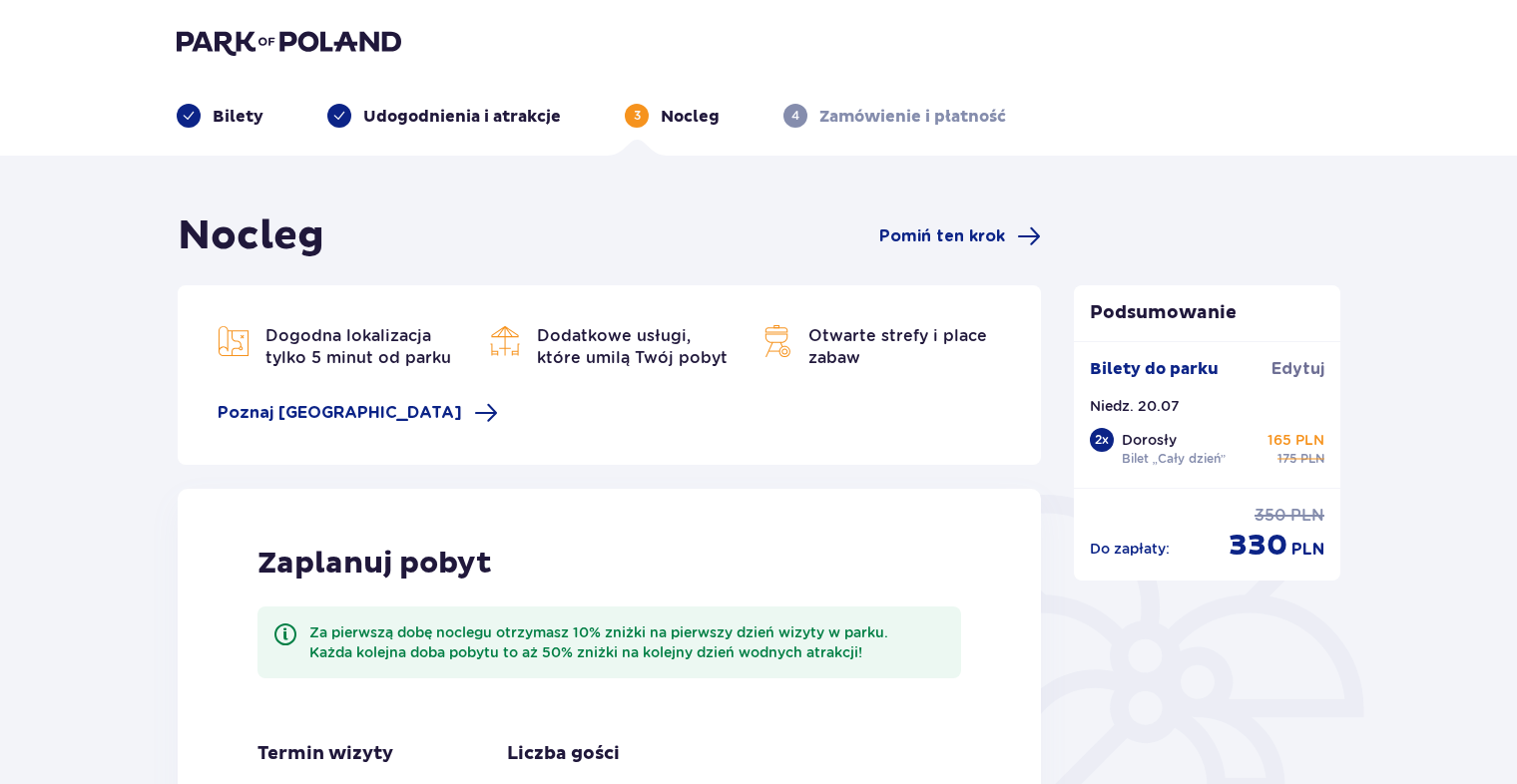 scroll, scrollTop: 0, scrollLeft: 0, axis: both 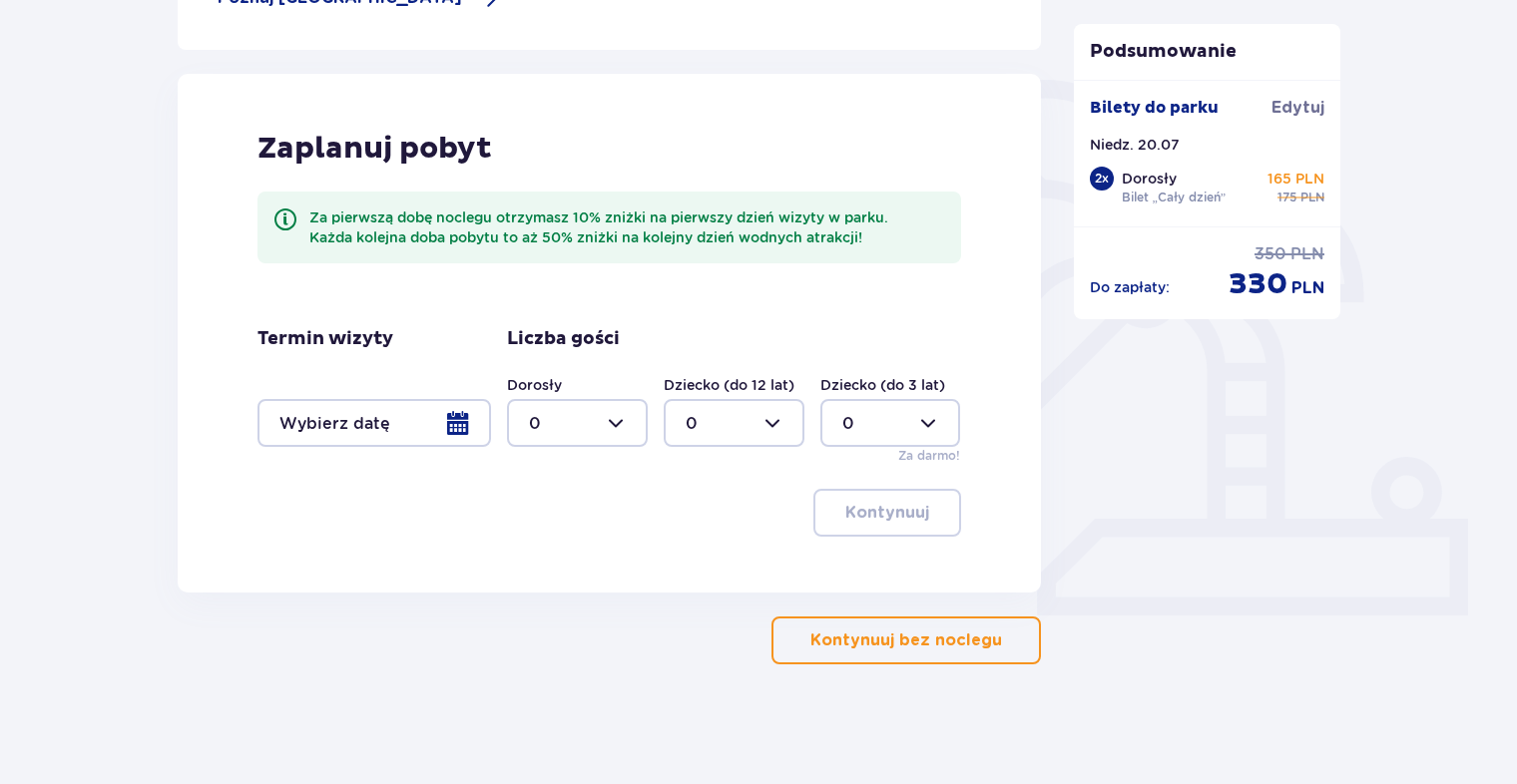 click on "Kontynuuj bez noclegu" at bounding box center (906, 640) 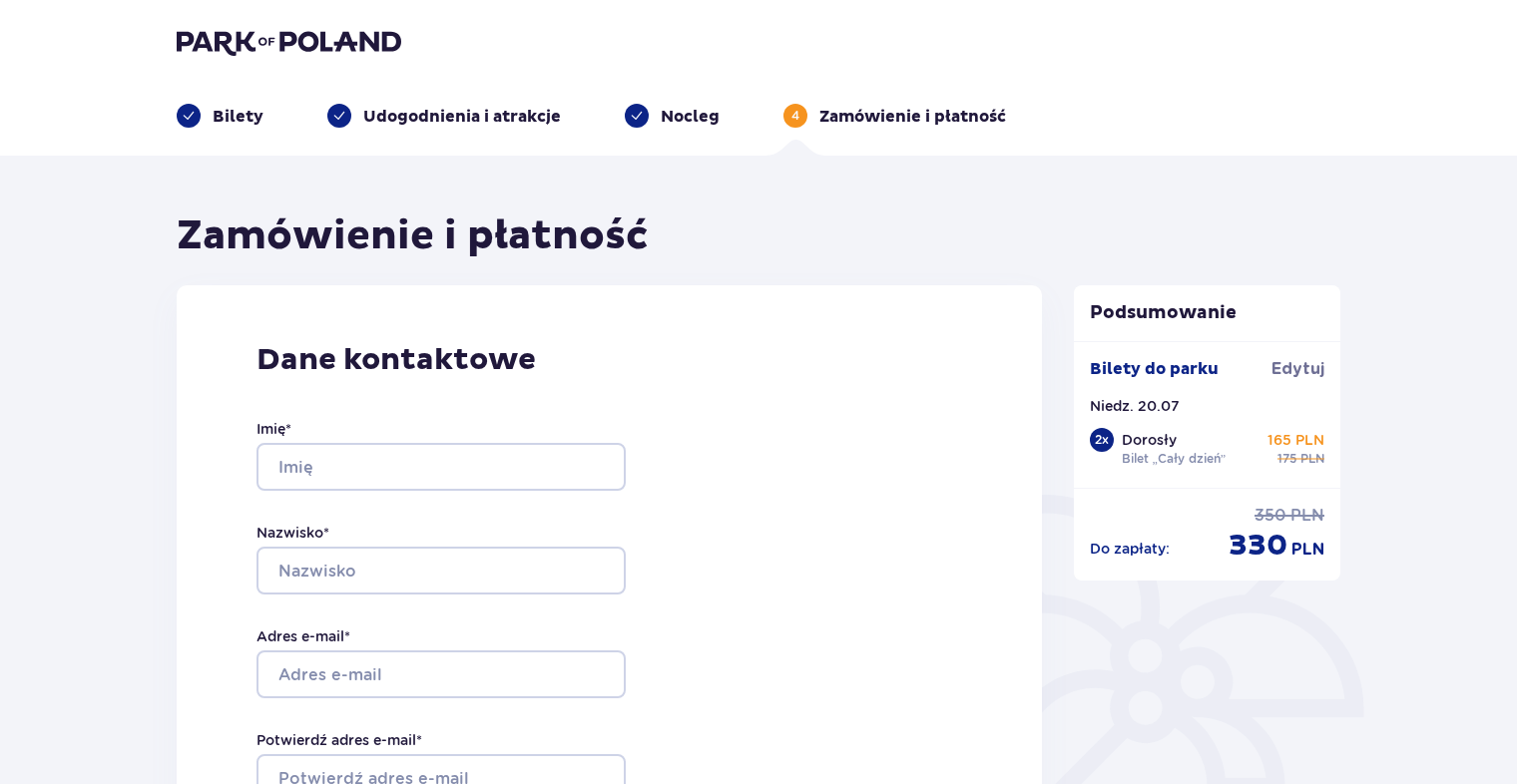 scroll, scrollTop: 0, scrollLeft: 0, axis: both 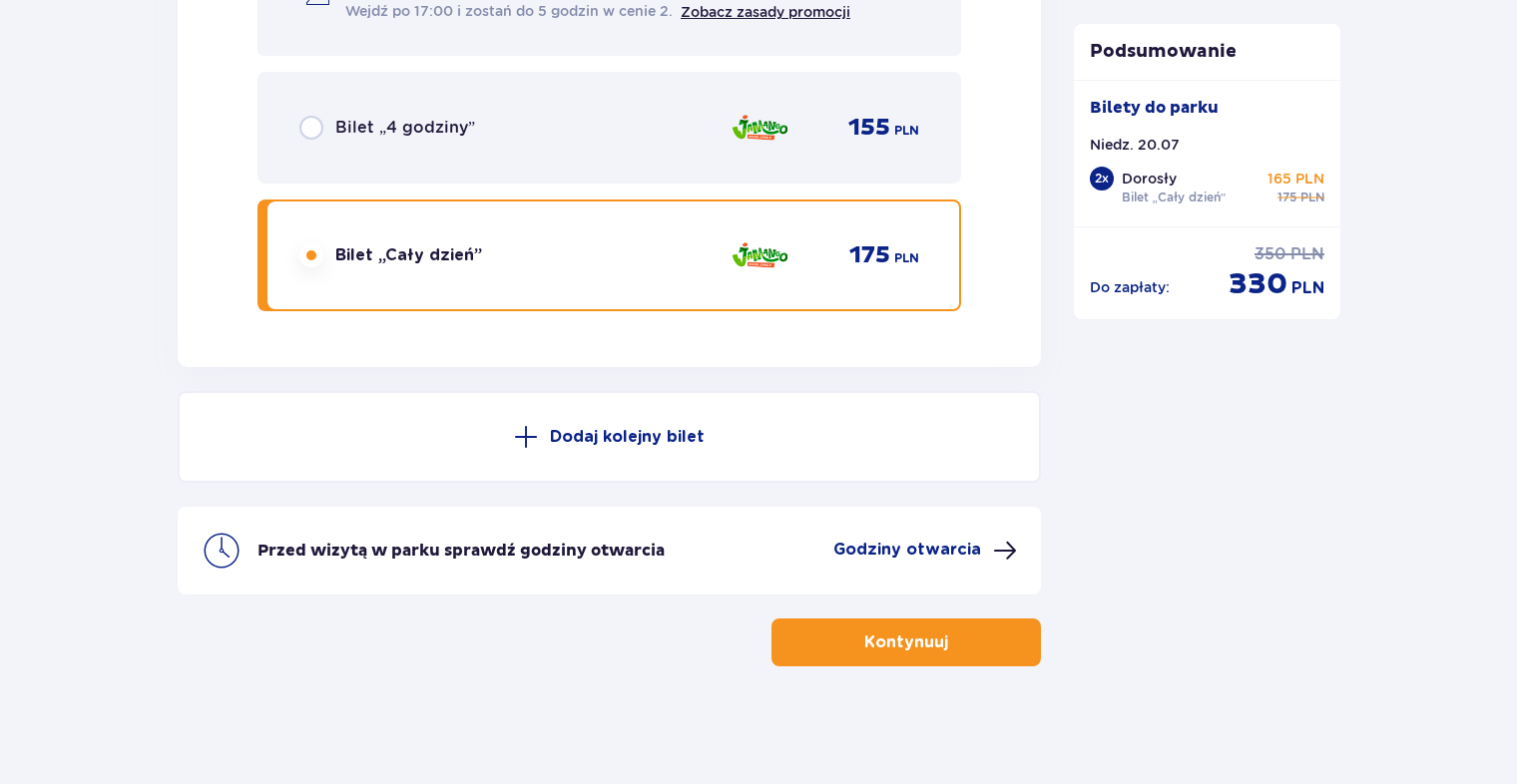 click on "Dodaj kolejny bilet" at bounding box center [627, 437] 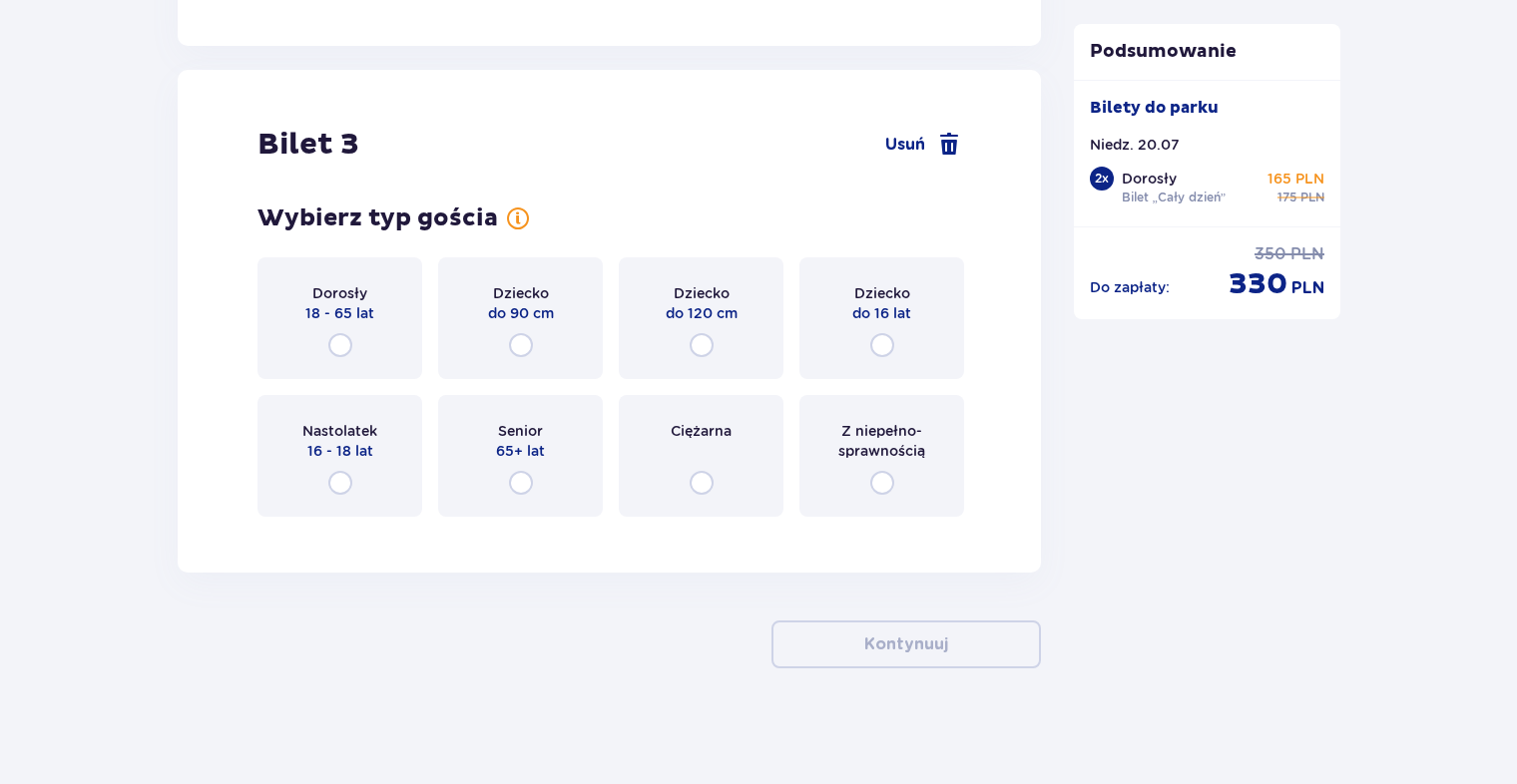 scroll, scrollTop: 4078, scrollLeft: 0, axis: vertical 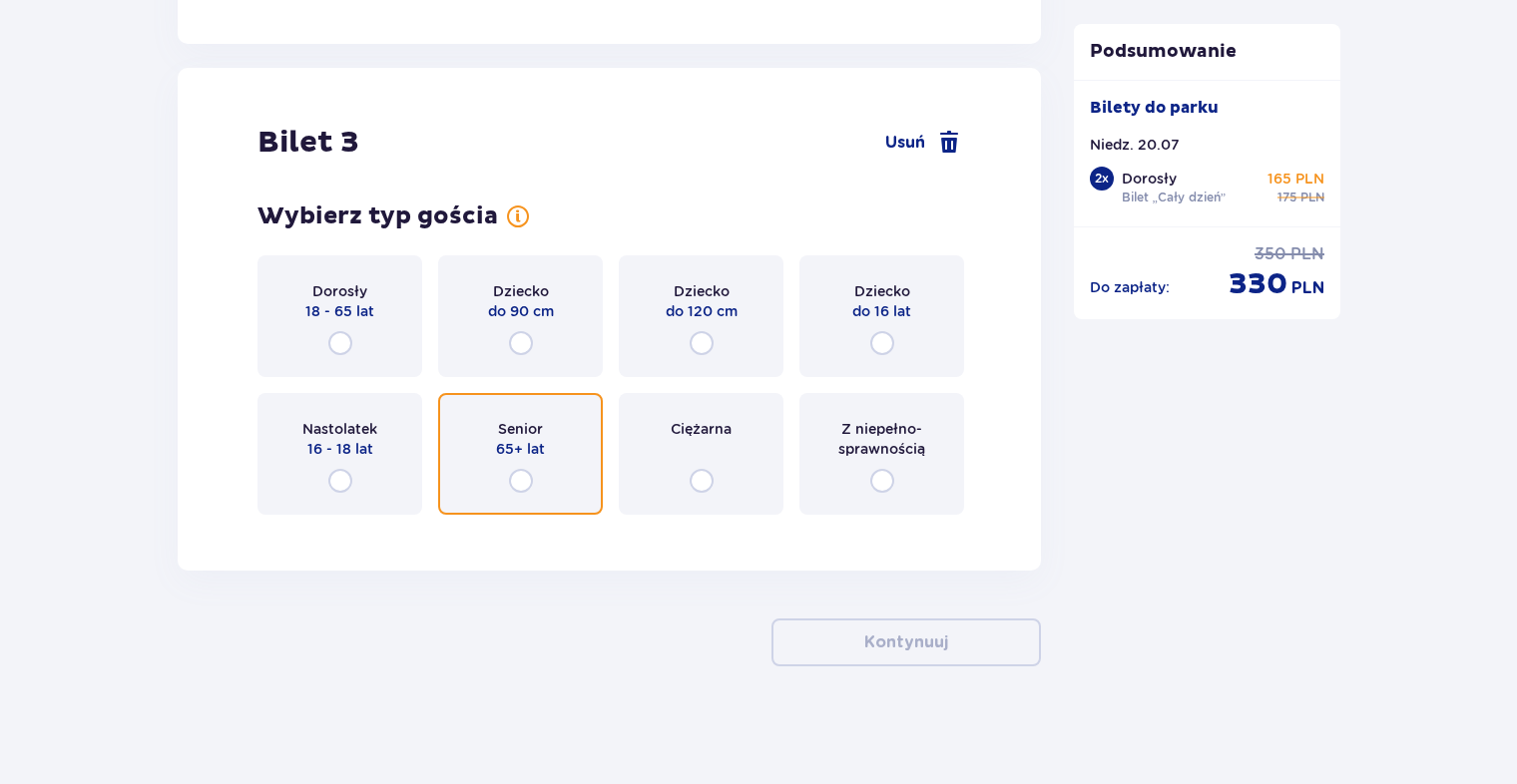 click at bounding box center [521, 481] 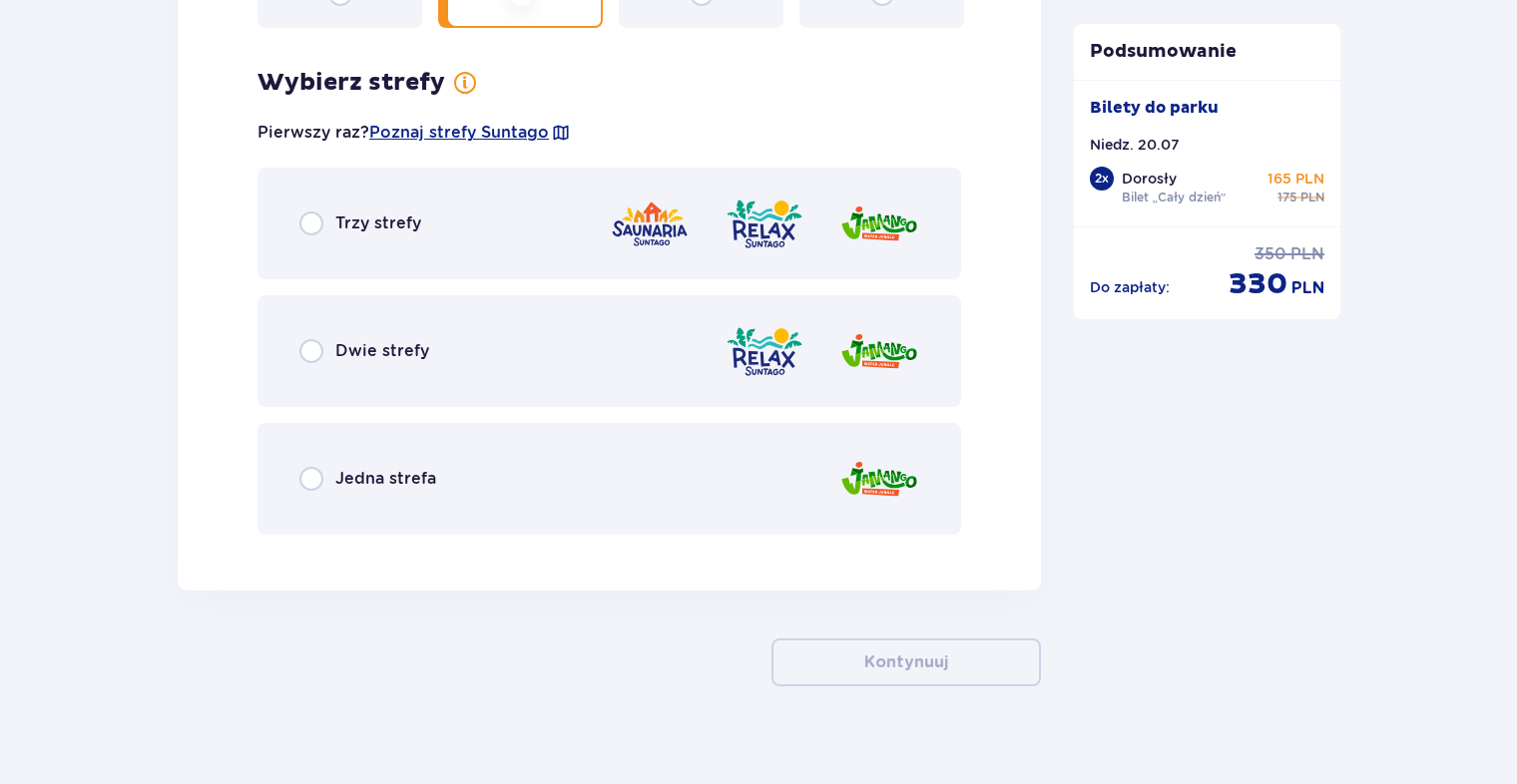 scroll, scrollTop: 4584, scrollLeft: 0, axis: vertical 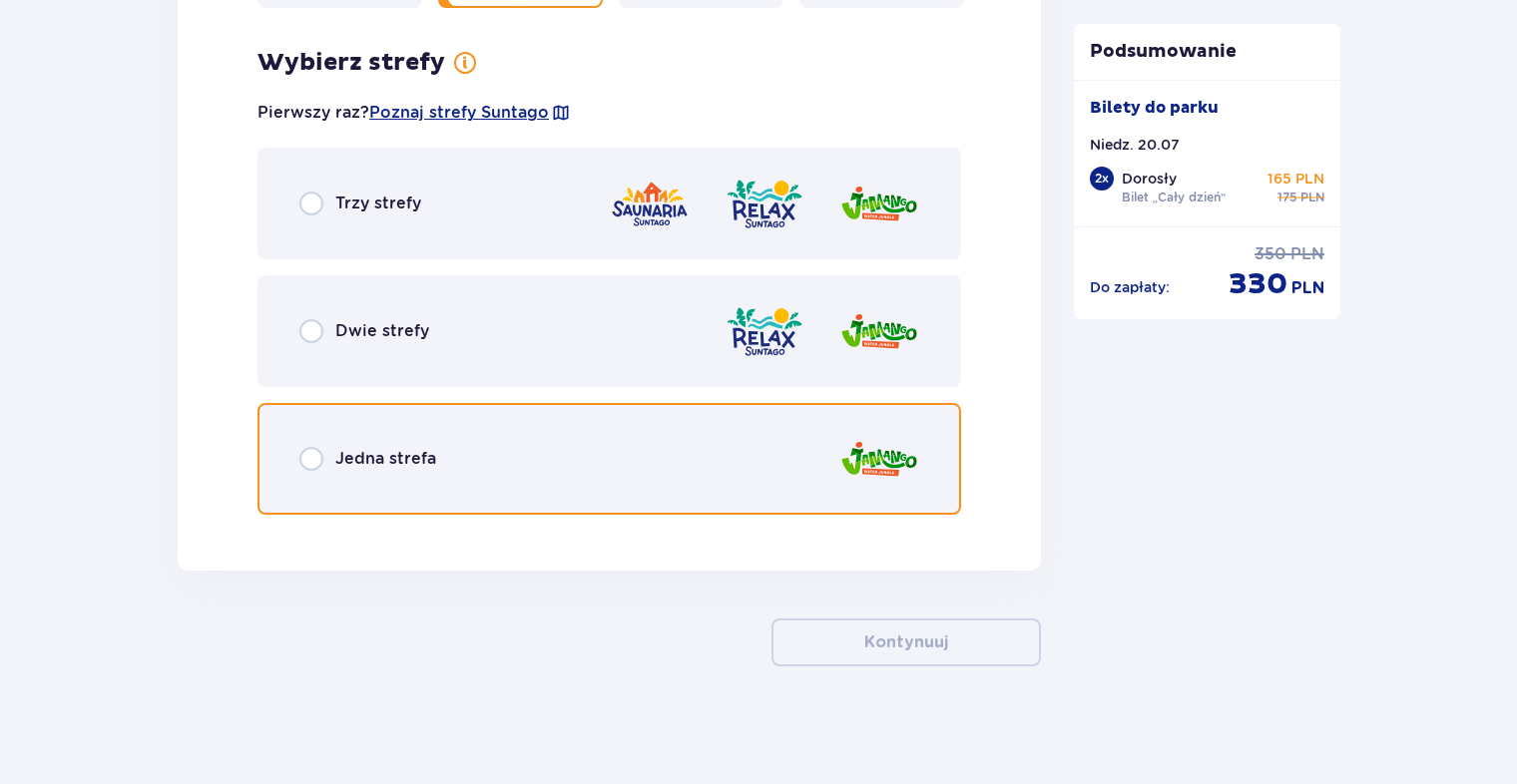 click at bounding box center [311, 459] 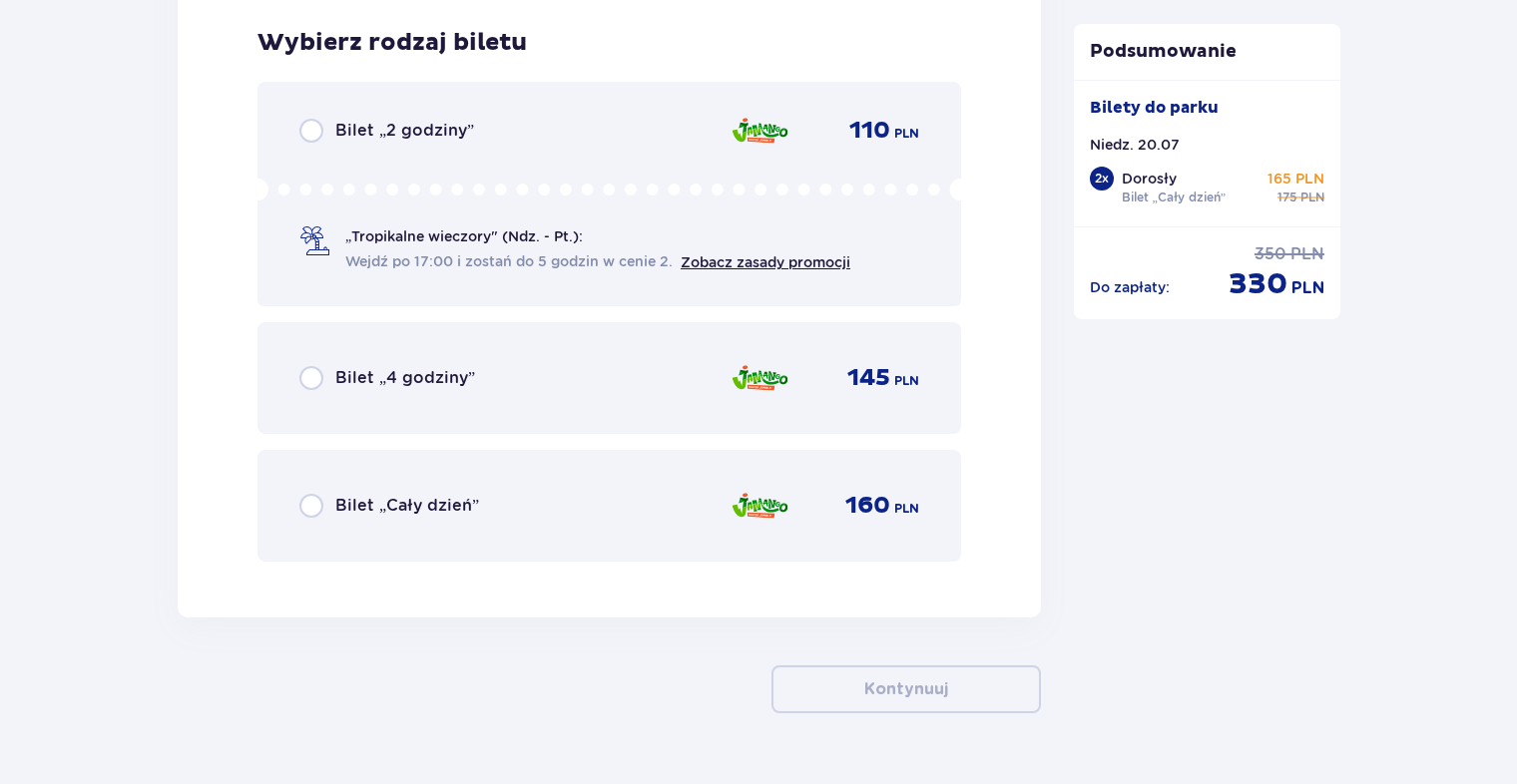 scroll, scrollTop: 5112, scrollLeft: 0, axis: vertical 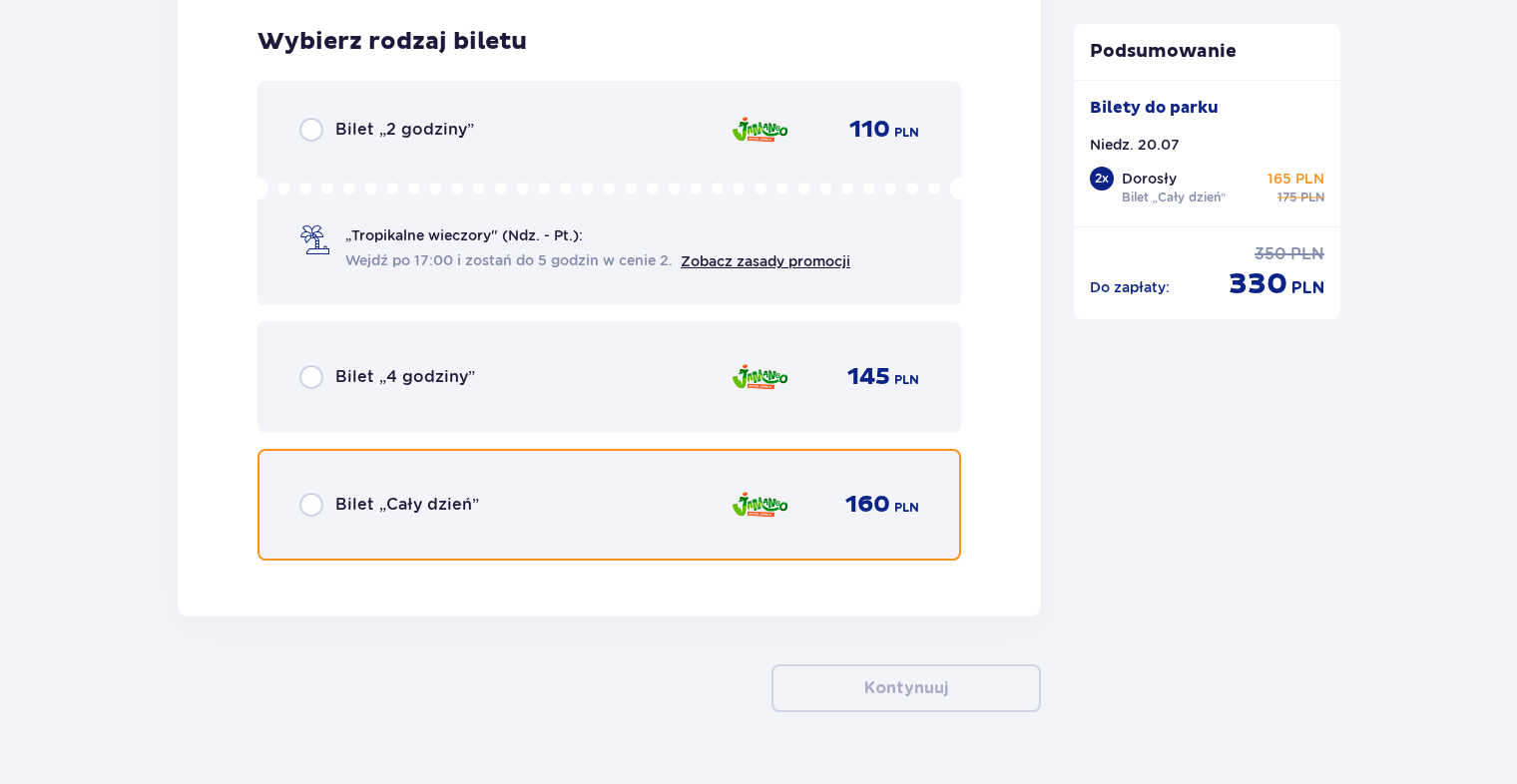click at bounding box center [311, 505] 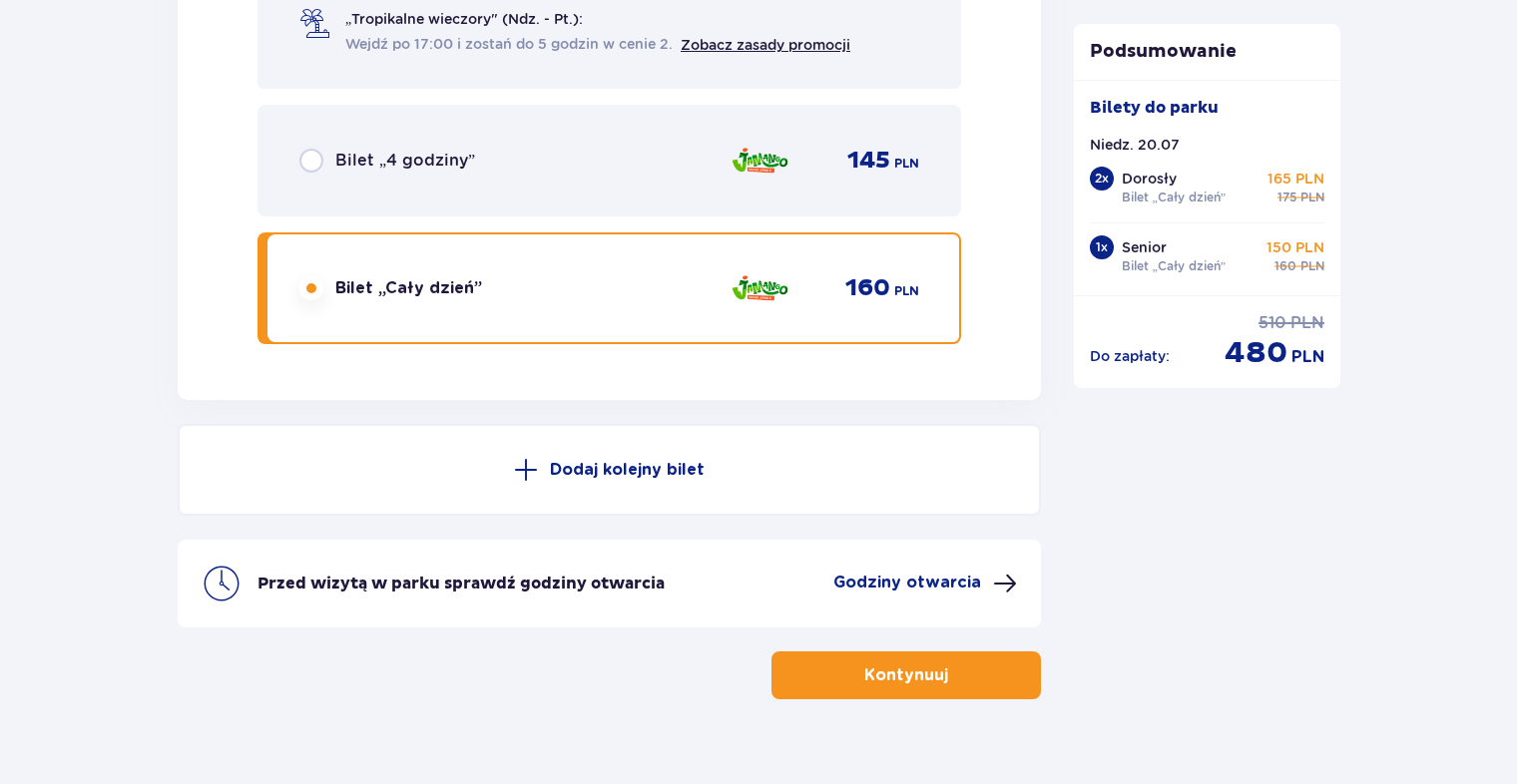 scroll, scrollTop: 5358, scrollLeft: 0, axis: vertical 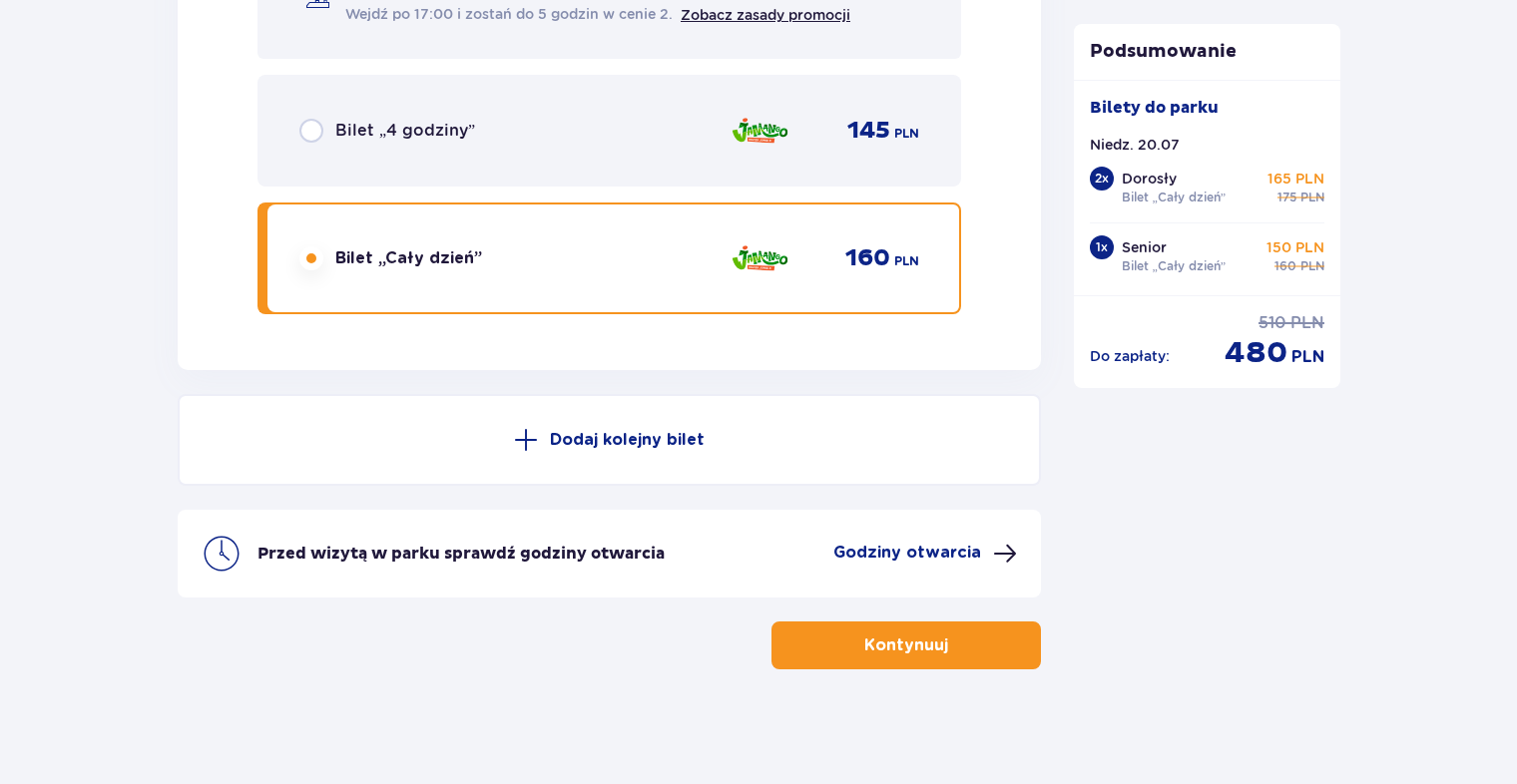 click on "Dodaj kolejny bilet" at bounding box center [627, 440] 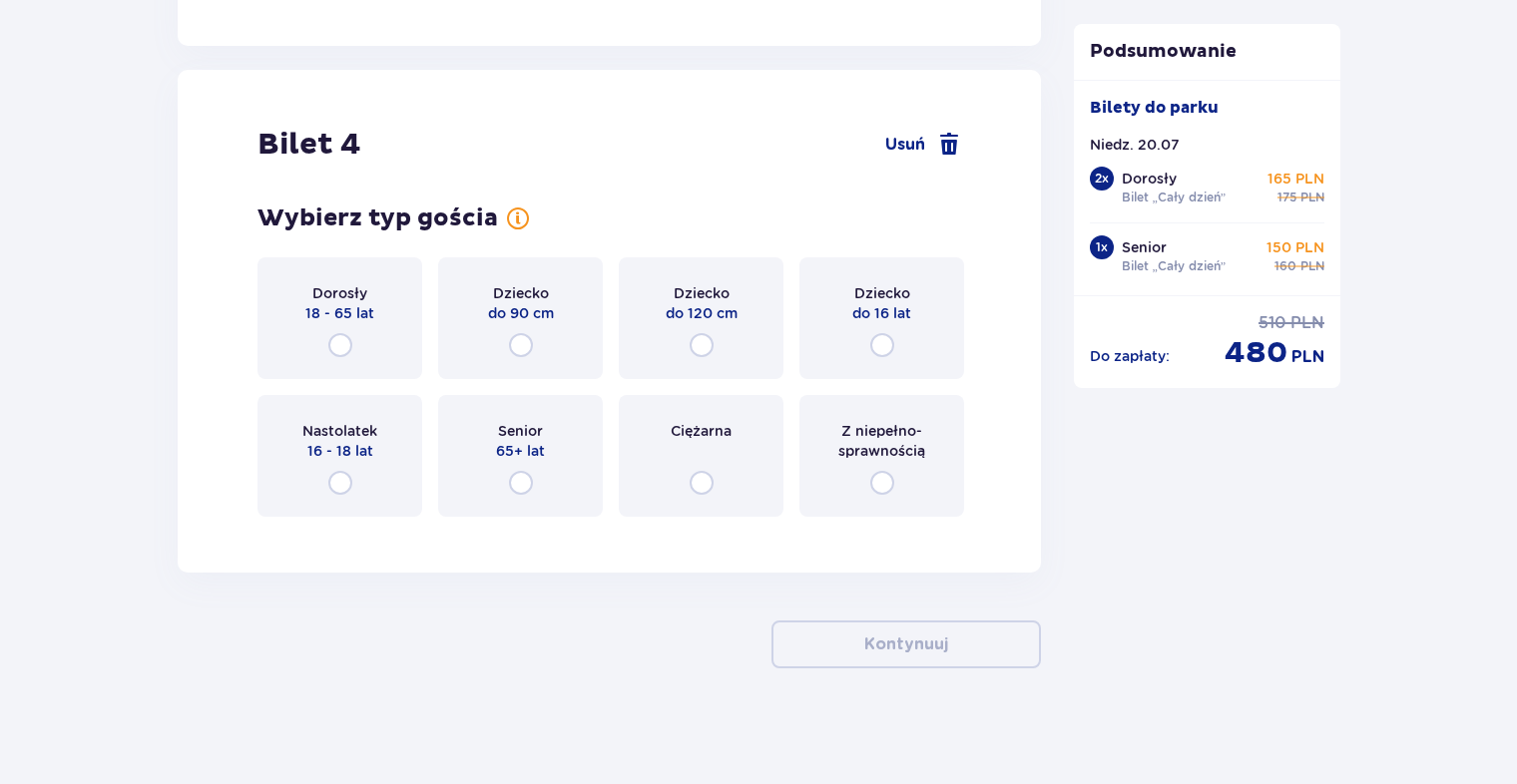 scroll, scrollTop: 5684, scrollLeft: 0, axis: vertical 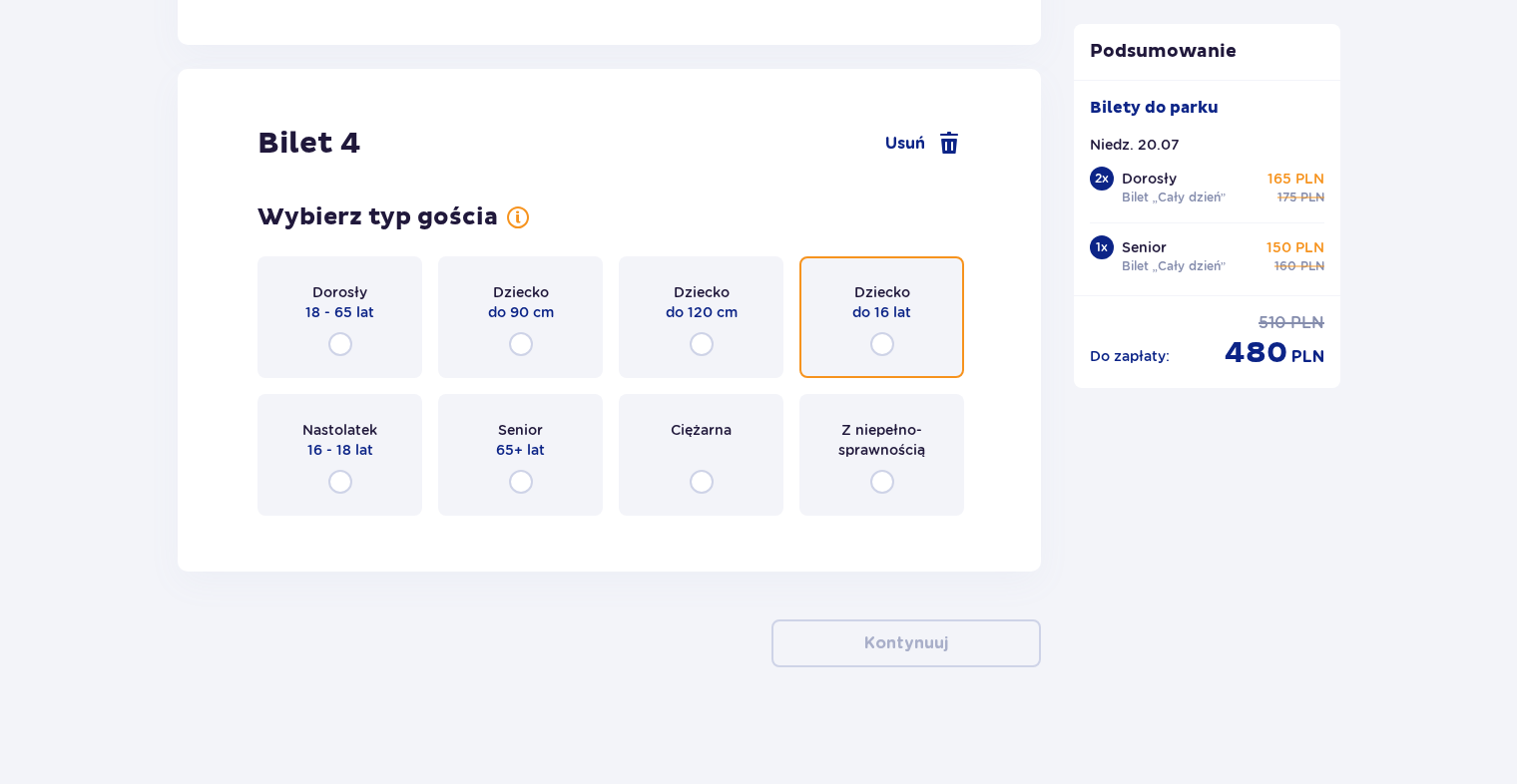 click at bounding box center [882, 344] 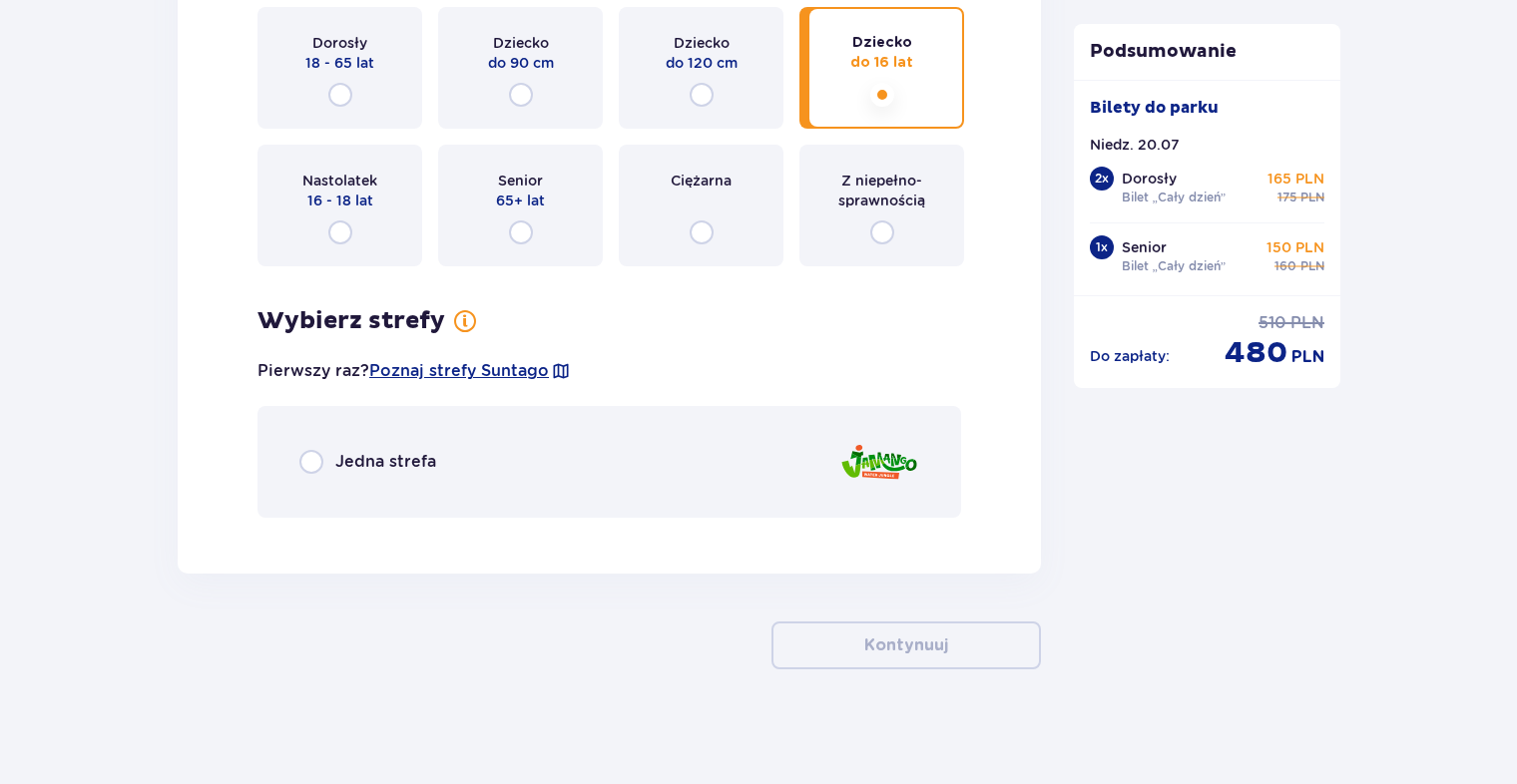 scroll, scrollTop: 5935, scrollLeft: 0, axis: vertical 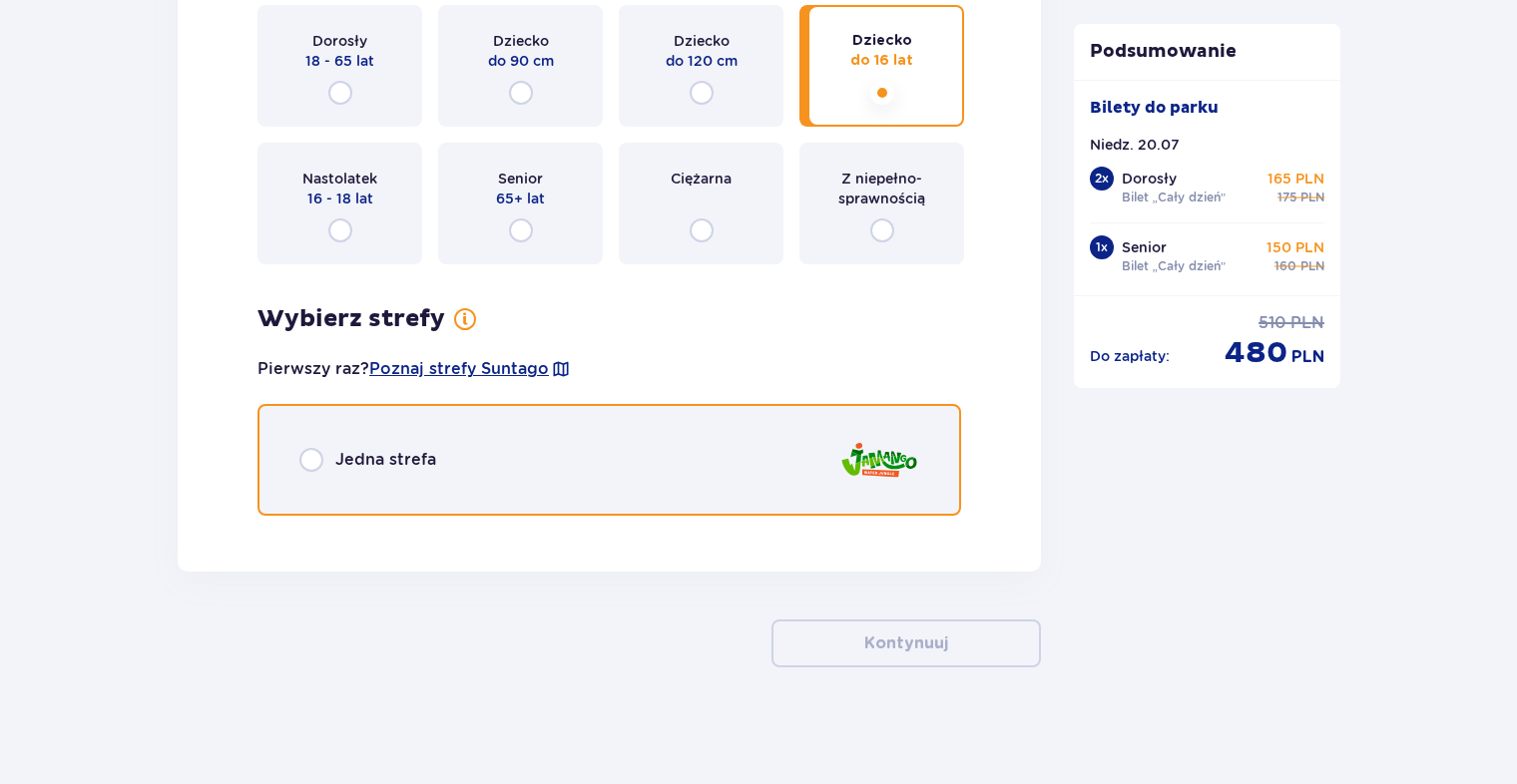 click at bounding box center (311, 460) 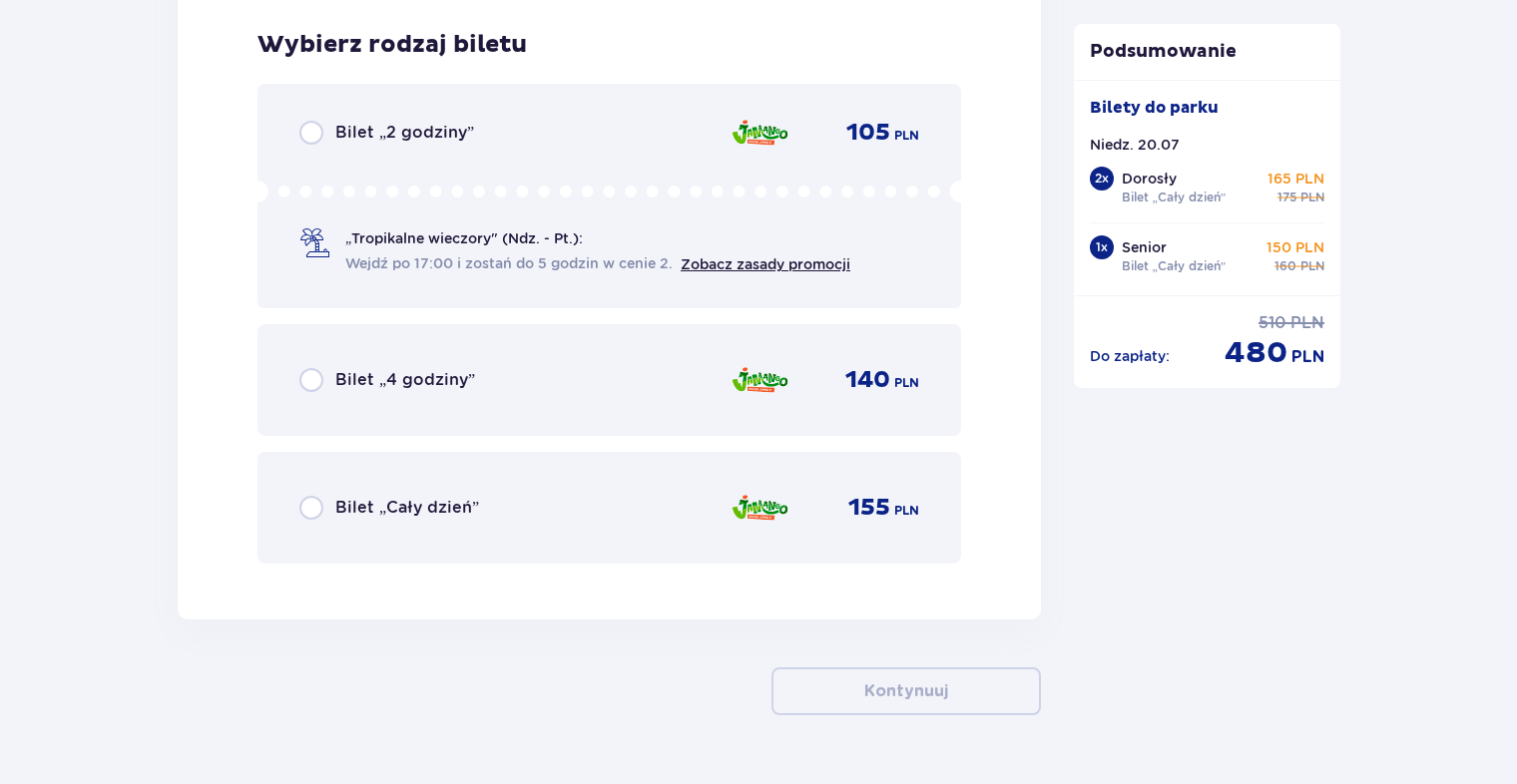 scroll, scrollTop: 6464, scrollLeft: 0, axis: vertical 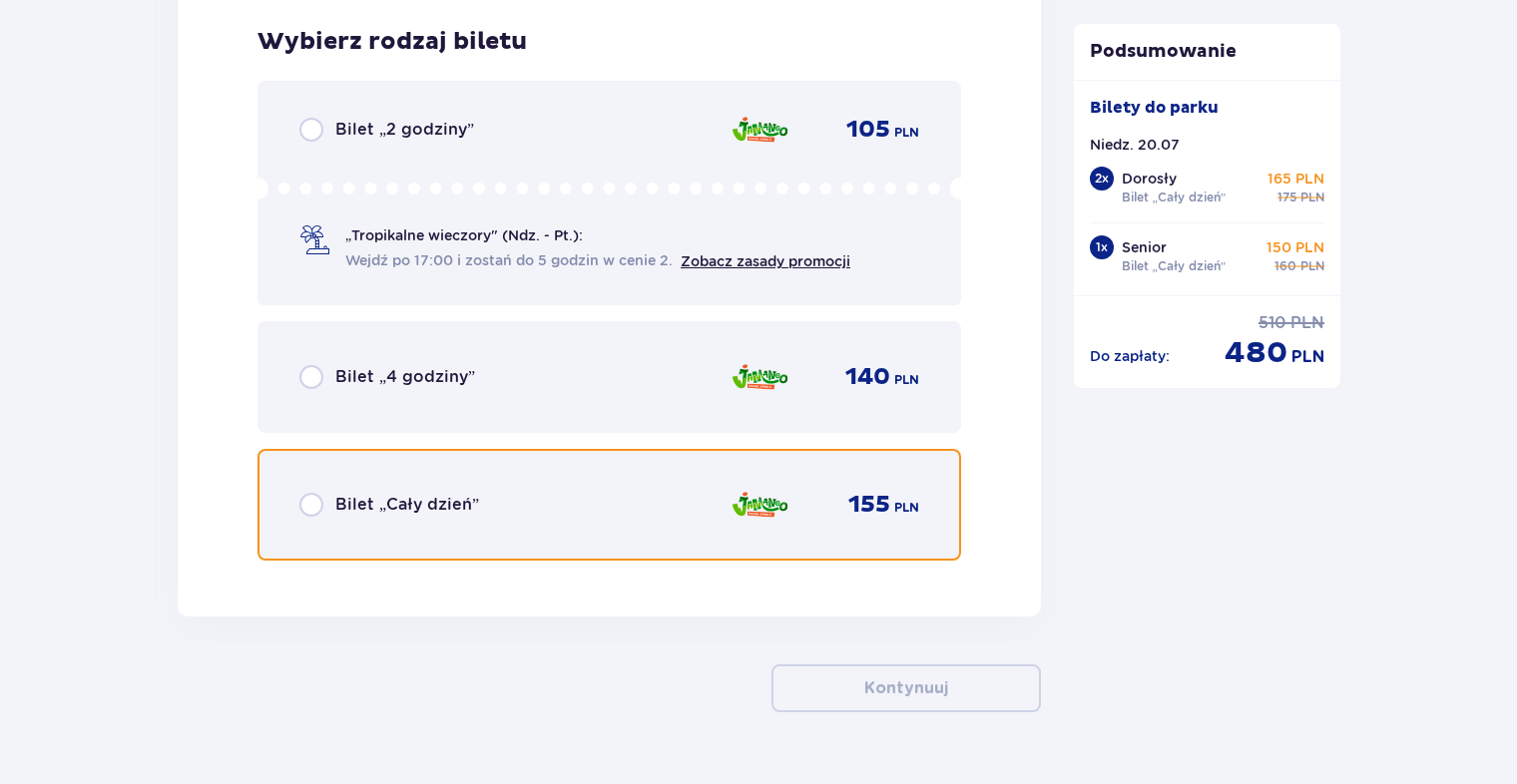 click at bounding box center (311, 505) 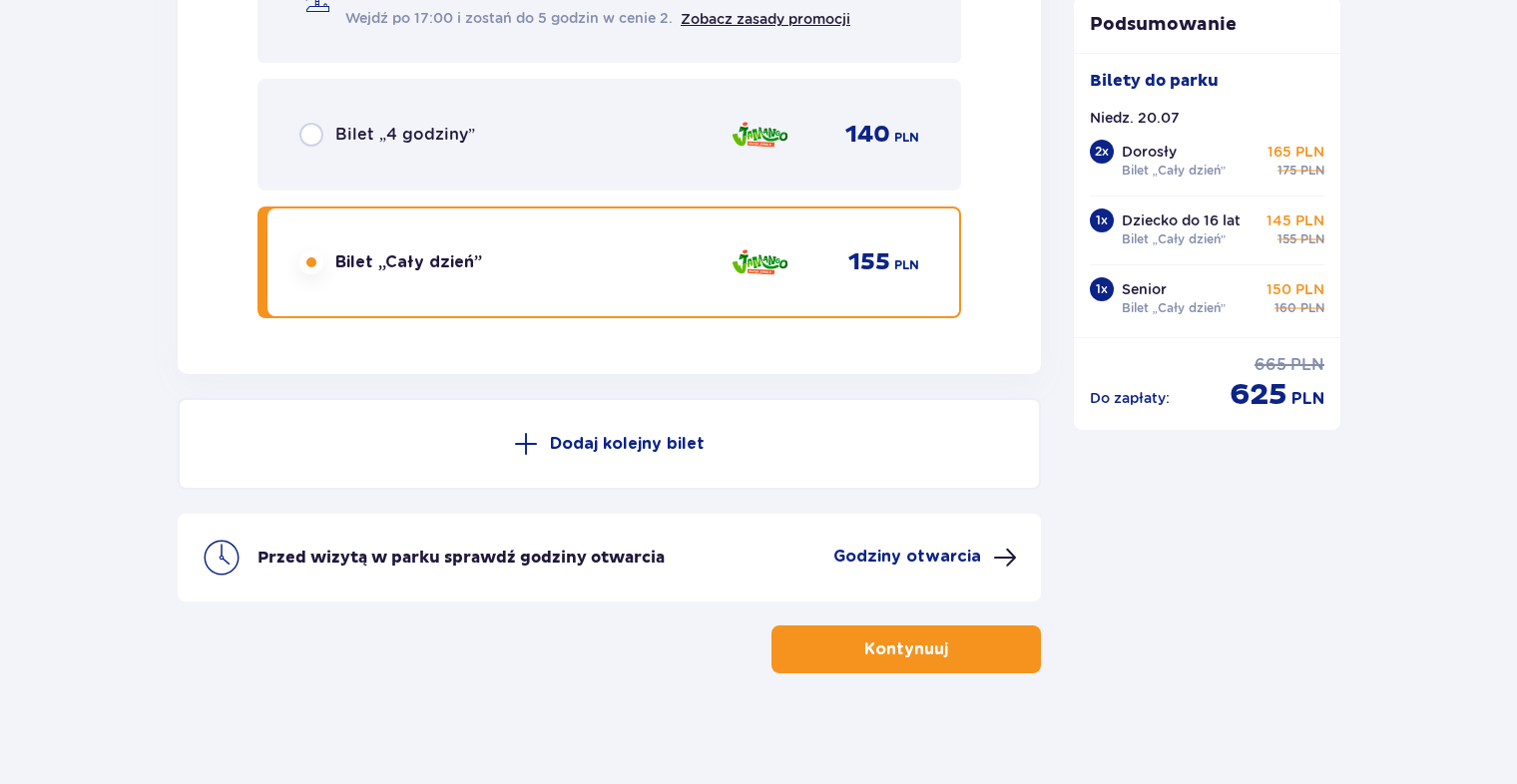 scroll, scrollTop: 6711, scrollLeft: 0, axis: vertical 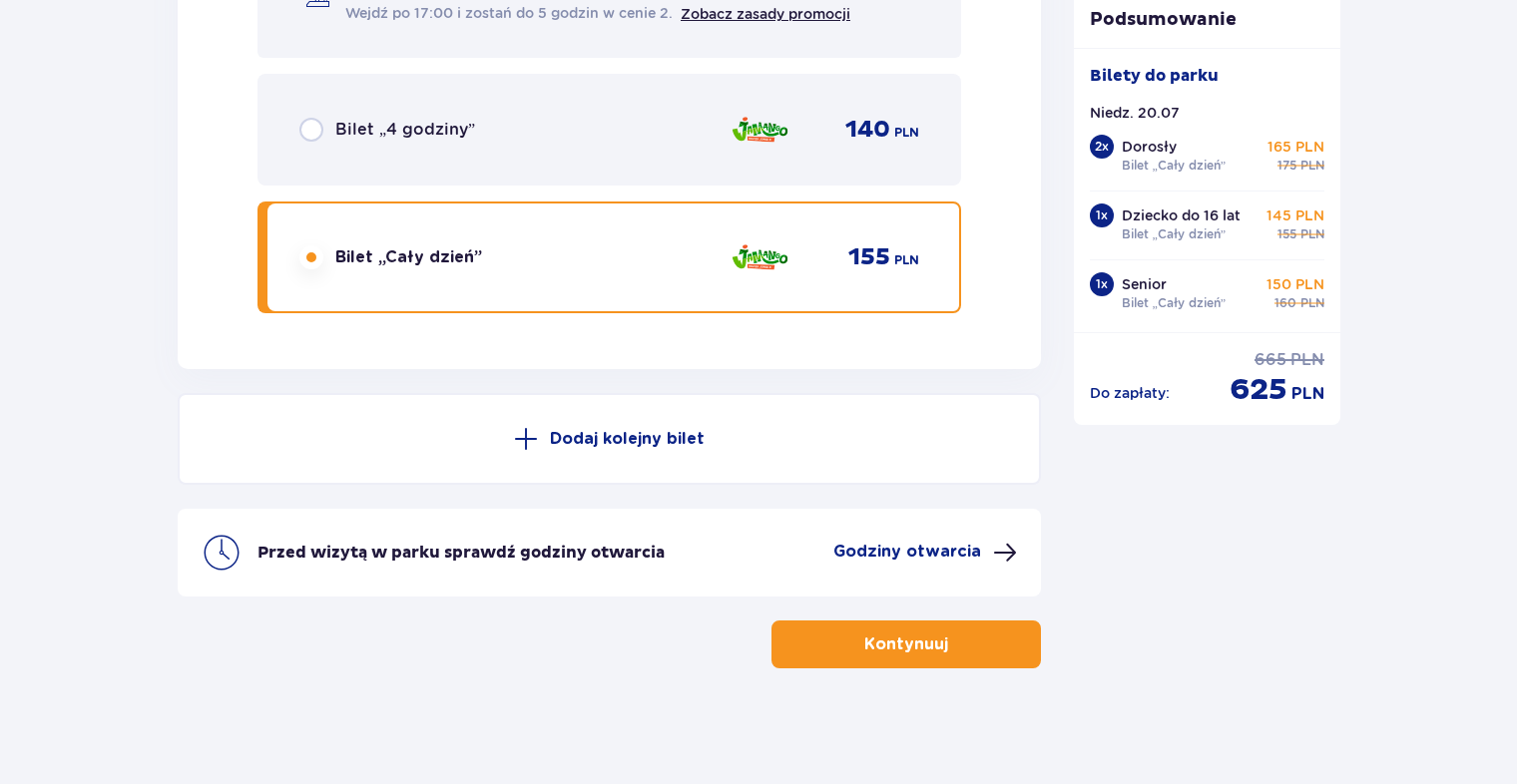 click on "Dodaj kolejny bilet" at bounding box center [627, 439] 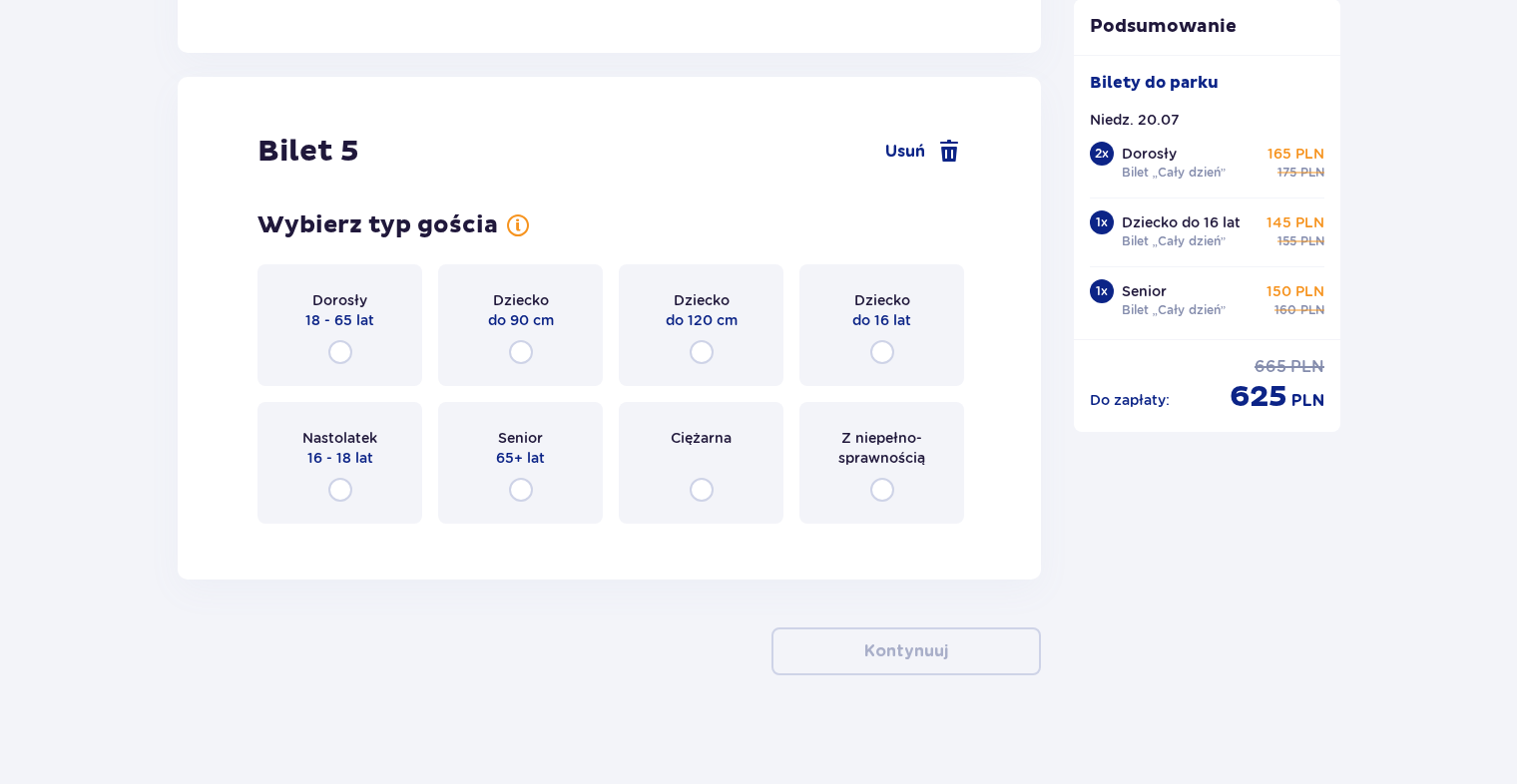 scroll, scrollTop: 7034, scrollLeft: 0, axis: vertical 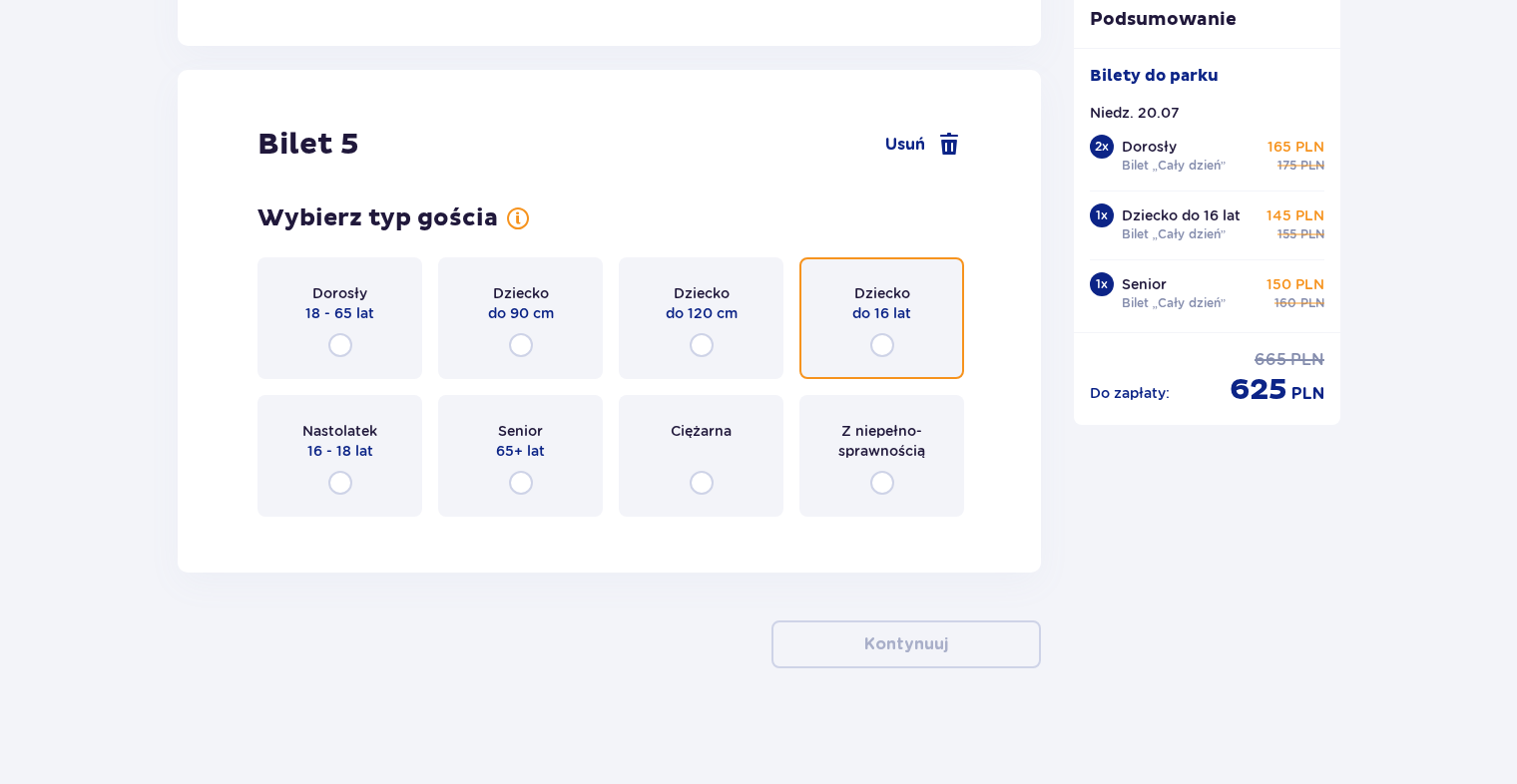click at bounding box center [882, 345] 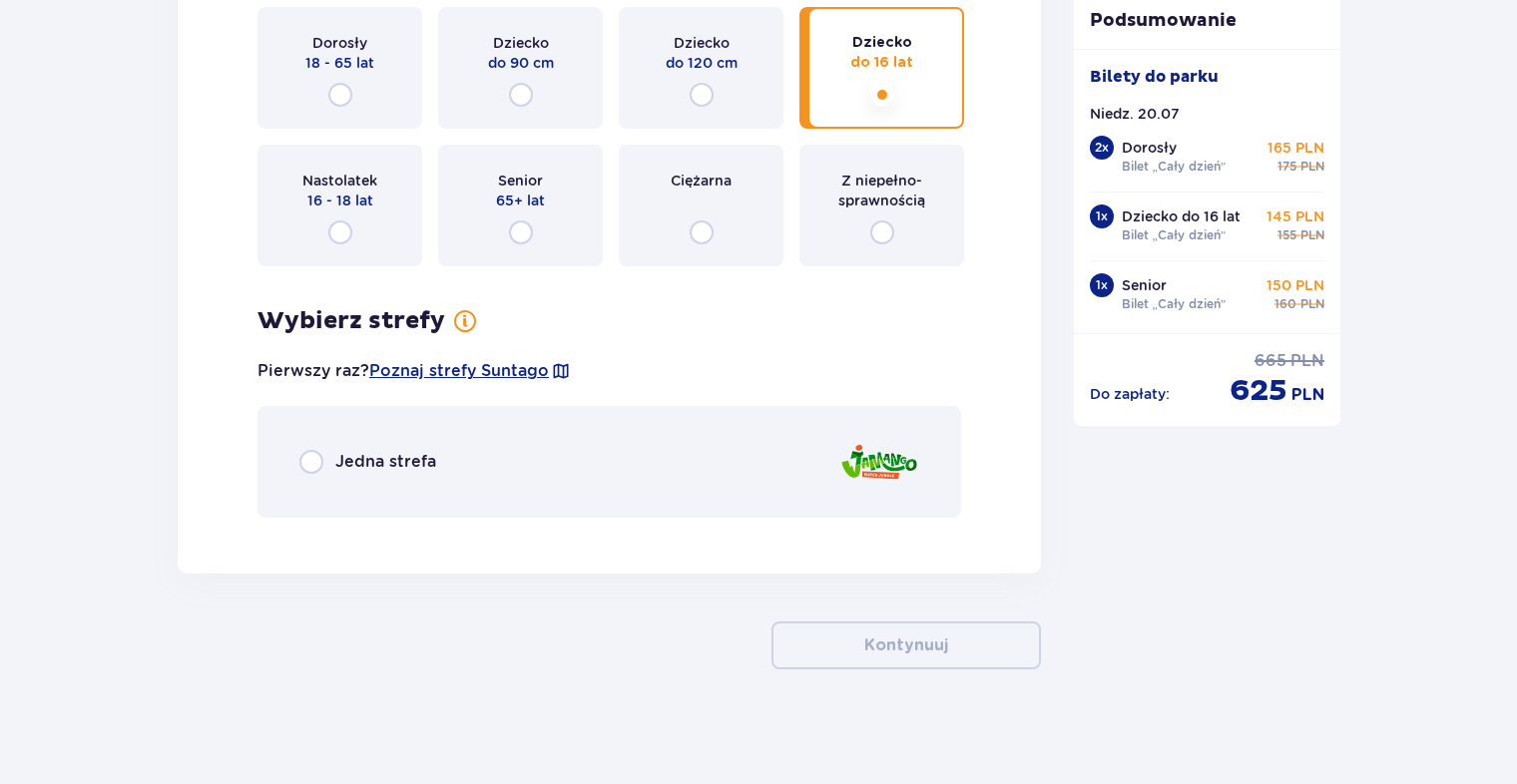scroll, scrollTop: 7285, scrollLeft: 0, axis: vertical 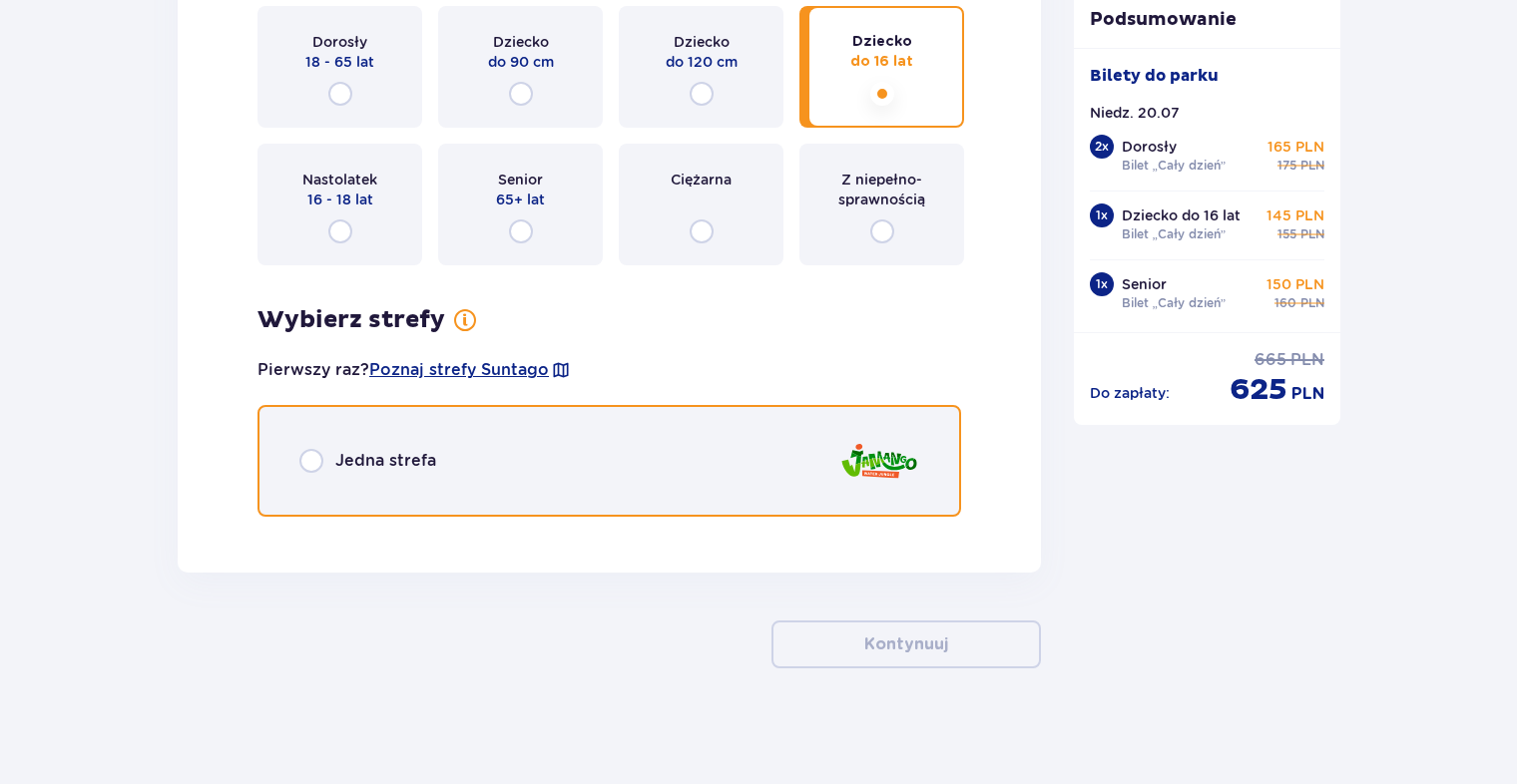 click at bounding box center [311, 461] 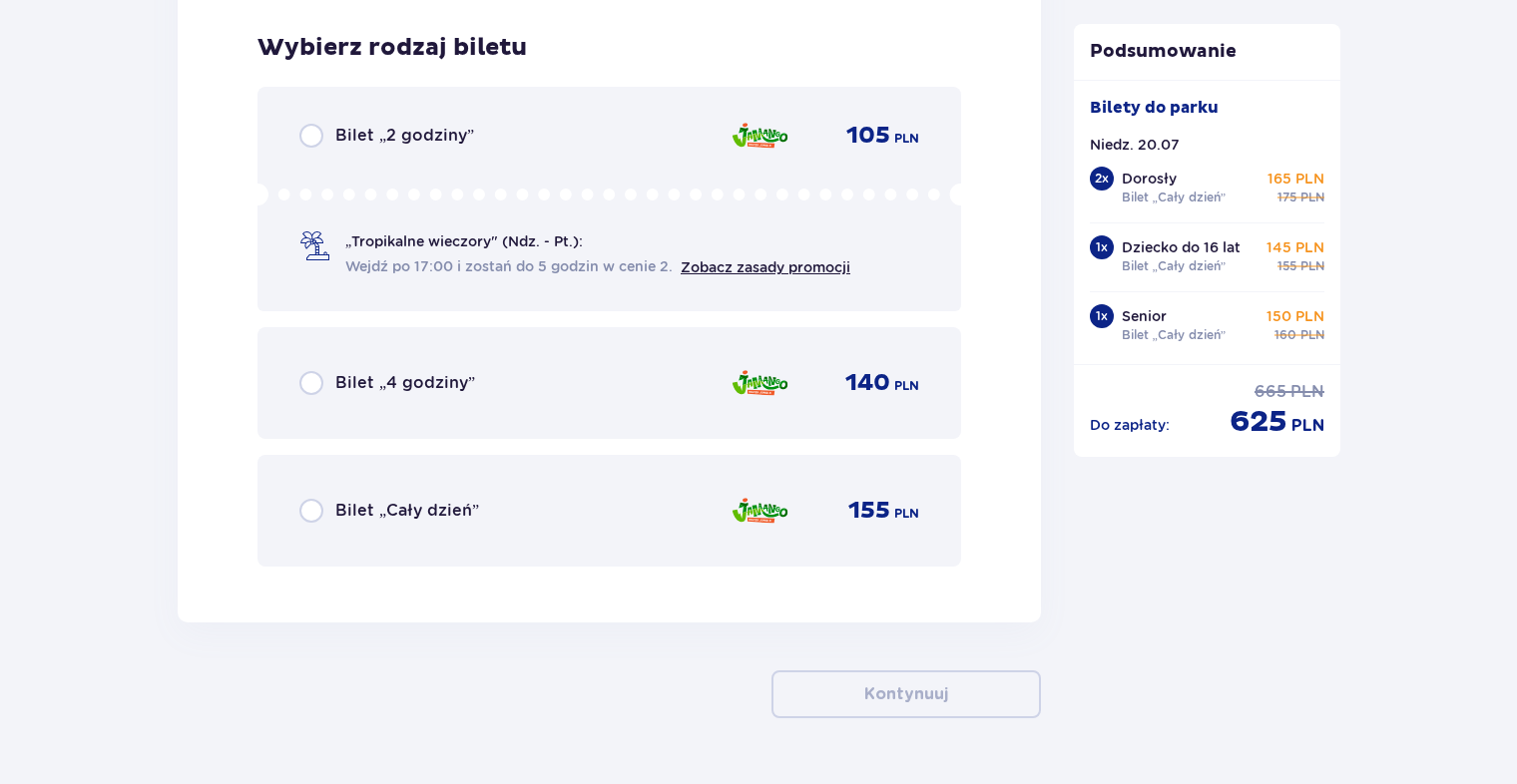 scroll, scrollTop: 7814, scrollLeft: 0, axis: vertical 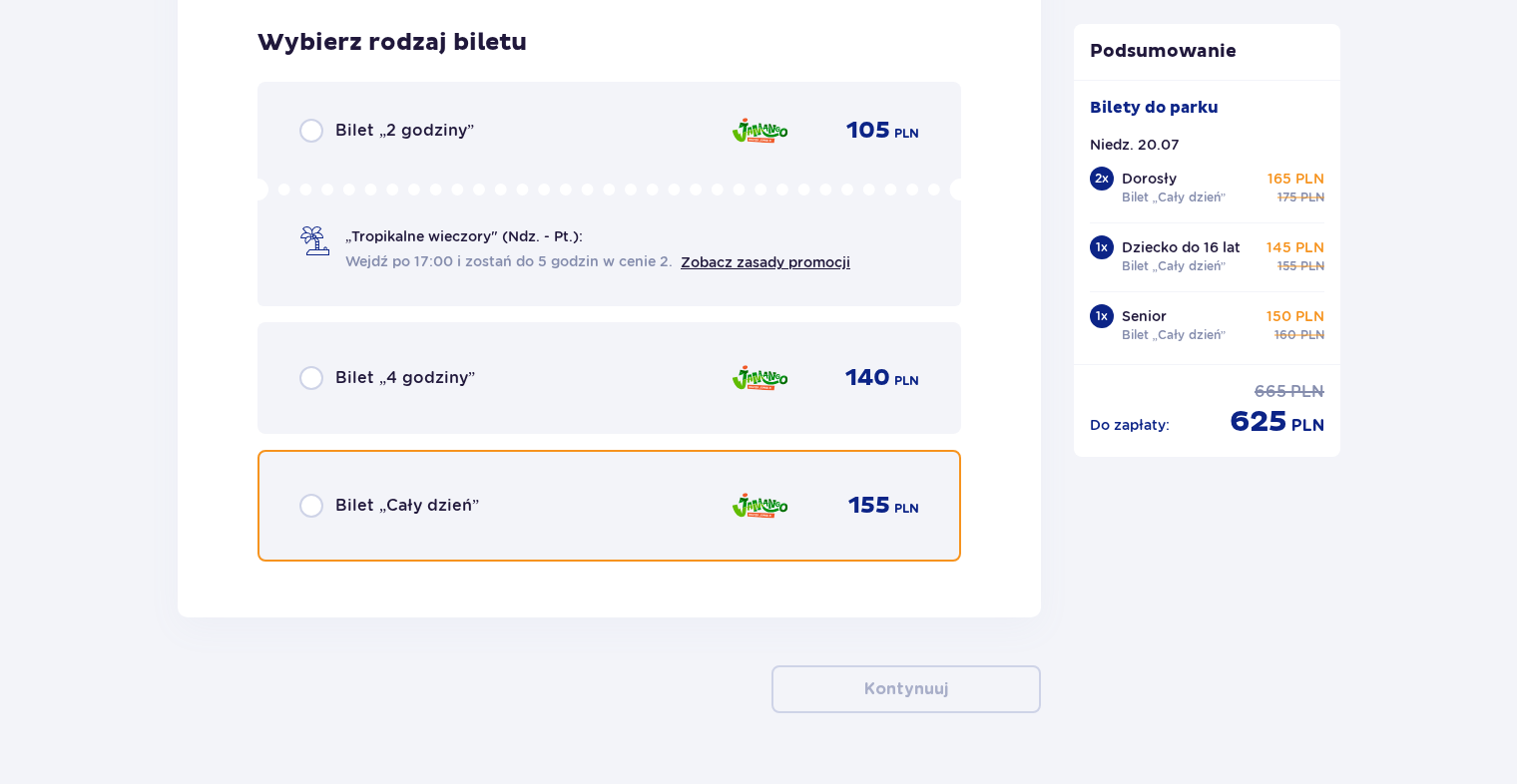click at bounding box center (311, 506) 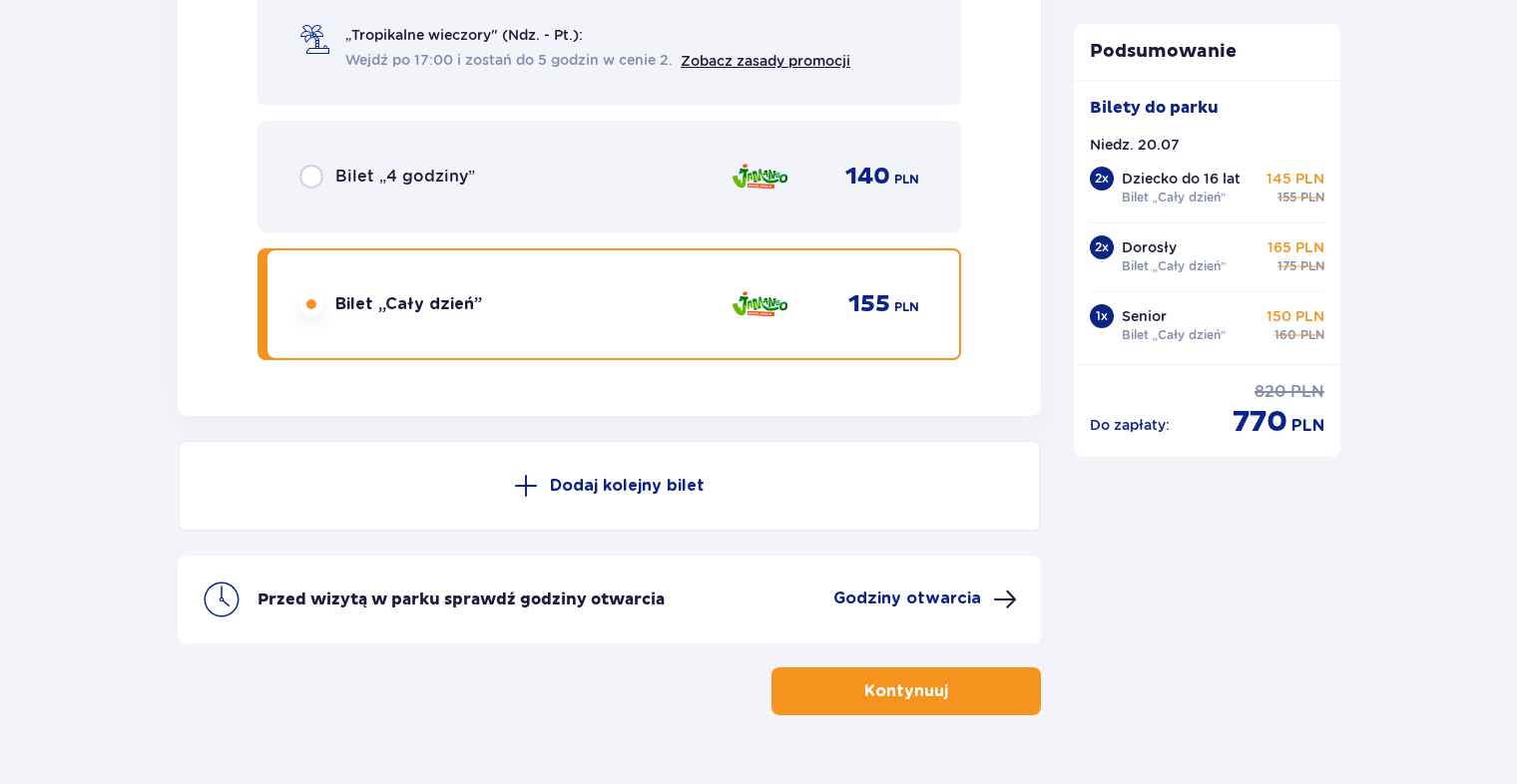scroll, scrollTop: 8059, scrollLeft: 0, axis: vertical 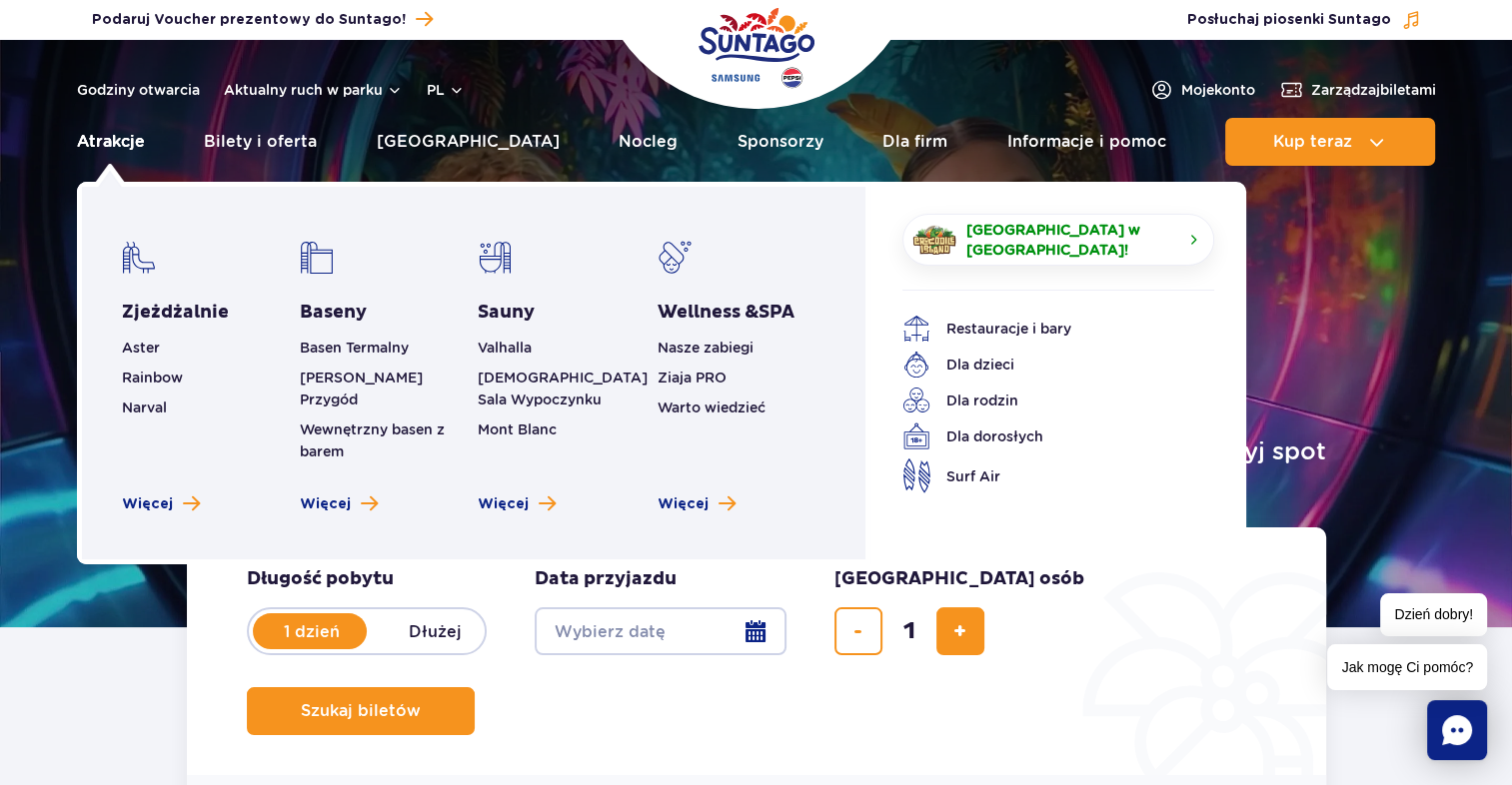 click on "Atrakcje" at bounding box center [111, 142] 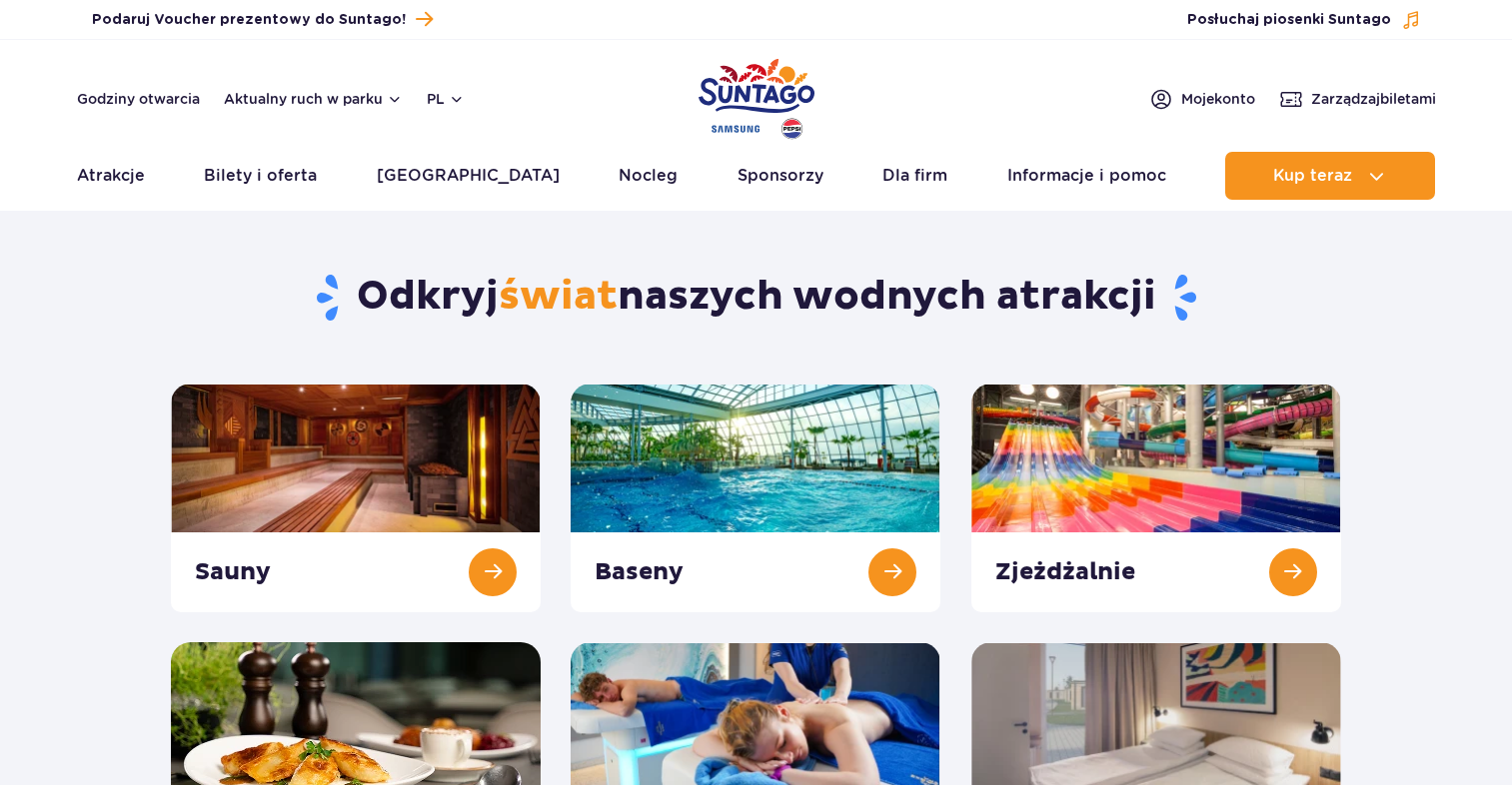 scroll, scrollTop: 0, scrollLeft: 0, axis: both 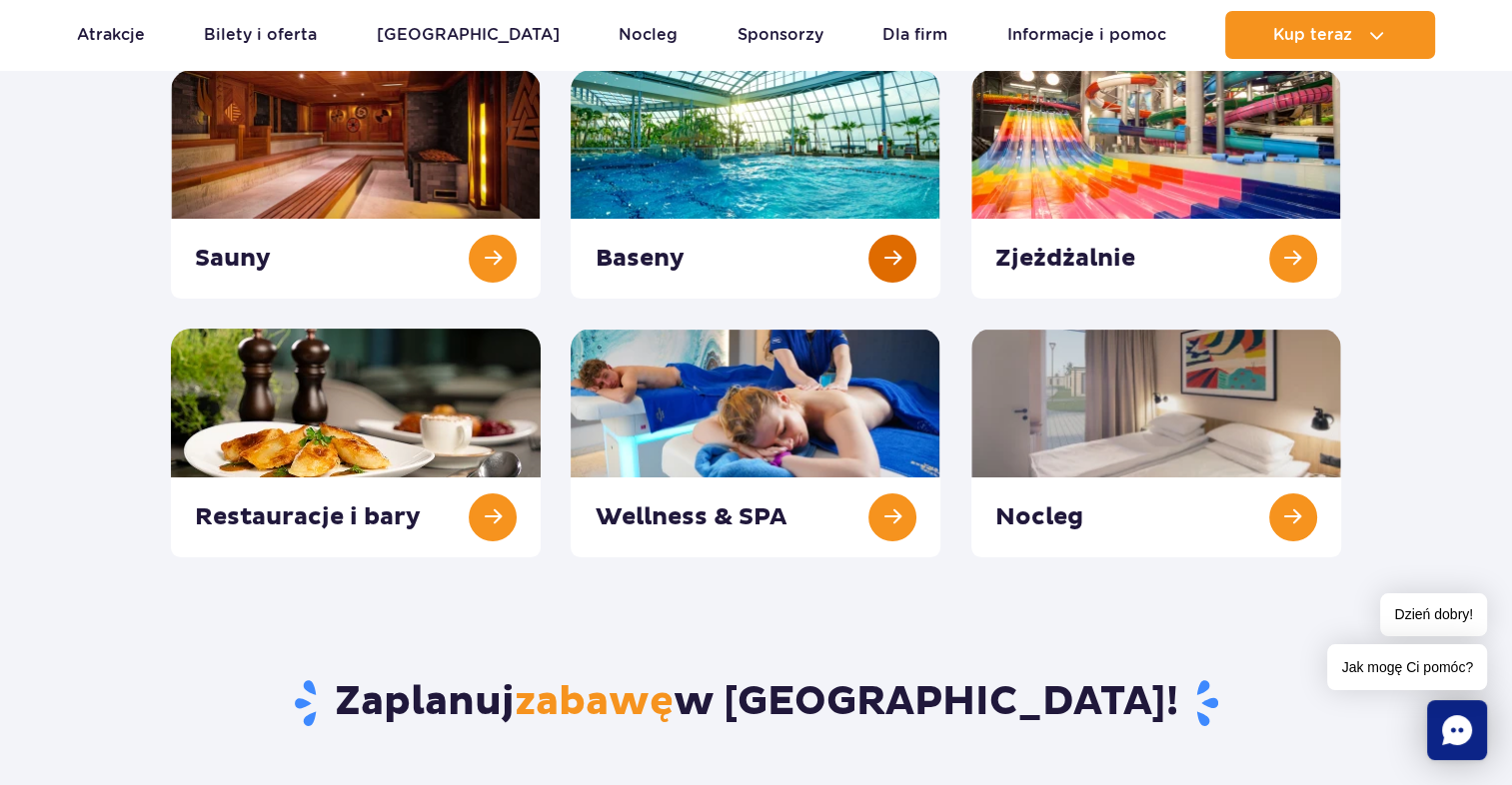 click at bounding box center (756, 184) 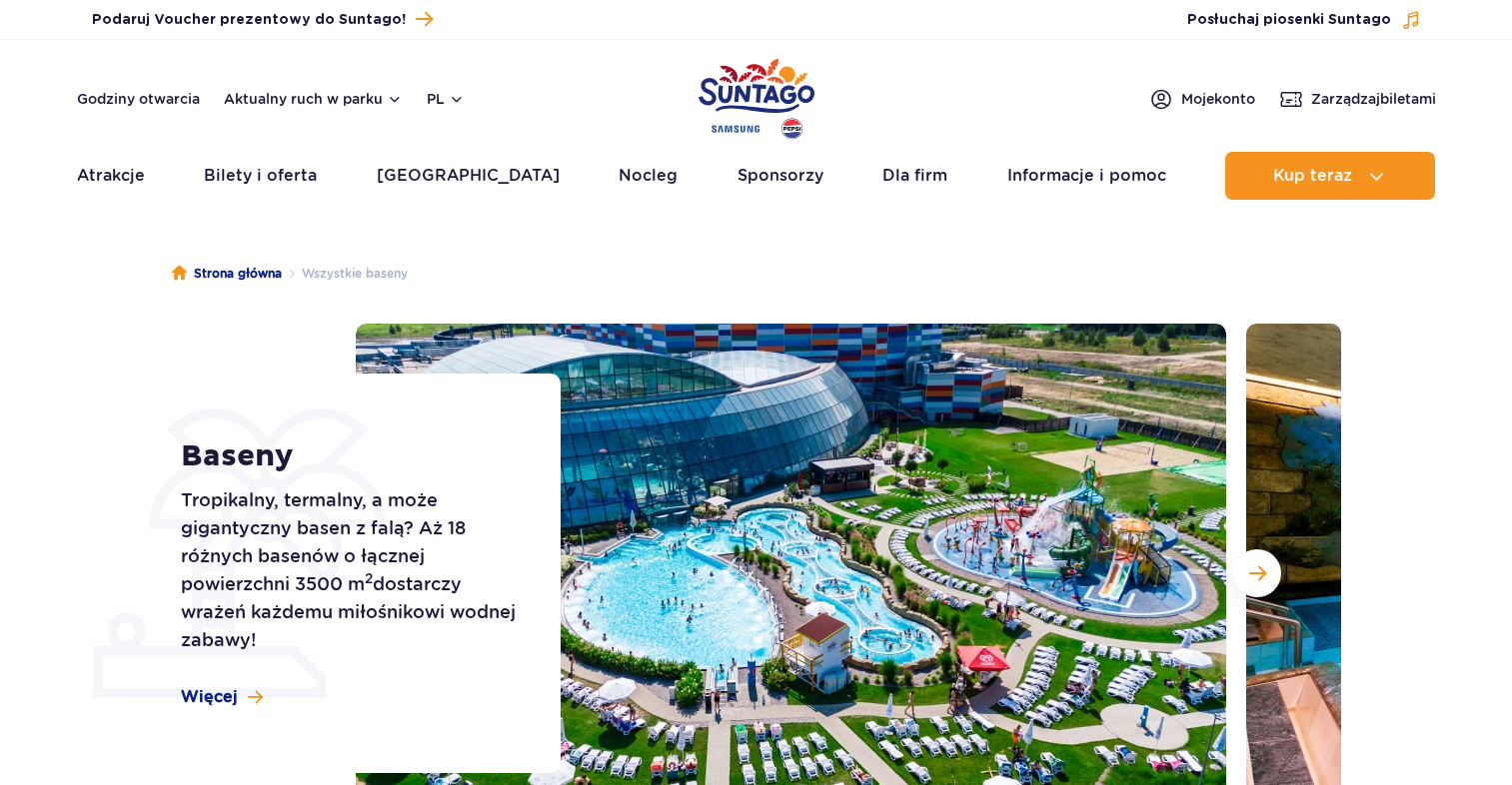 scroll, scrollTop: 0, scrollLeft: 0, axis: both 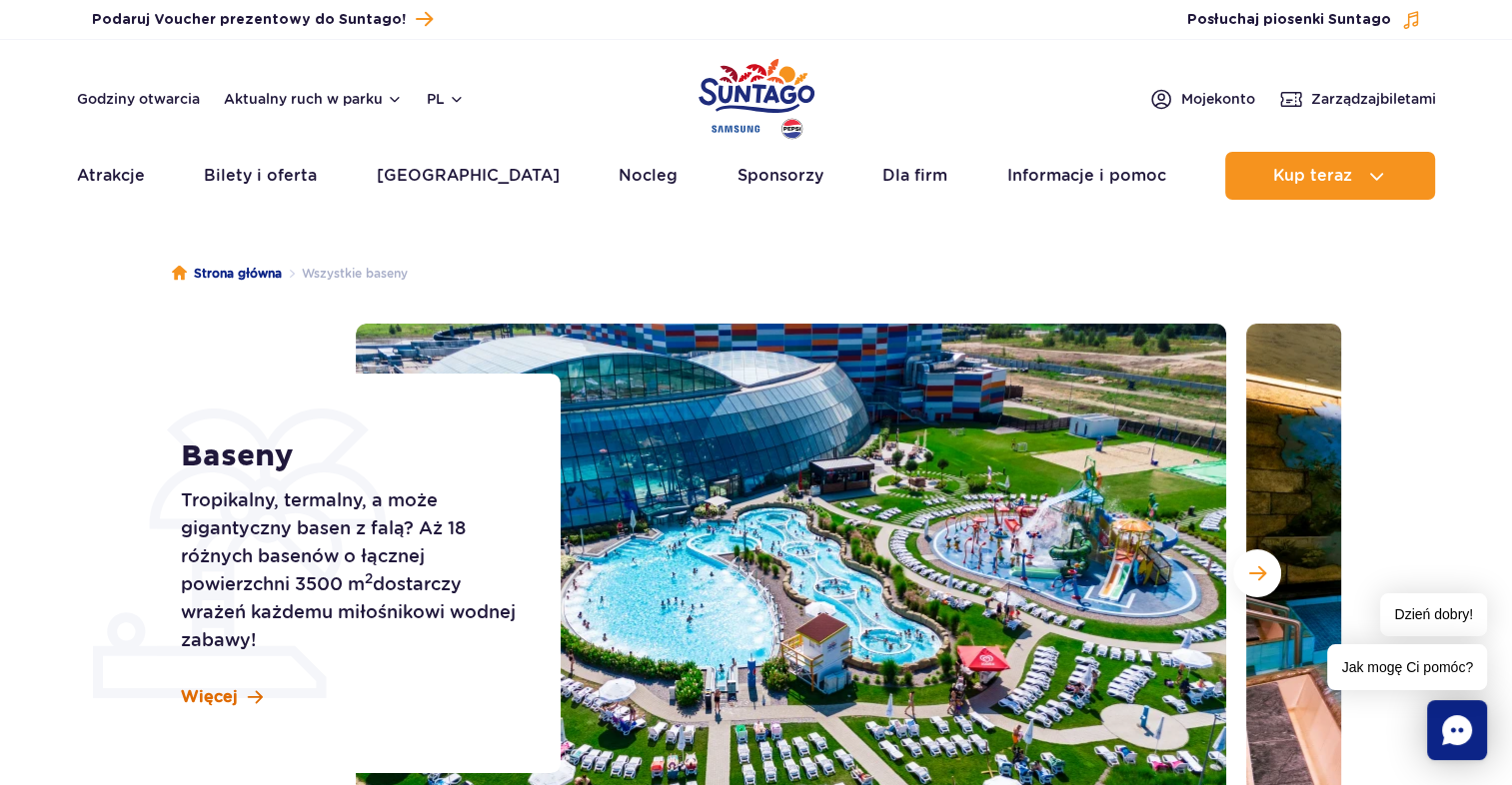 click on "Więcej" at bounding box center [209, 697] 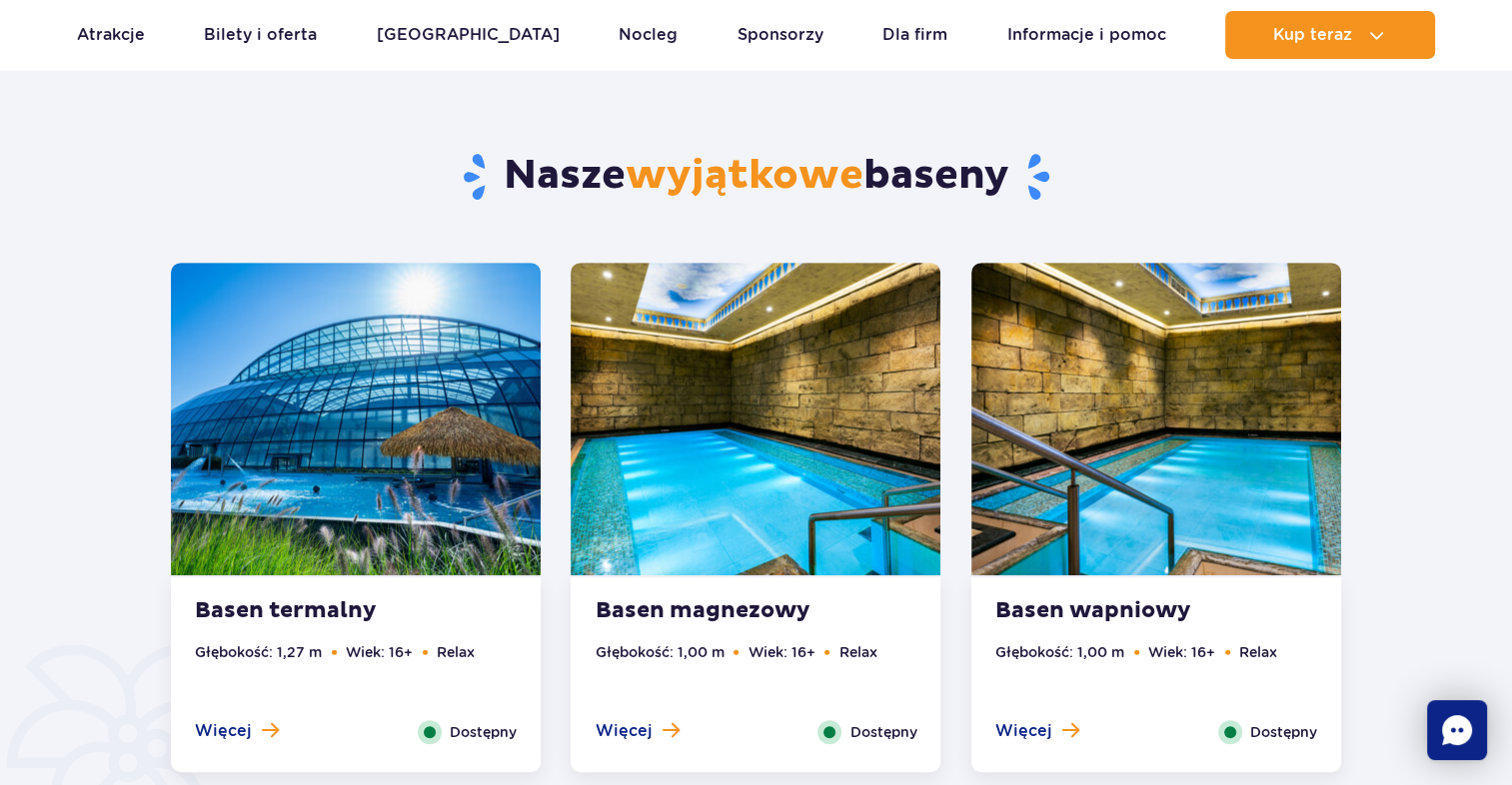 scroll, scrollTop: 887, scrollLeft: 0, axis: vertical 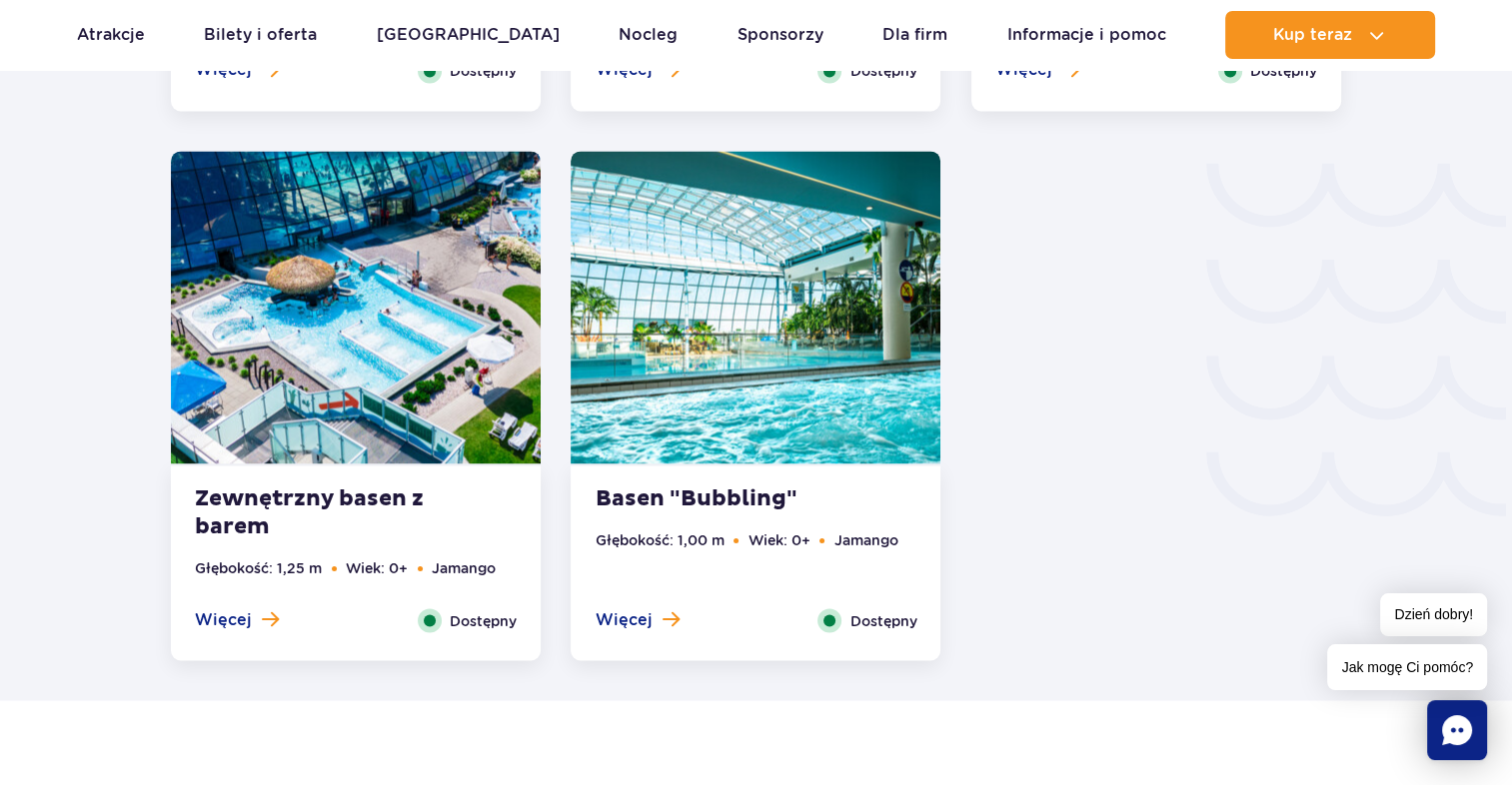 click at bounding box center (356, 307) 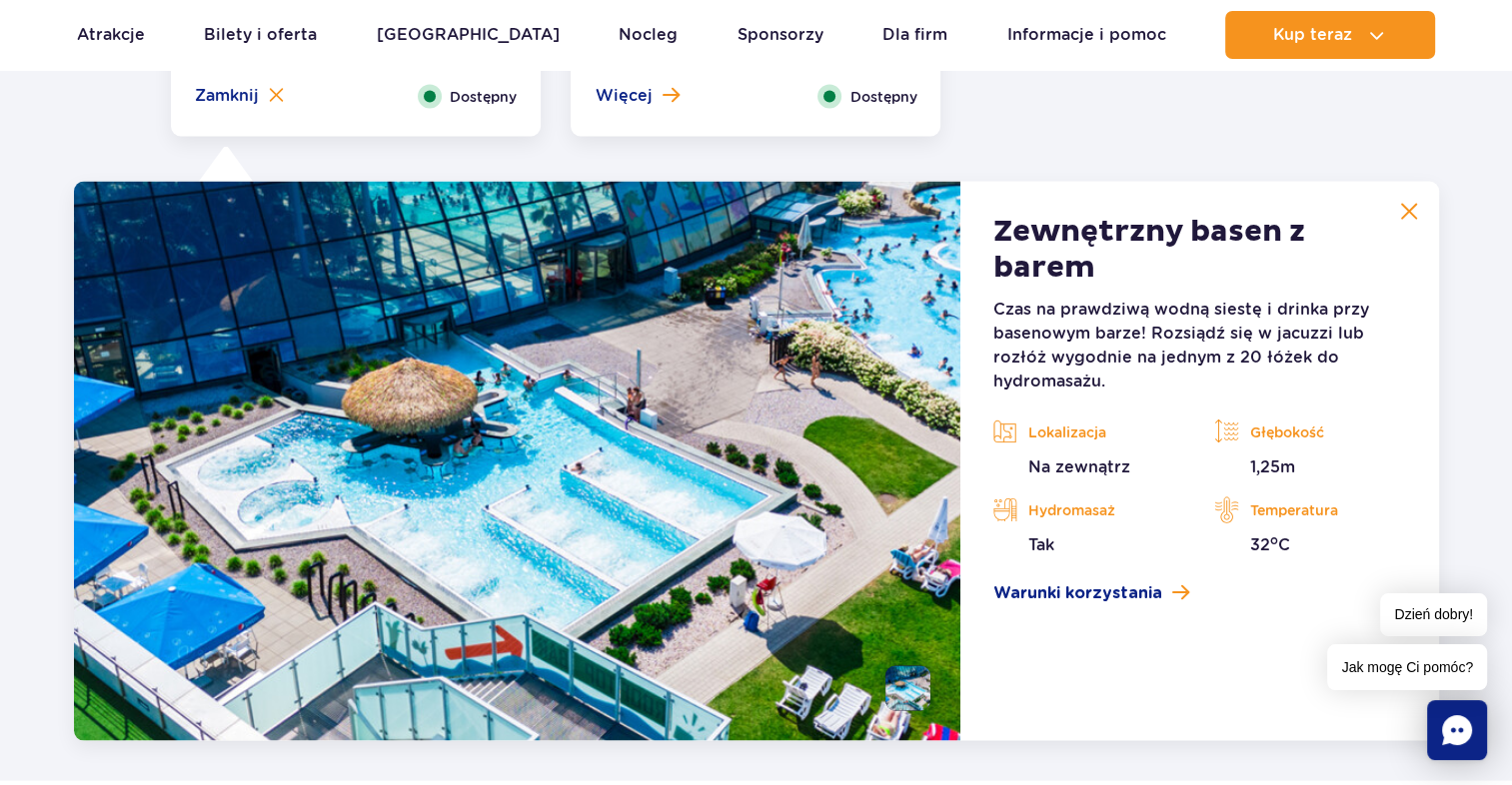 scroll, scrollTop: 3747, scrollLeft: 0, axis: vertical 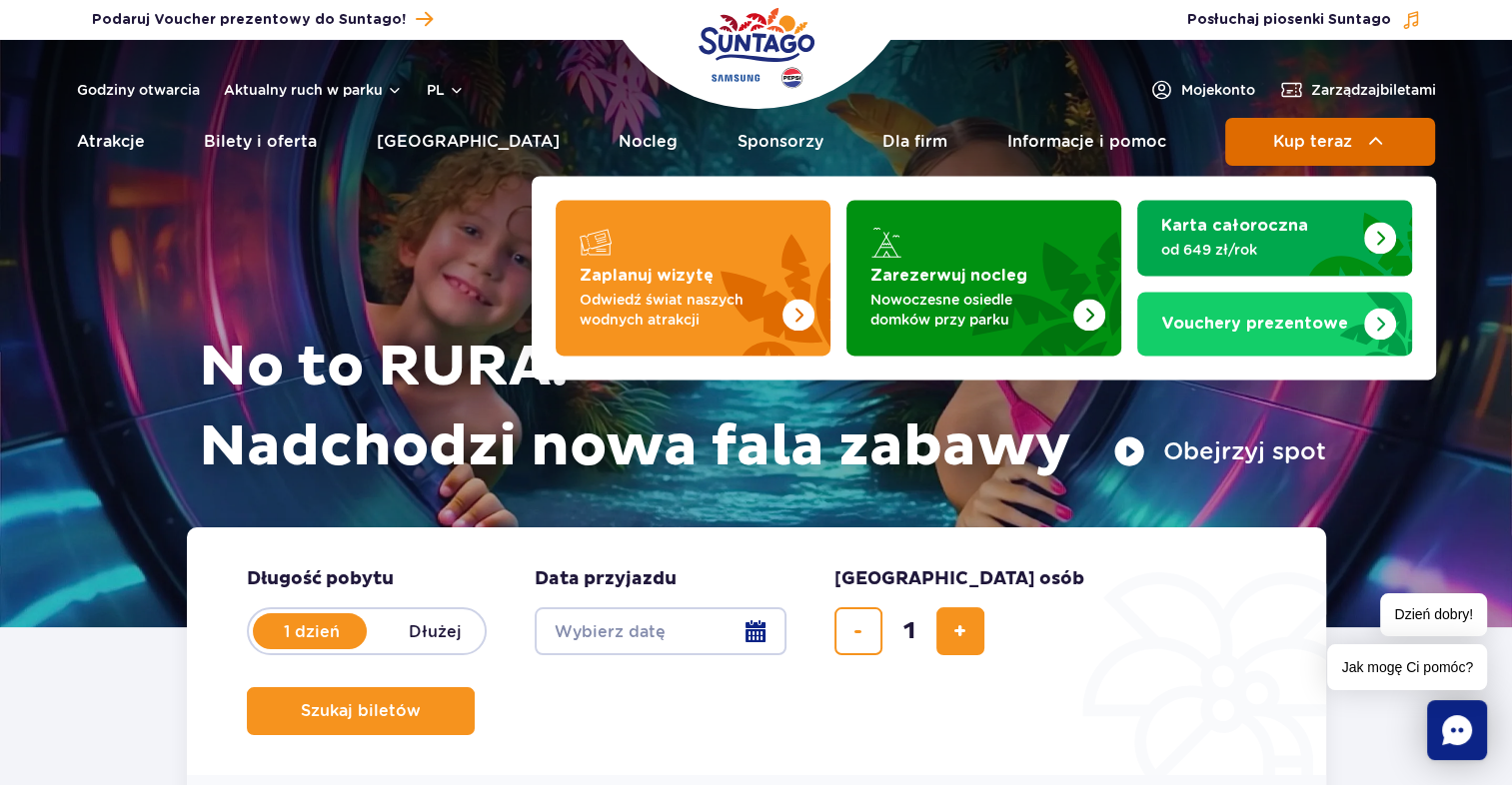 click on "Kup teraz" at bounding box center (1330, 142) 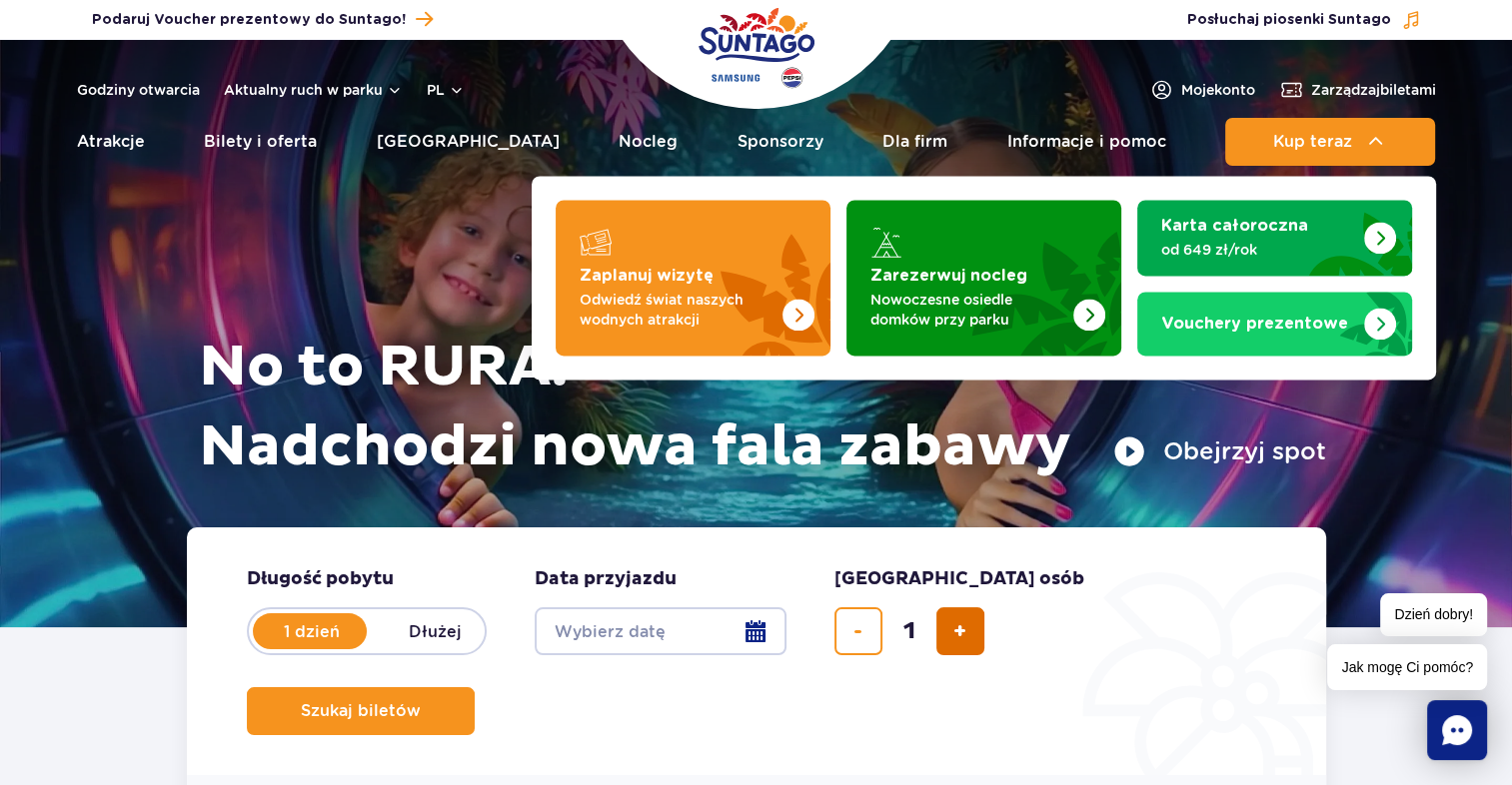 click at bounding box center (959, 631) 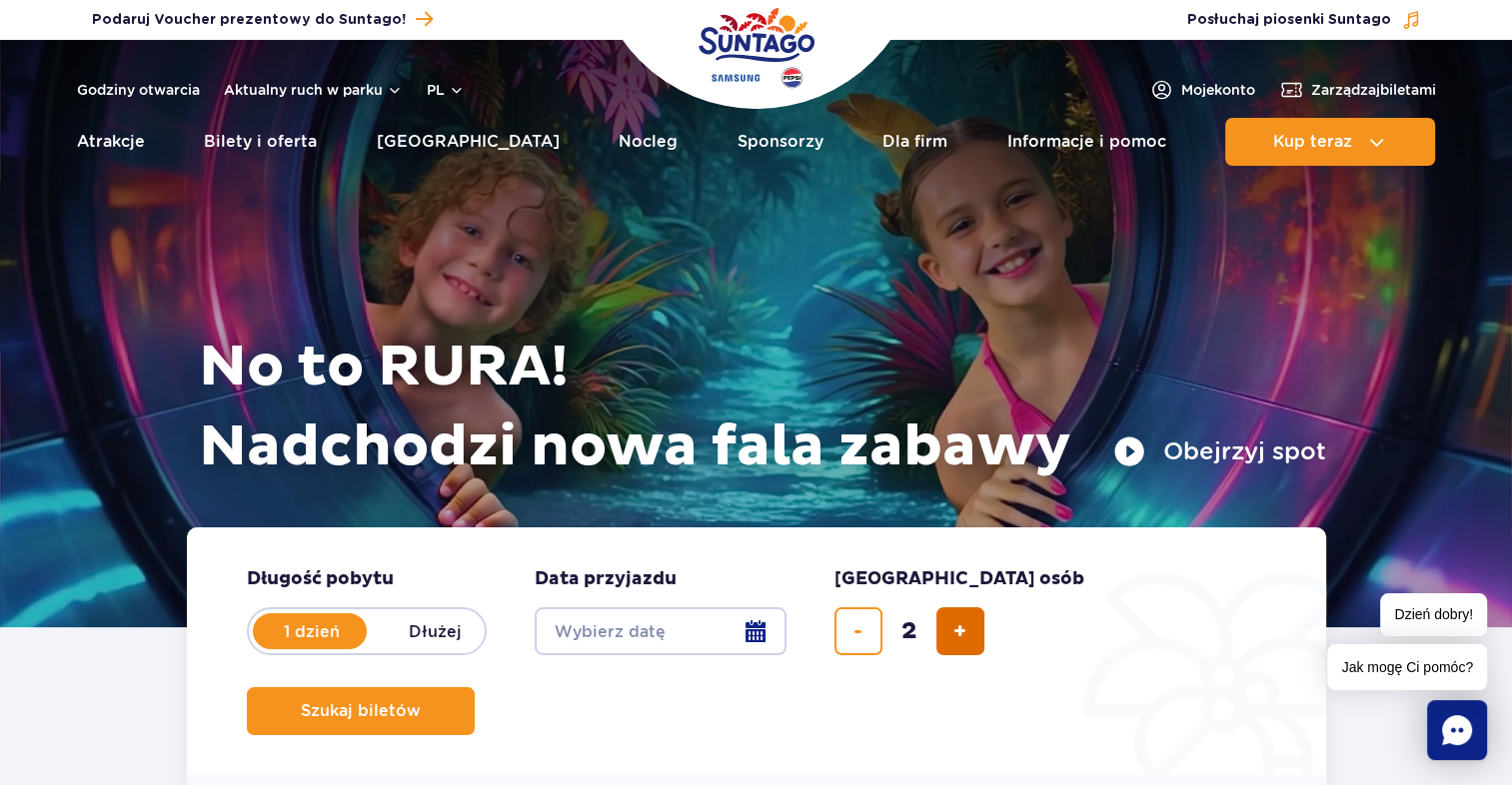 click at bounding box center (959, 631) 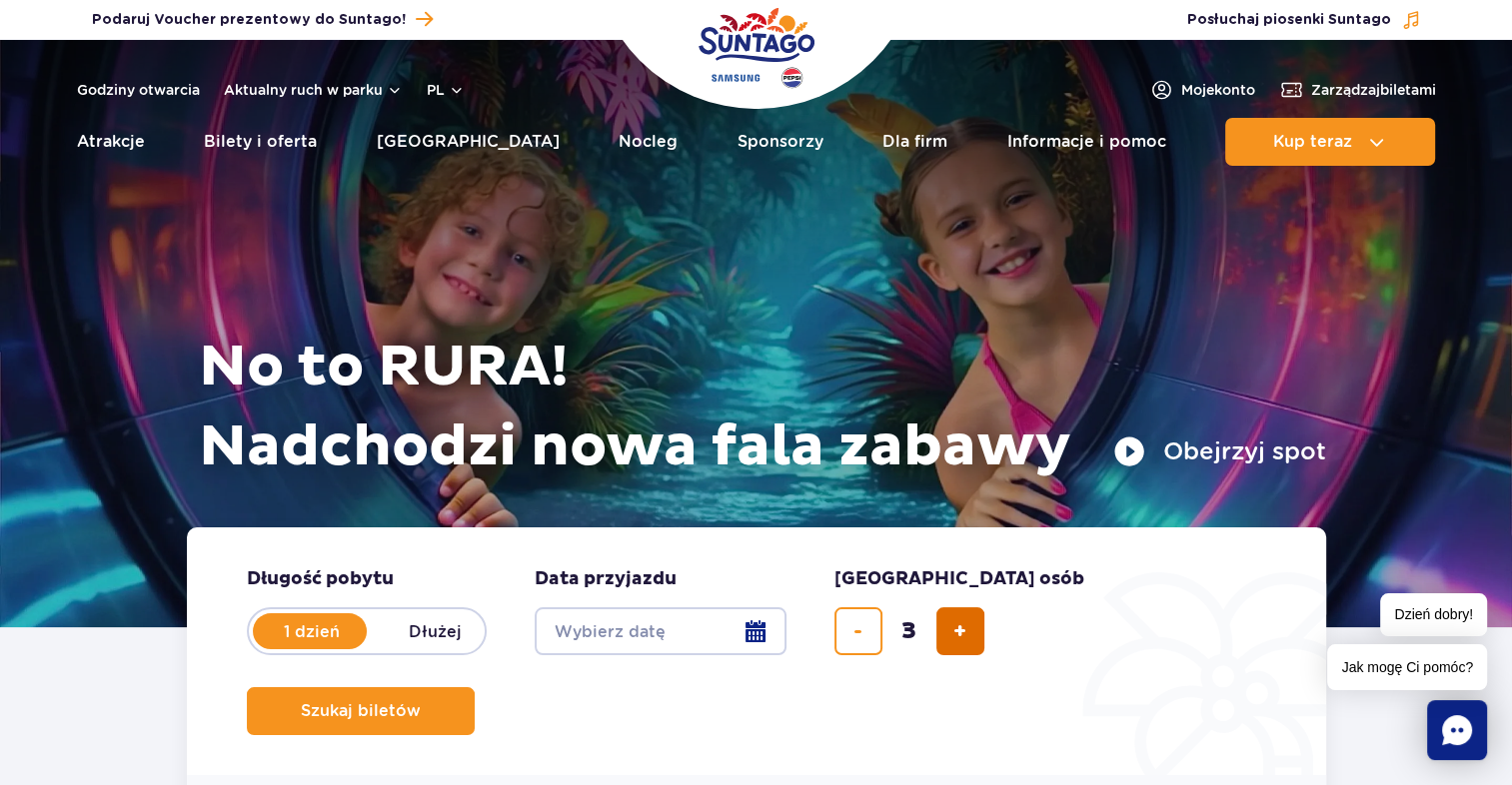 click at bounding box center (959, 631) 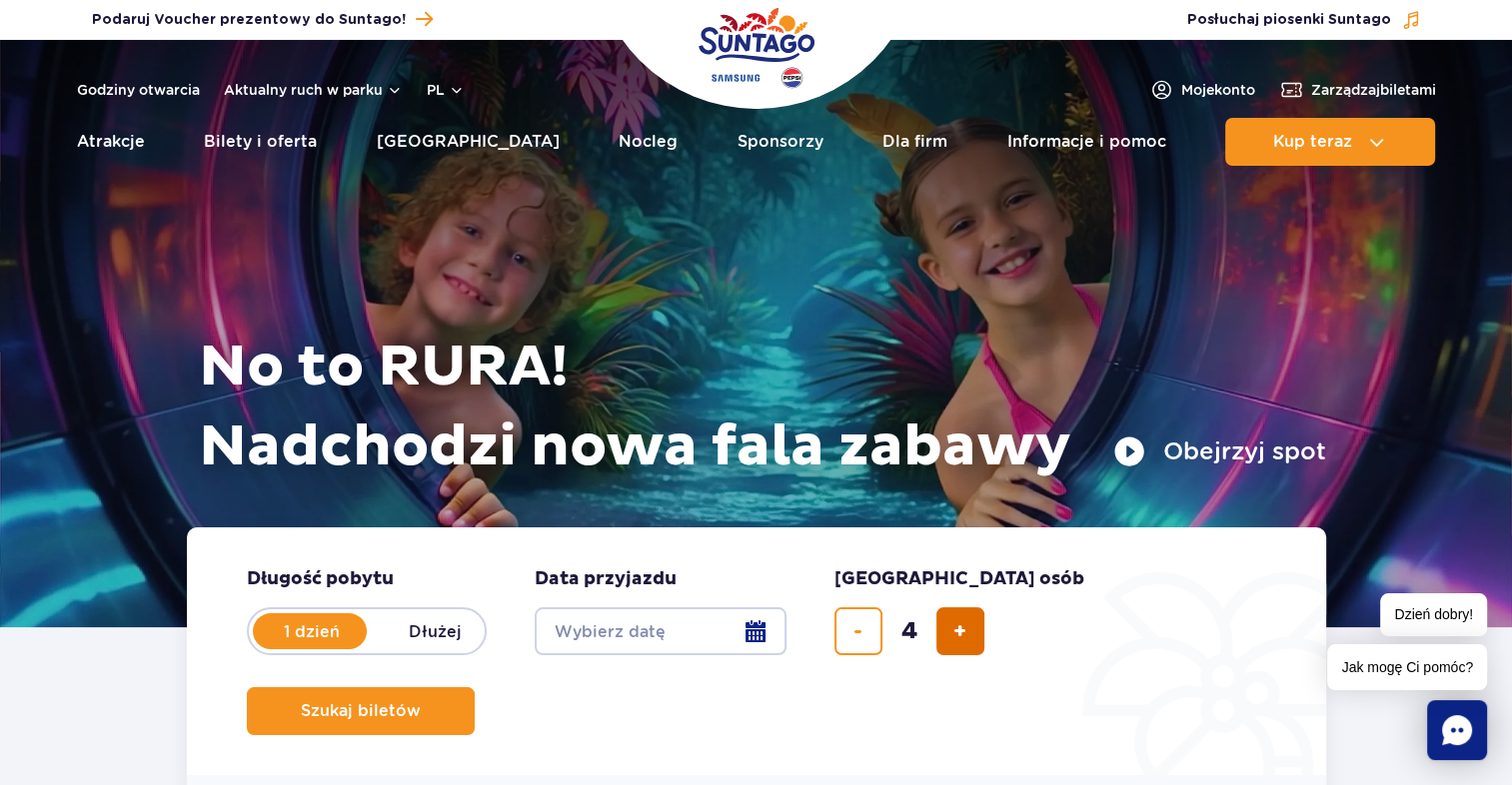 click at bounding box center (959, 631) 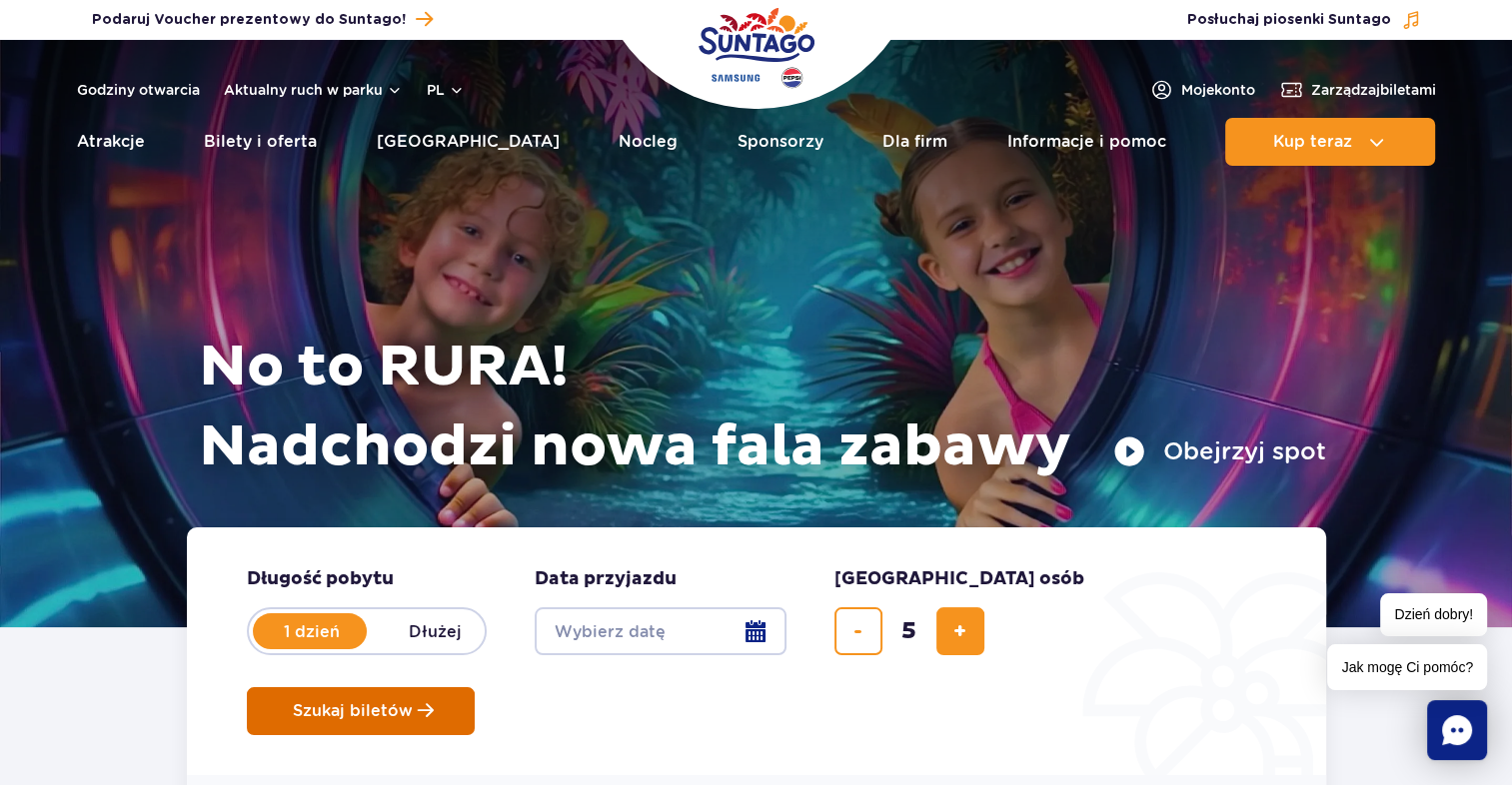 click on "Szukaj biletów" at bounding box center (353, 711) 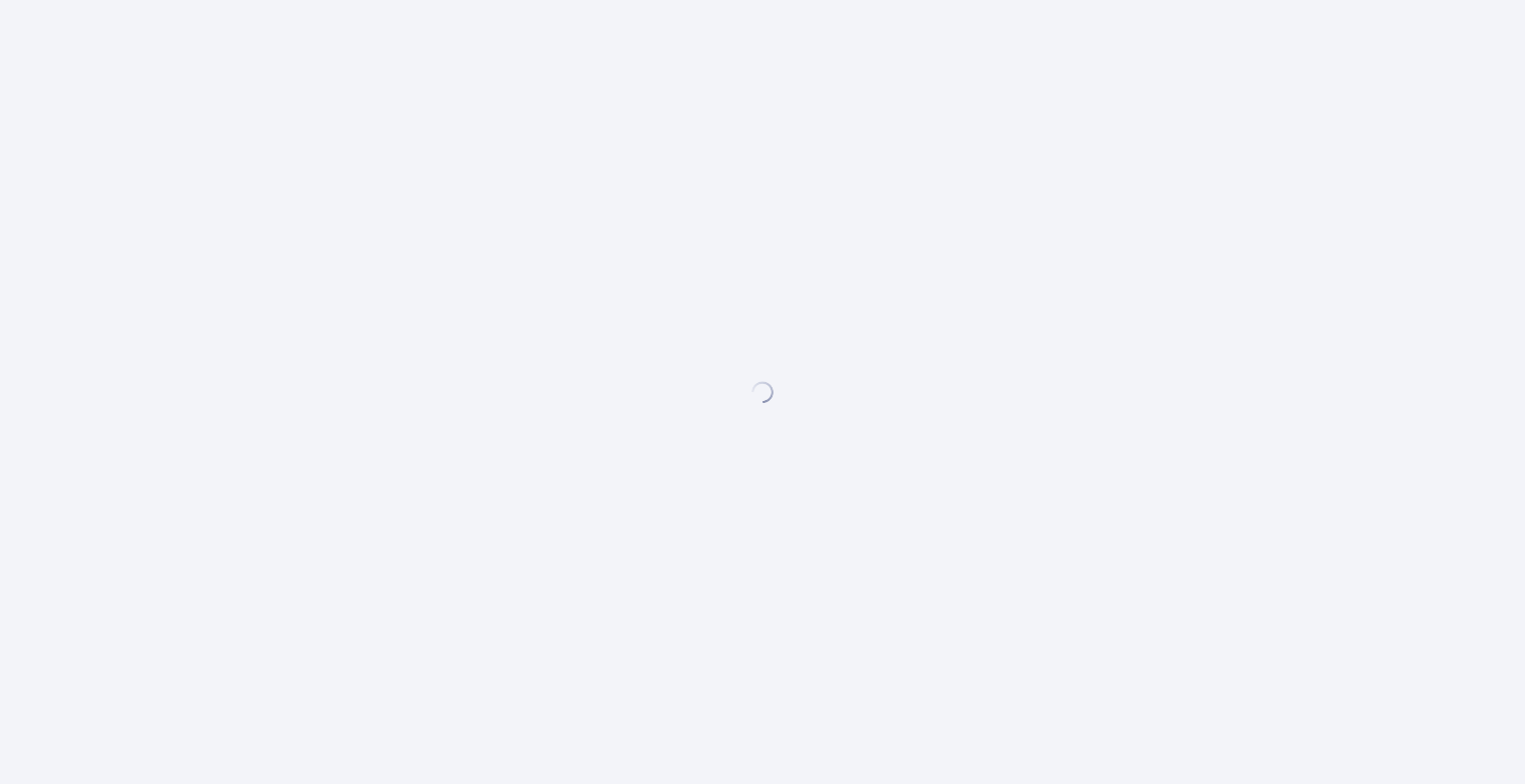 scroll, scrollTop: 0, scrollLeft: 0, axis: both 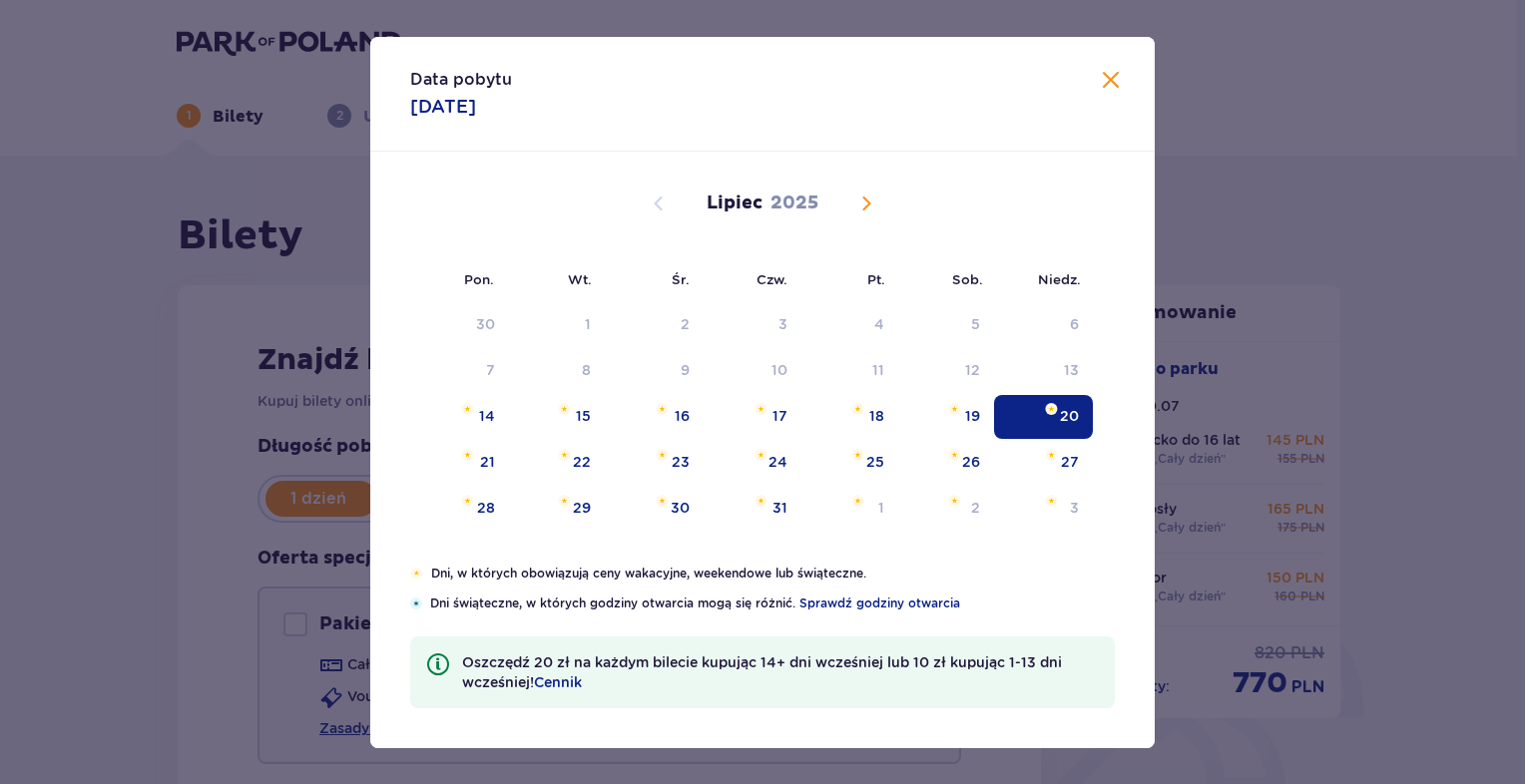 click on "20" at bounding box center (1069, 416) 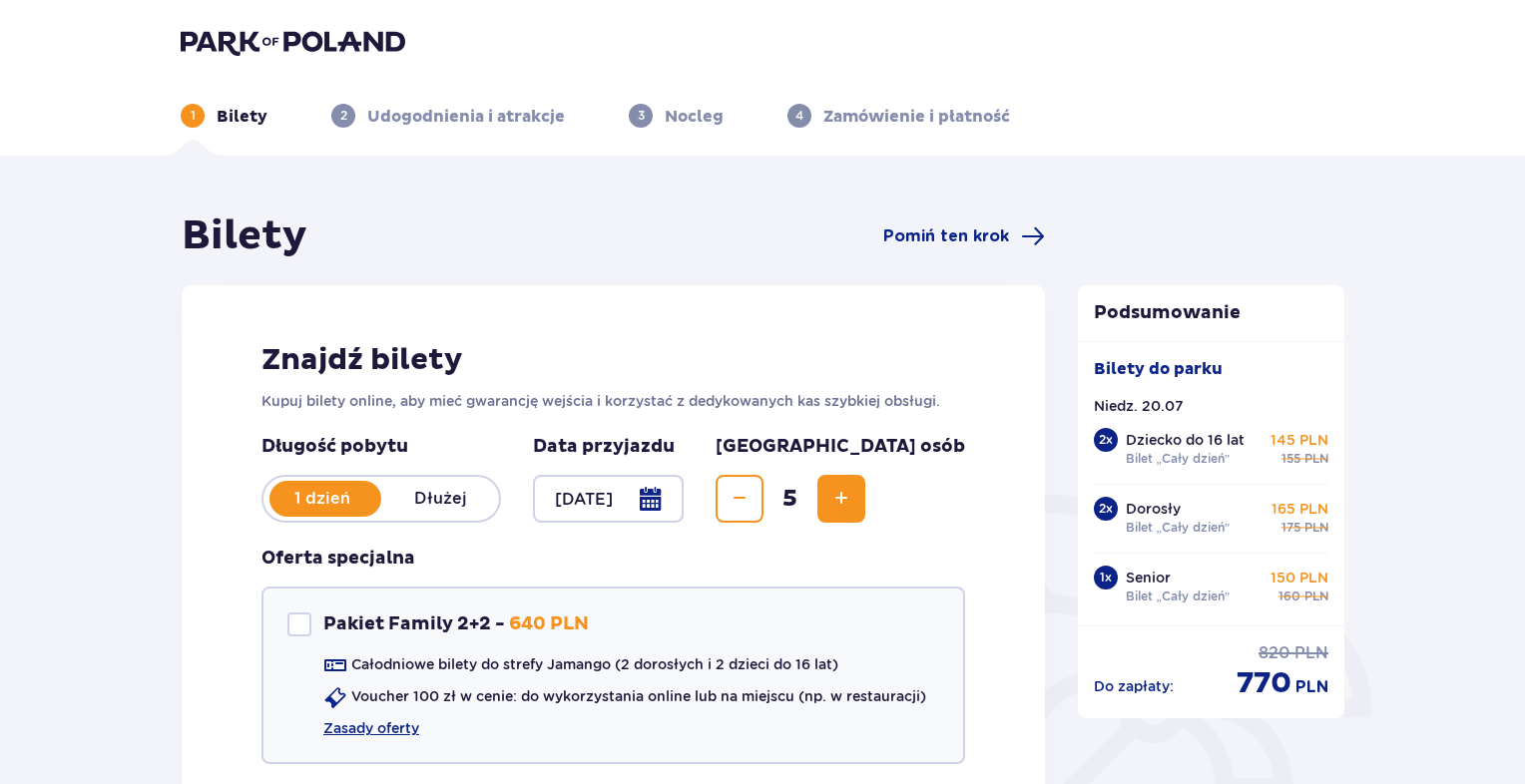 click on "Podsumowanie Bilety do [GEOGRAPHIC_DATA]. 20.07   2 x Dziecko do 16 lat Bilet „Cały dzień” 145 PLN 155 PLN 2 x Dorosły Bilet „Cały dzień” 165 PLN 175 PLN 1 x Senior Bilet „Cały dzień” 150 PLN 160 PLN Do zapłaty : 820 PLN 770 PLN" at bounding box center [1212, 4471] 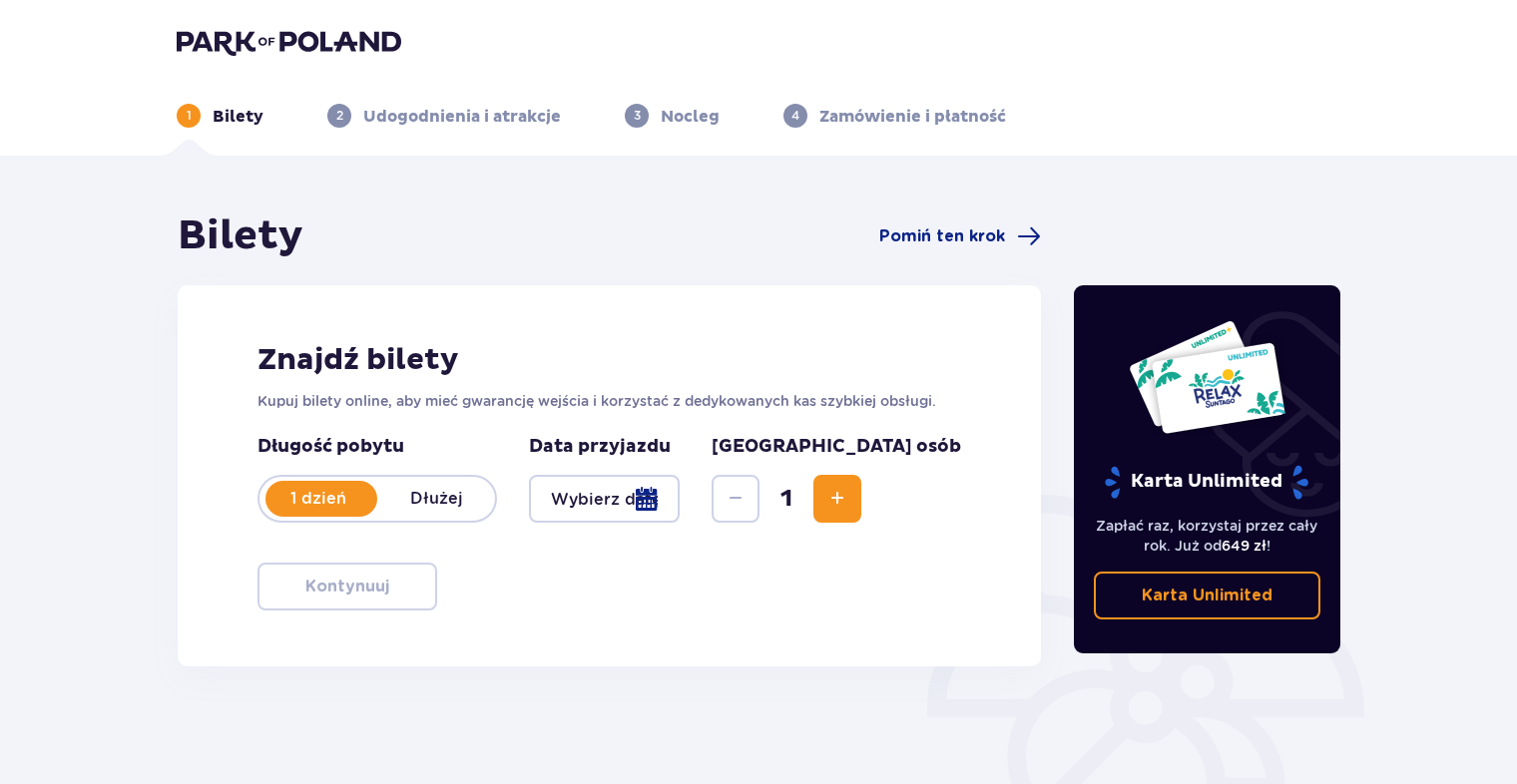 click at bounding box center (837, 499) 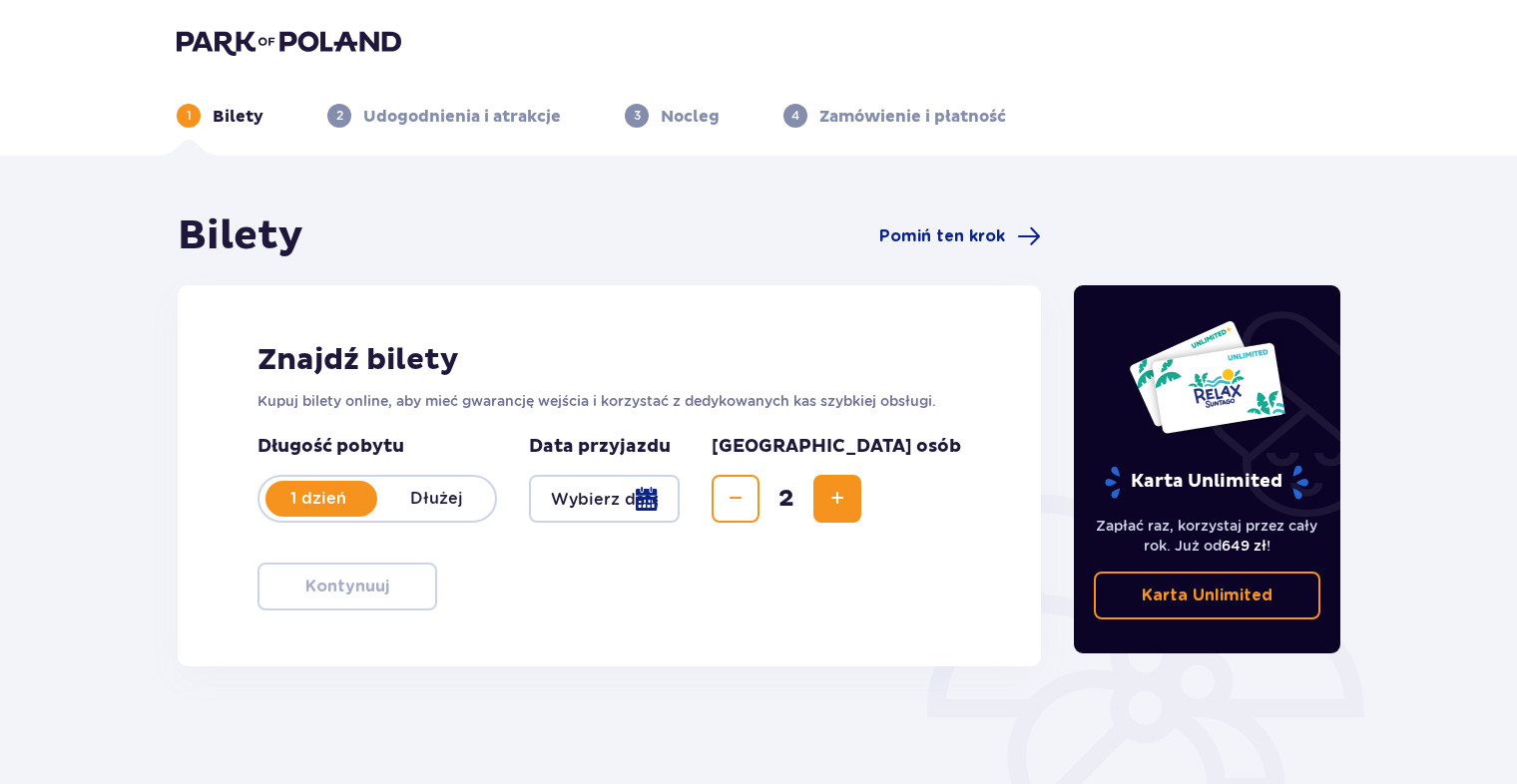 click at bounding box center [837, 499] 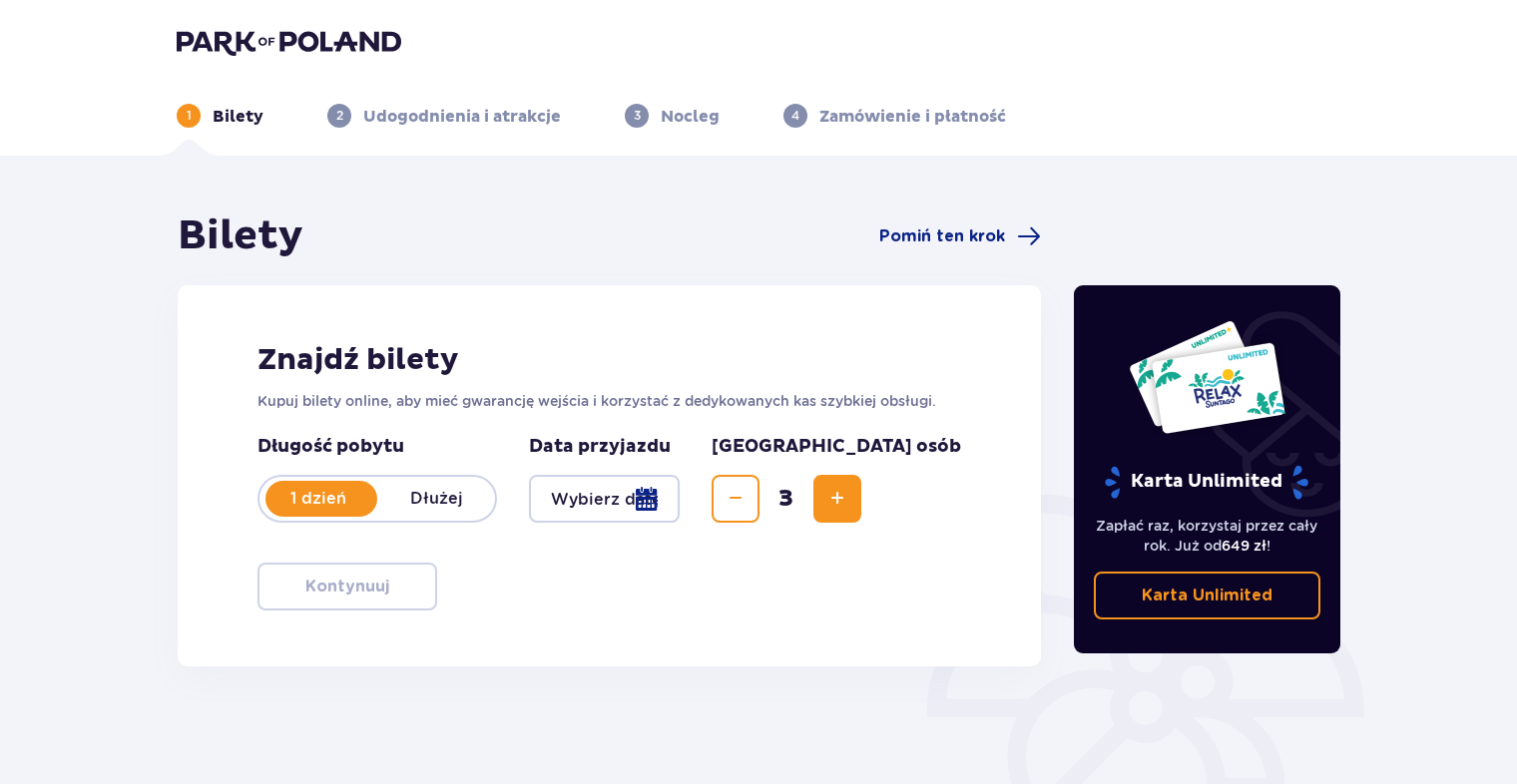 click at bounding box center (837, 499) 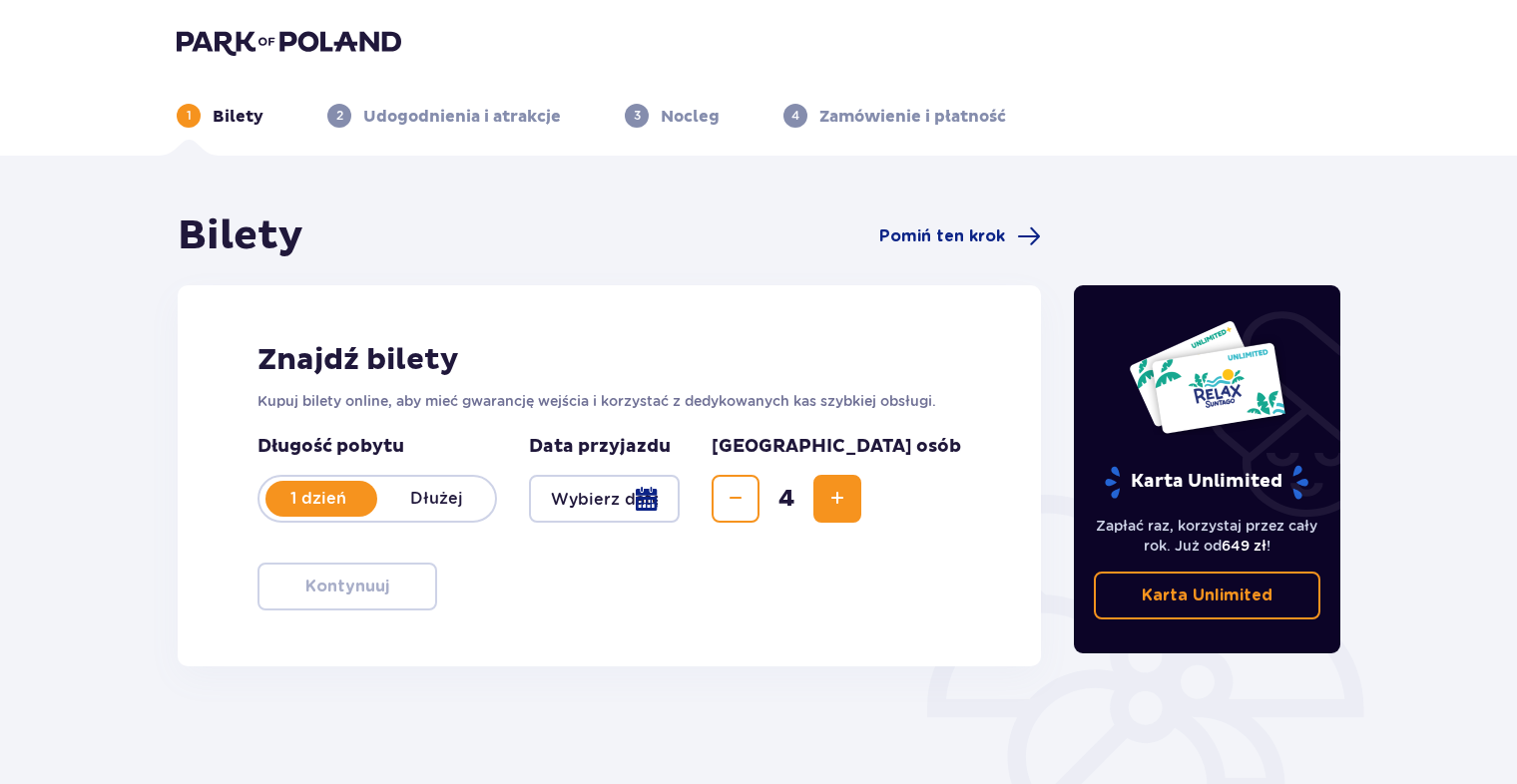 click at bounding box center (837, 499) 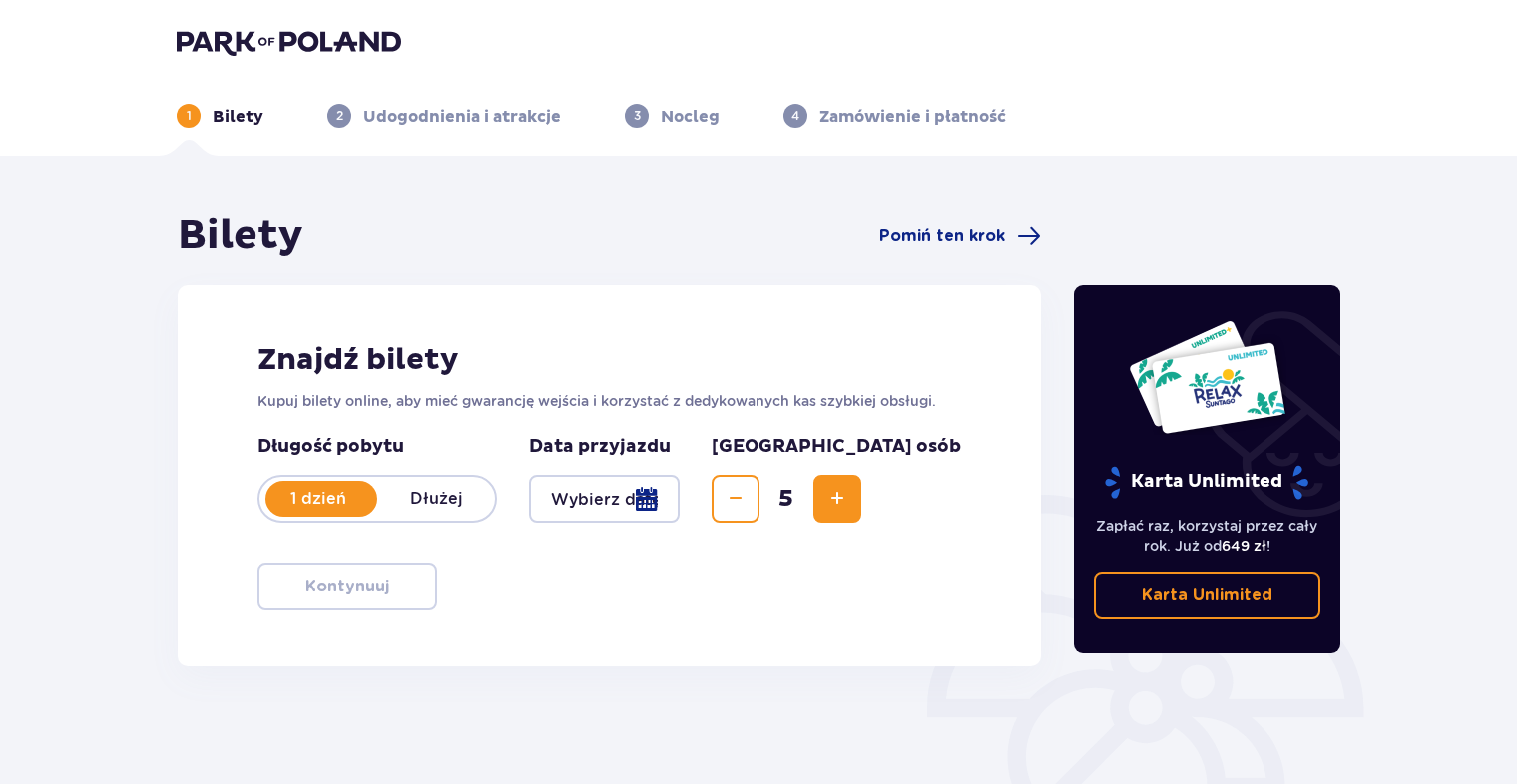 click at bounding box center (604, 499) 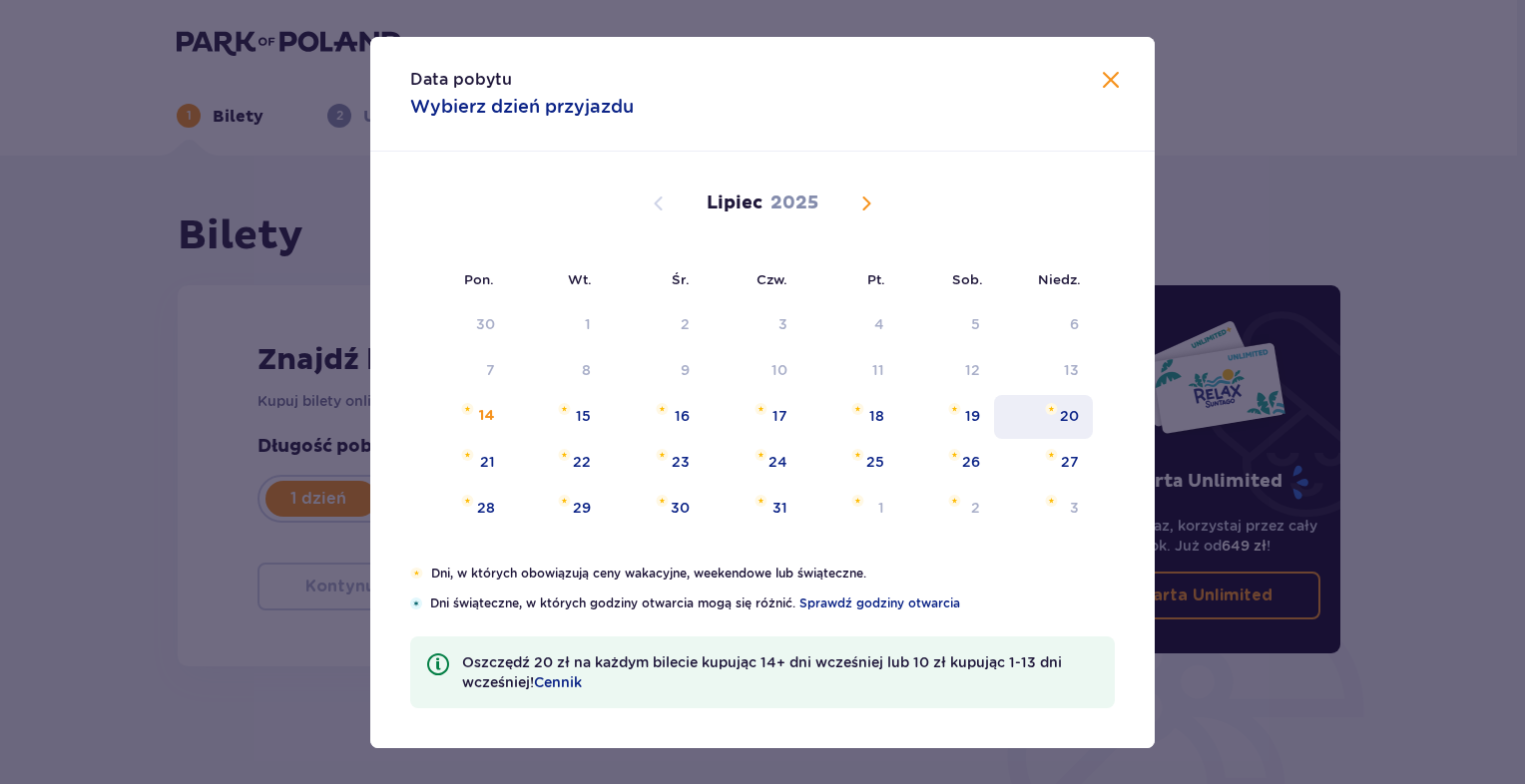 click on "20" at bounding box center [1069, 416] 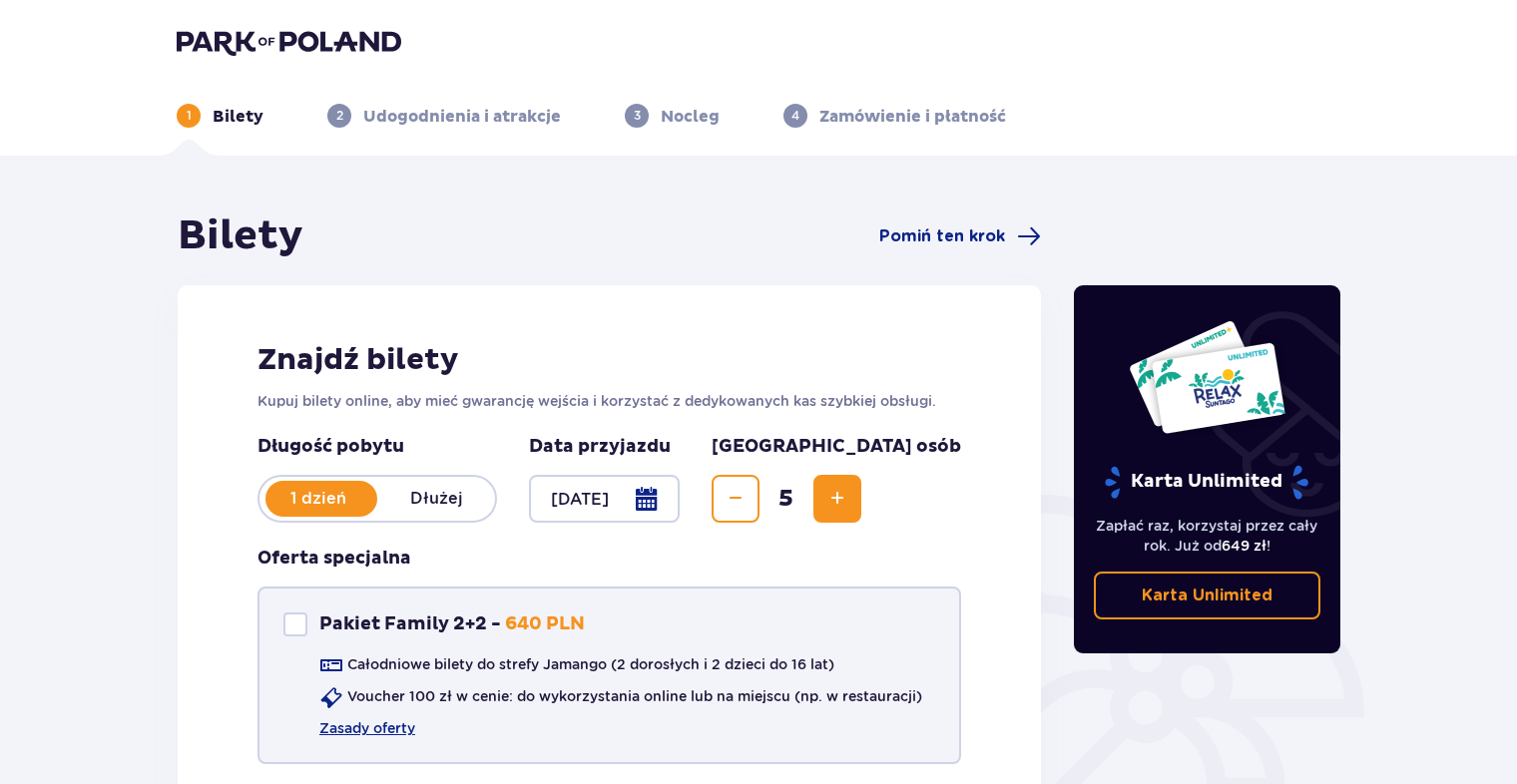 click at bounding box center (295, 624) 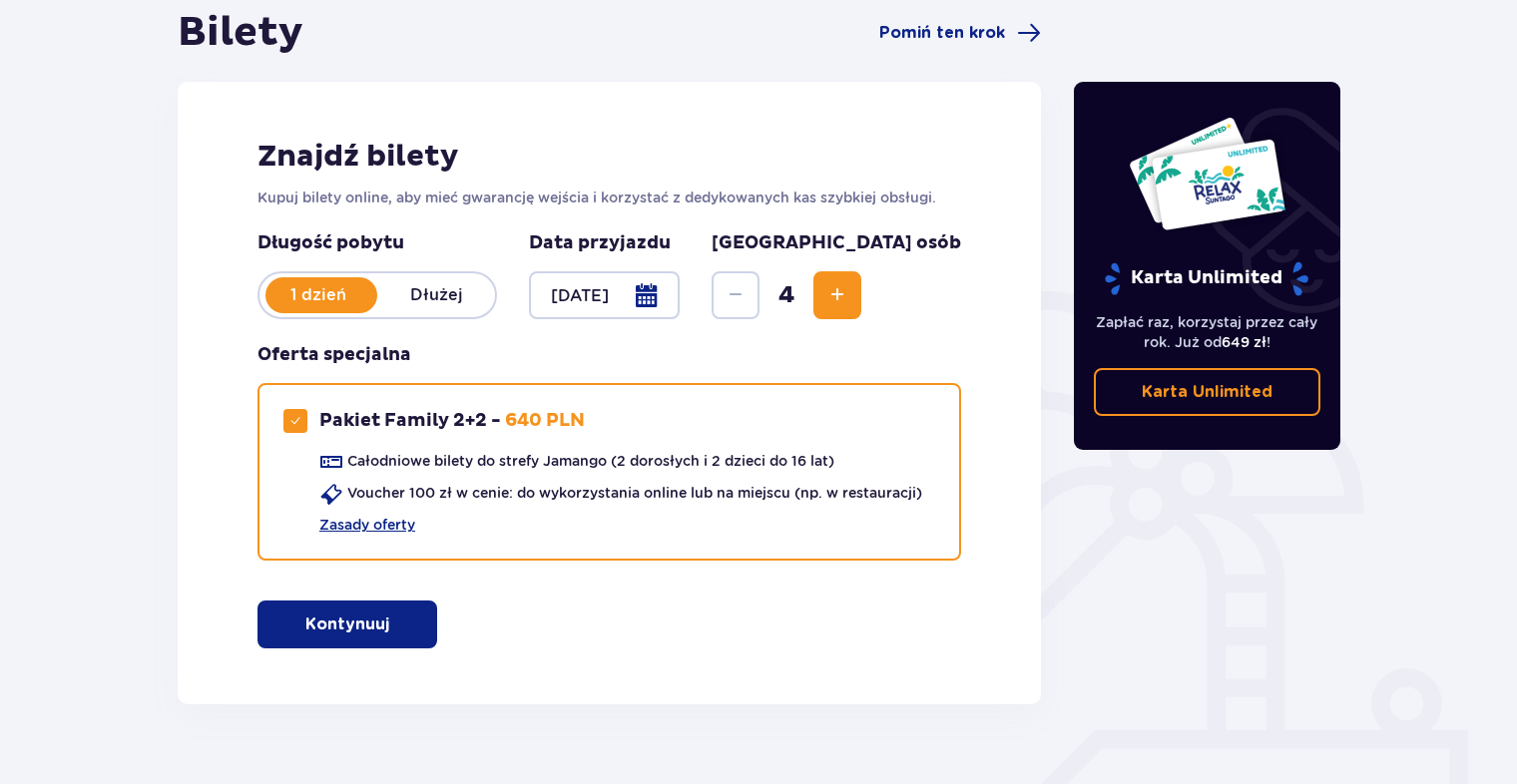 scroll, scrollTop: 243, scrollLeft: 0, axis: vertical 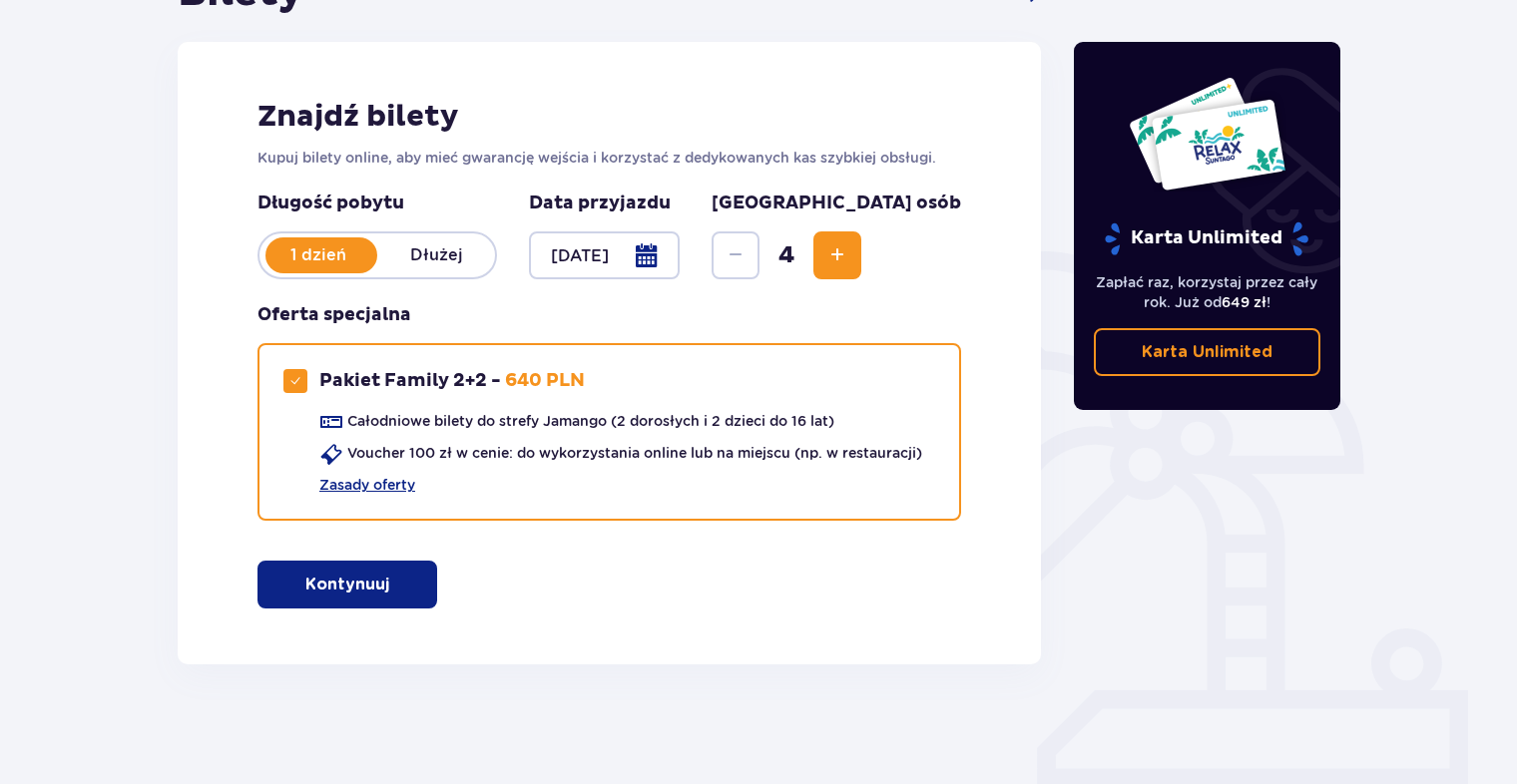 click on "Kontynuuj" at bounding box center [347, 585] 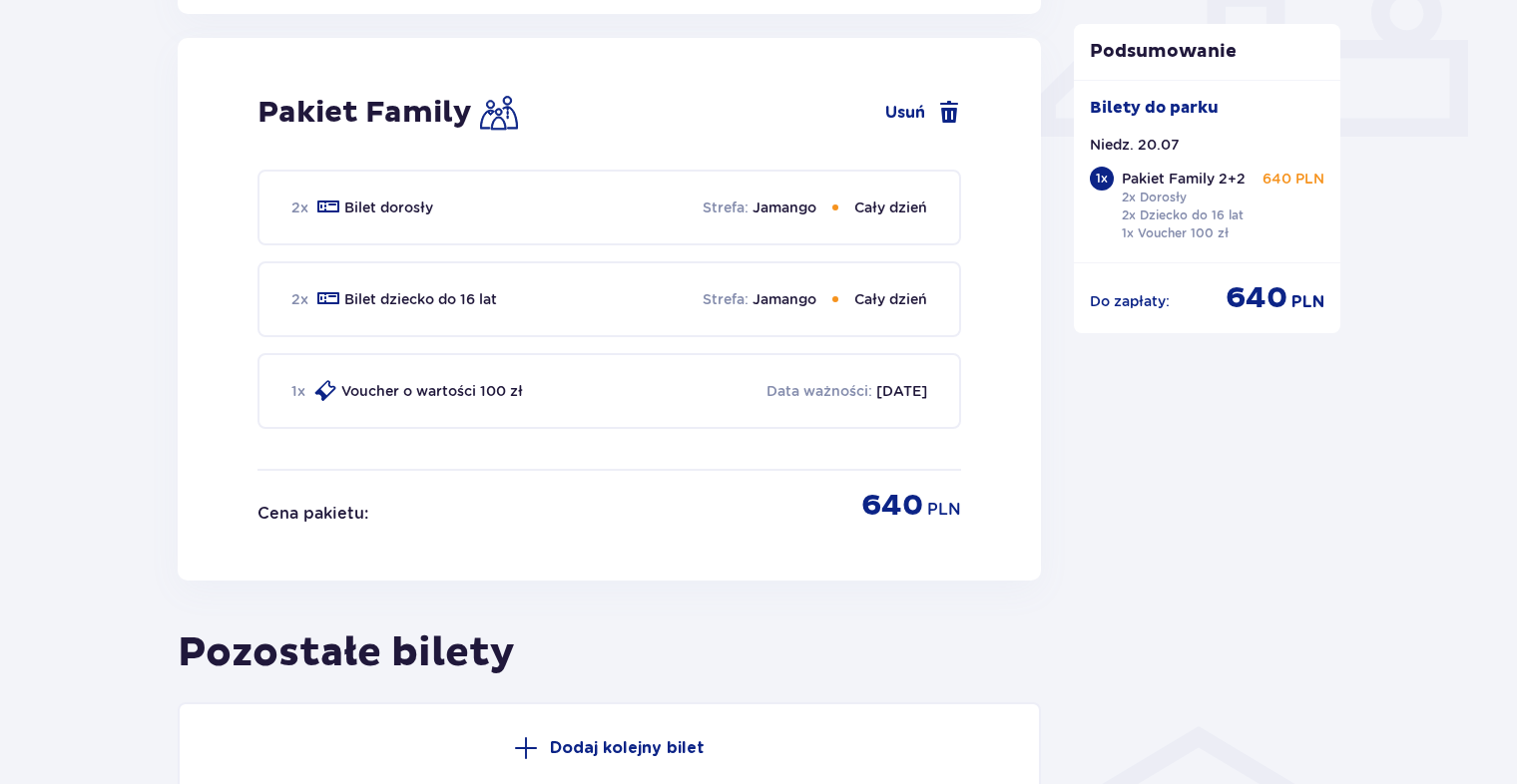 scroll, scrollTop: 907, scrollLeft: 0, axis: vertical 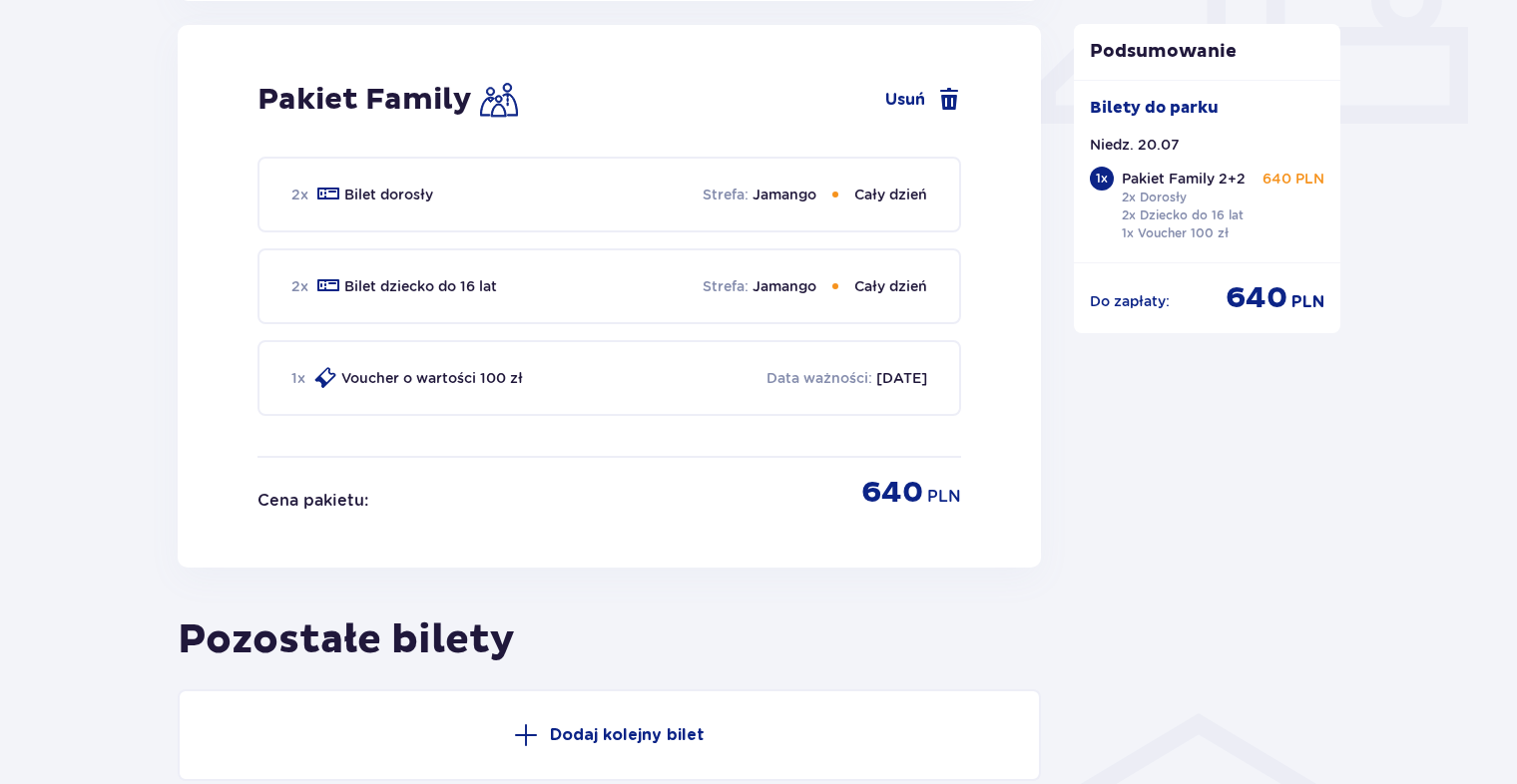 click on "Dodaj kolejny bilet" at bounding box center (627, 735) 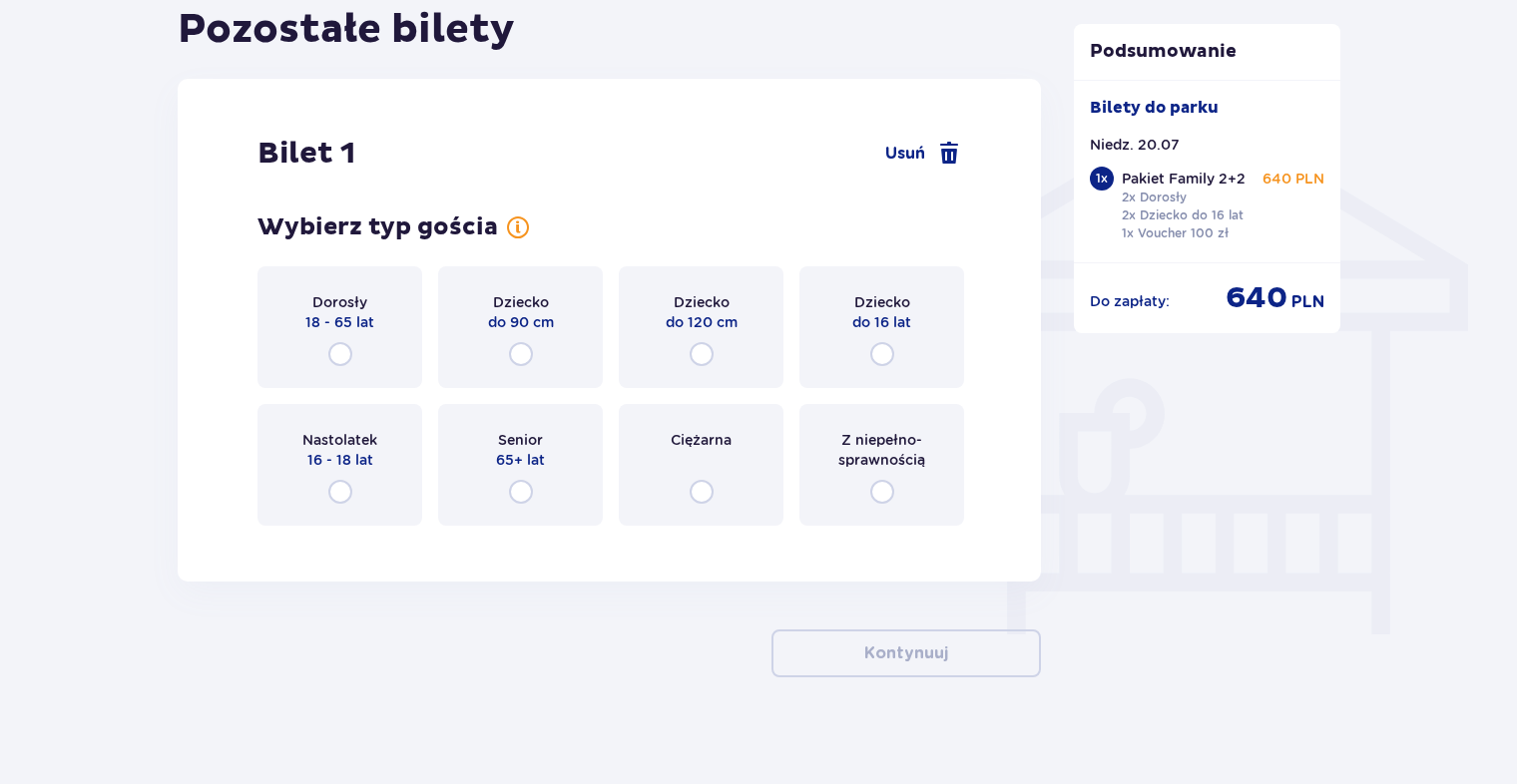 scroll, scrollTop: 1527, scrollLeft: 0, axis: vertical 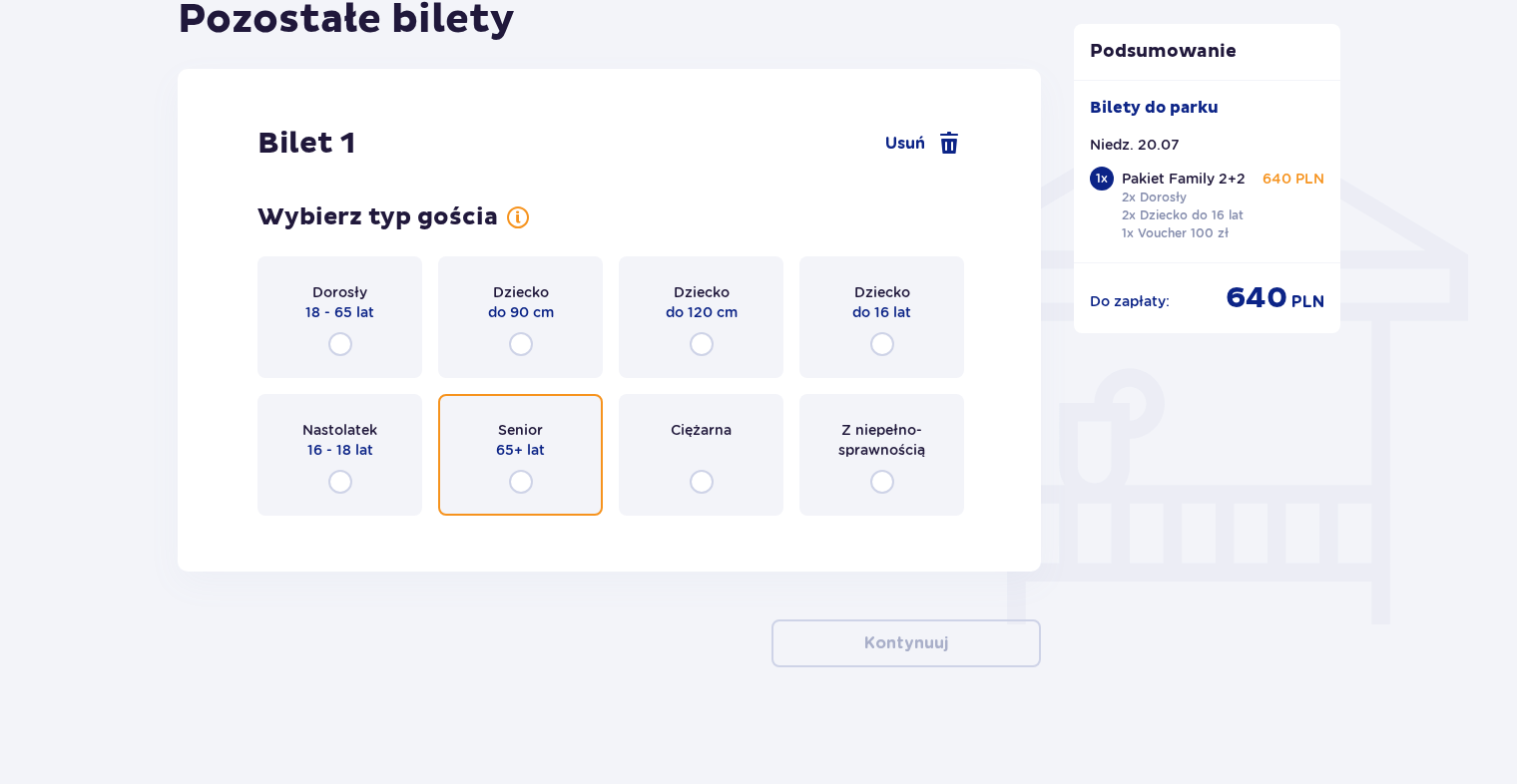 click at bounding box center [521, 482] 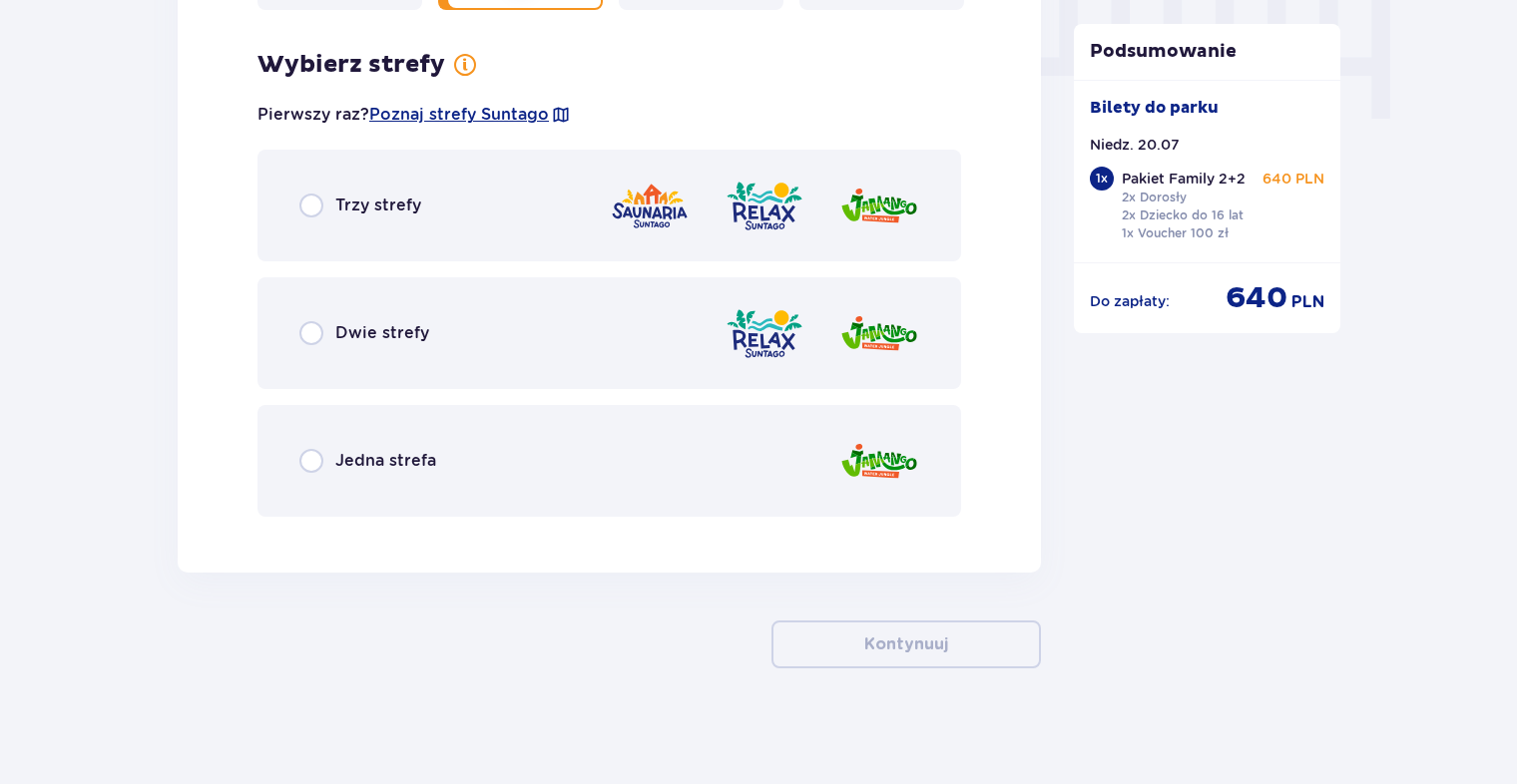 scroll, scrollTop: 2034, scrollLeft: 0, axis: vertical 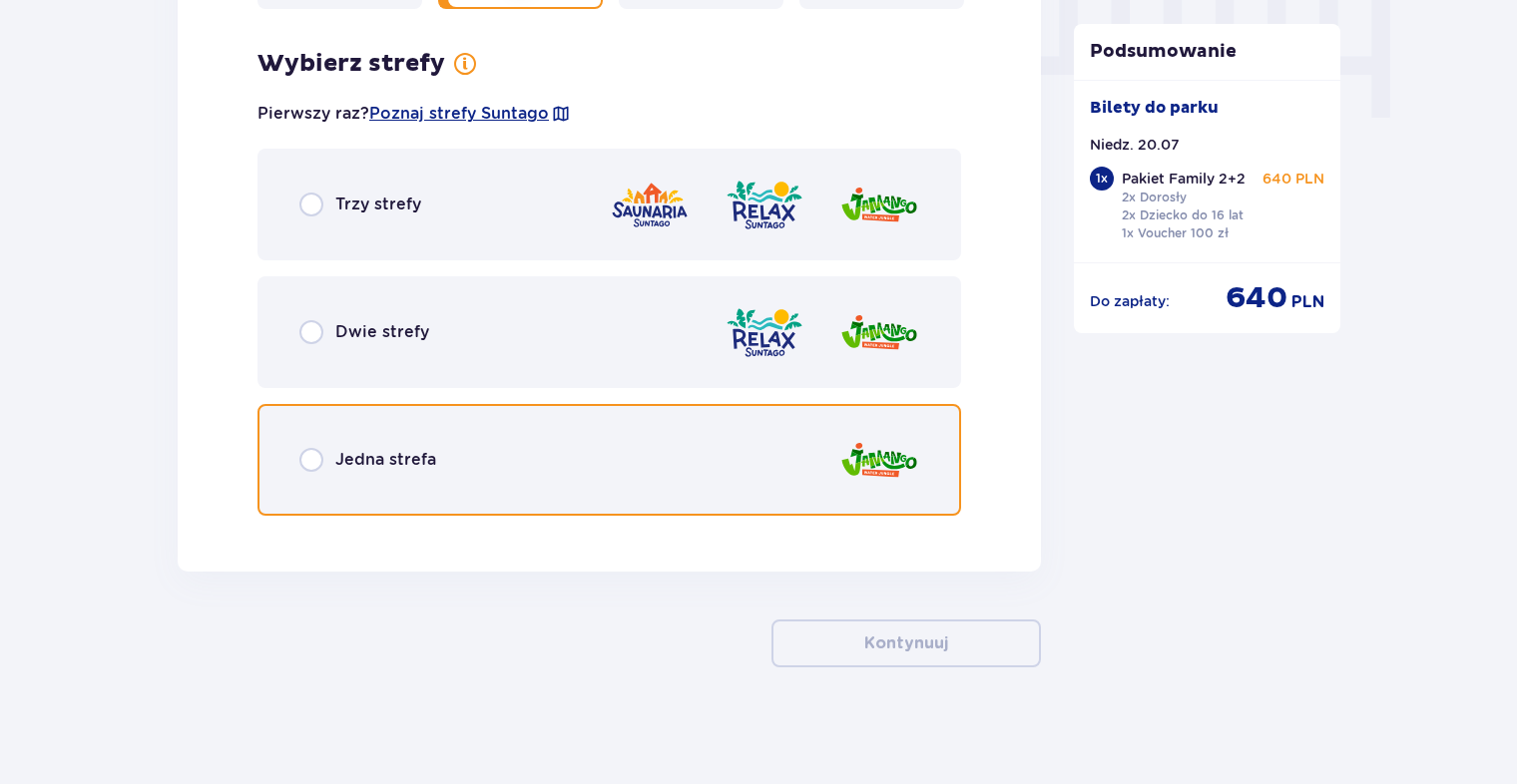 click at bounding box center [311, 460] 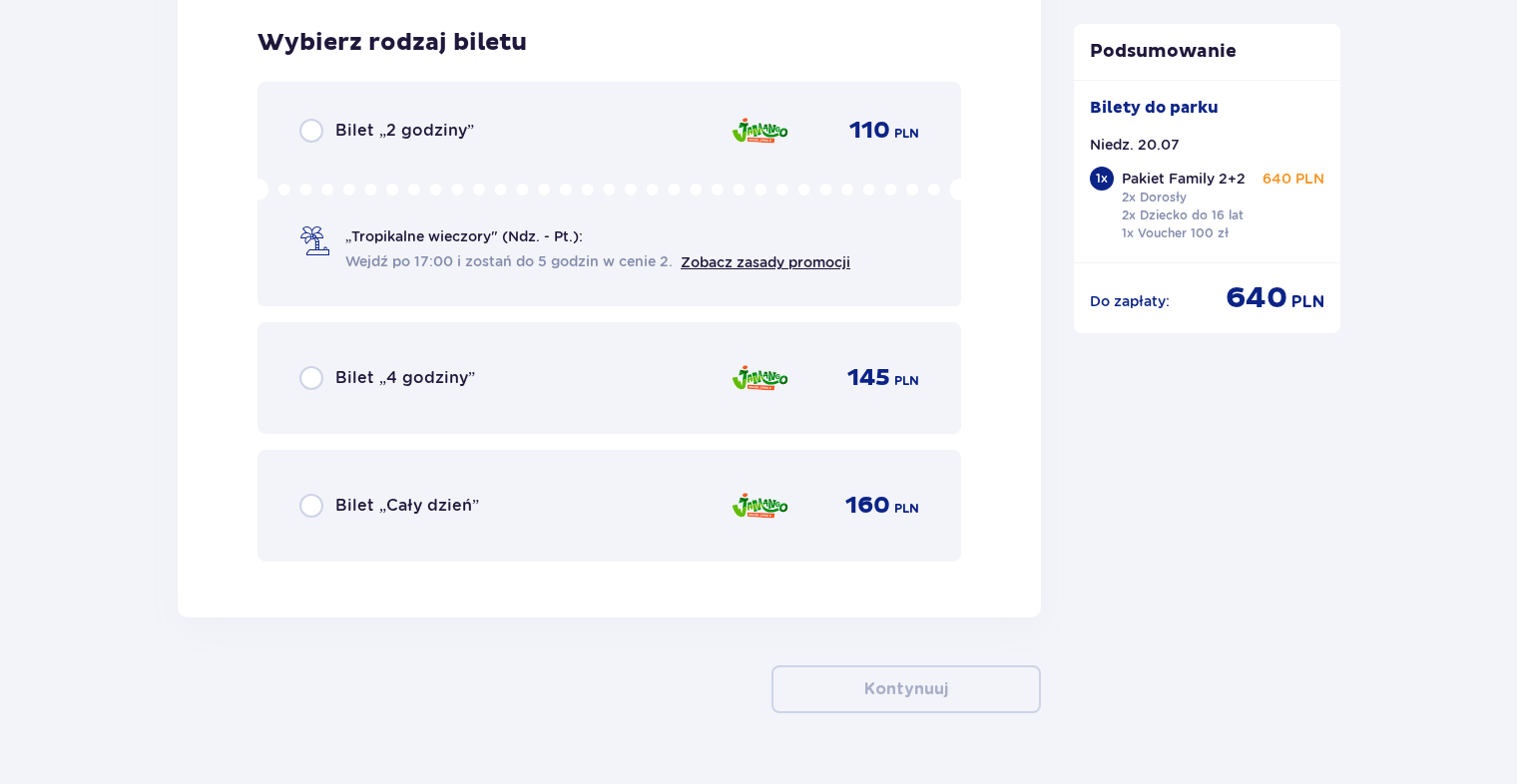scroll, scrollTop: 2561, scrollLeft: 0, axis: vertical 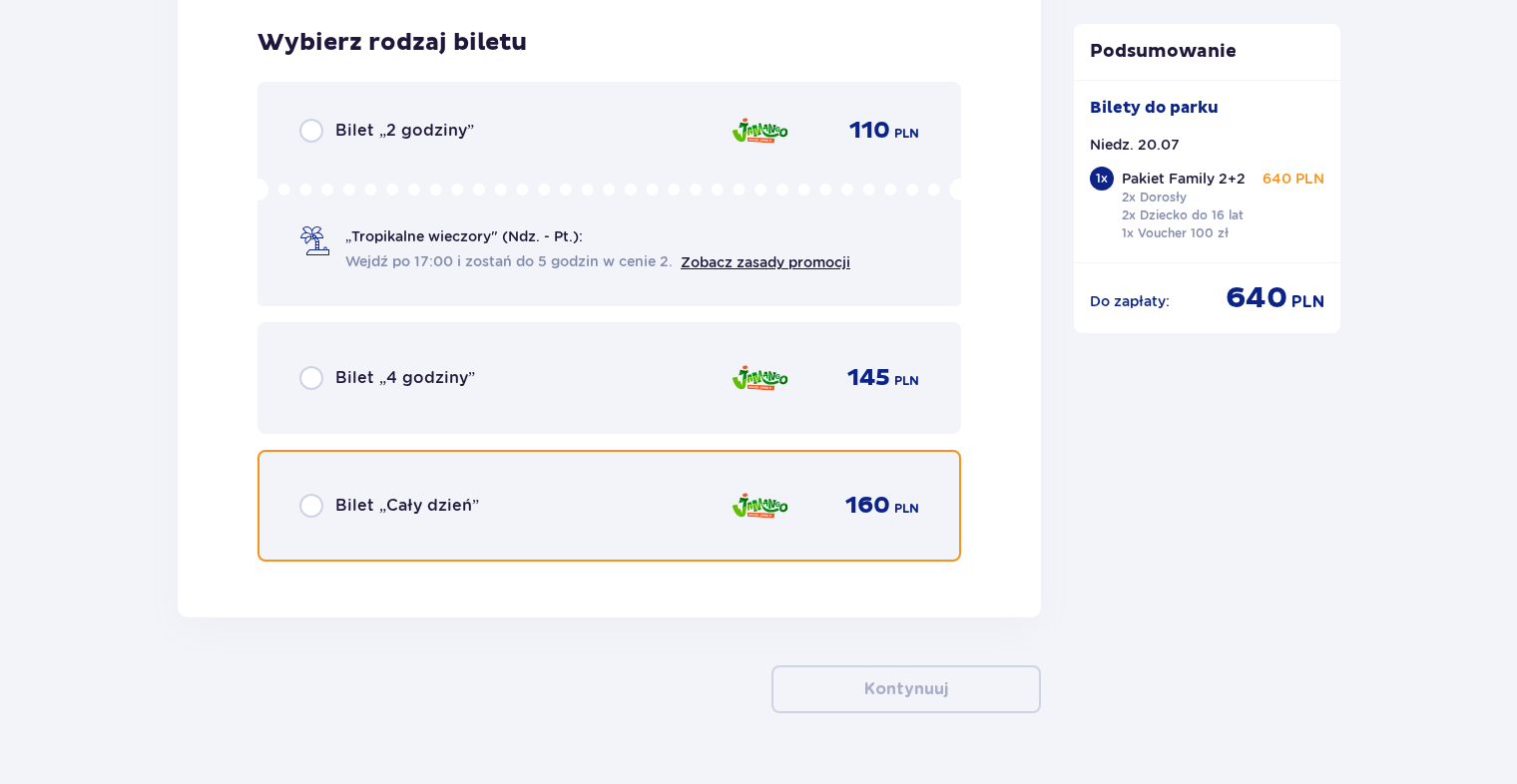 click at bounding box center (311, 506) 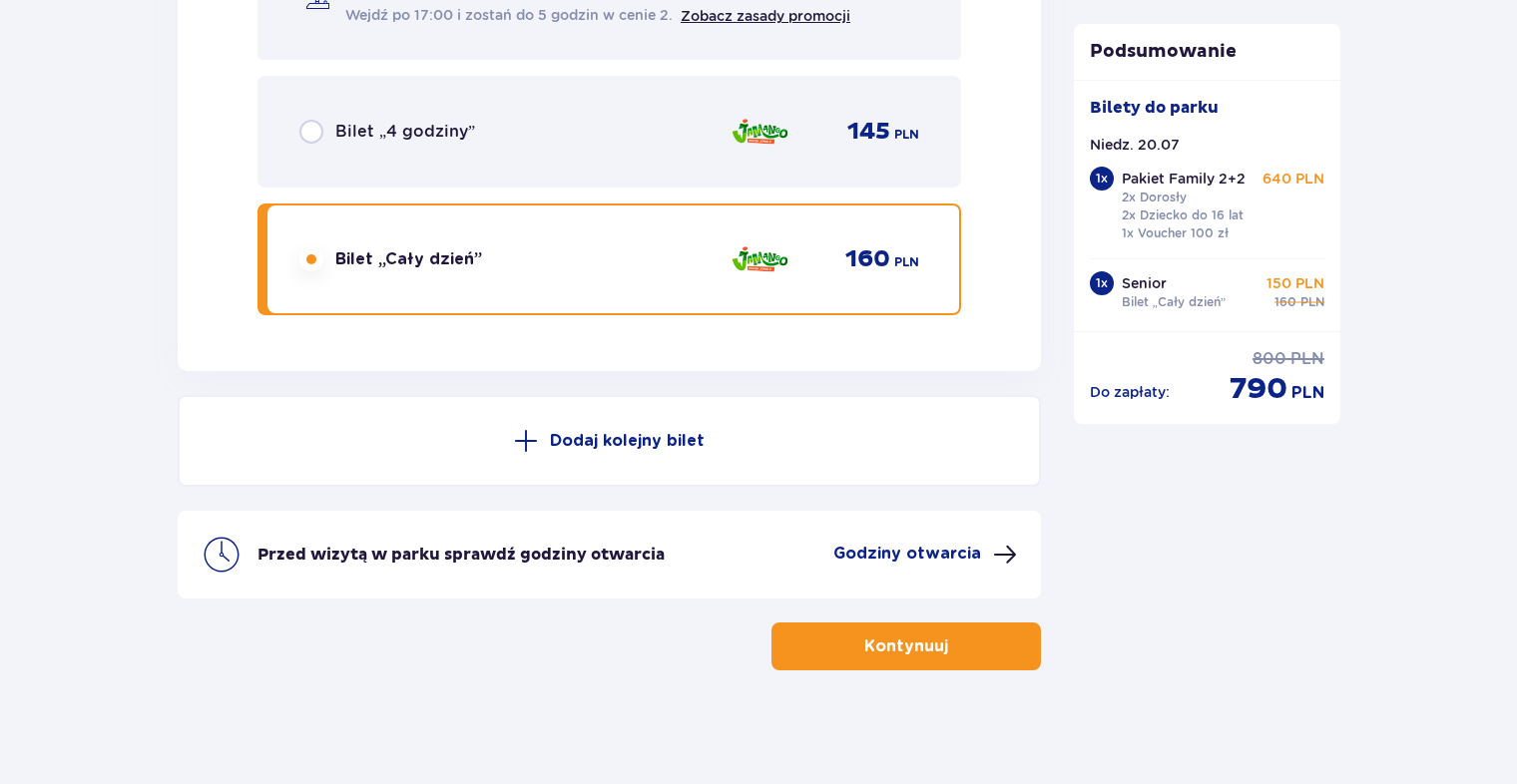 scroll, scrollTop: 2809, scrollLeft: 0, axis: vertical 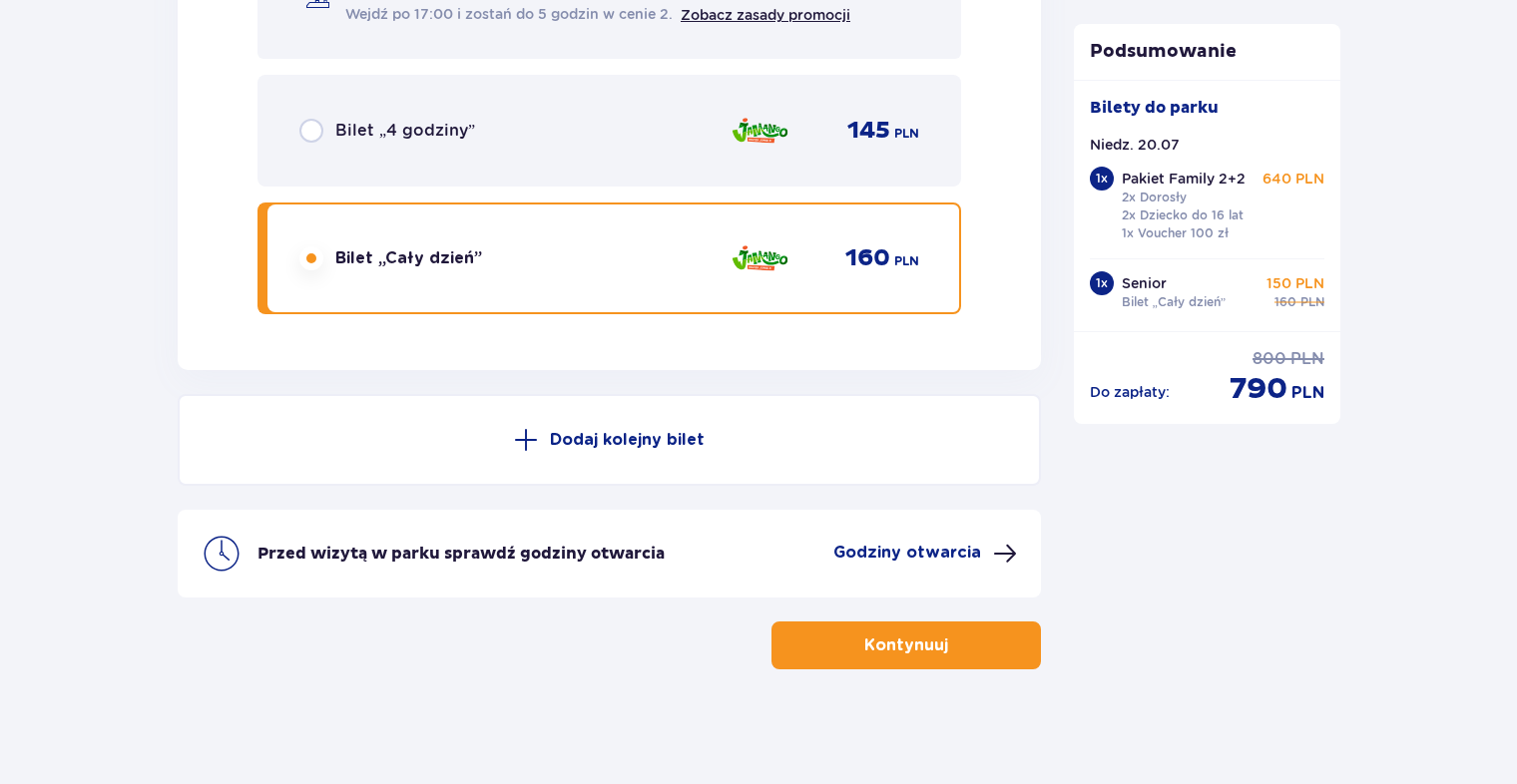 click at bounding box center (311, 258) 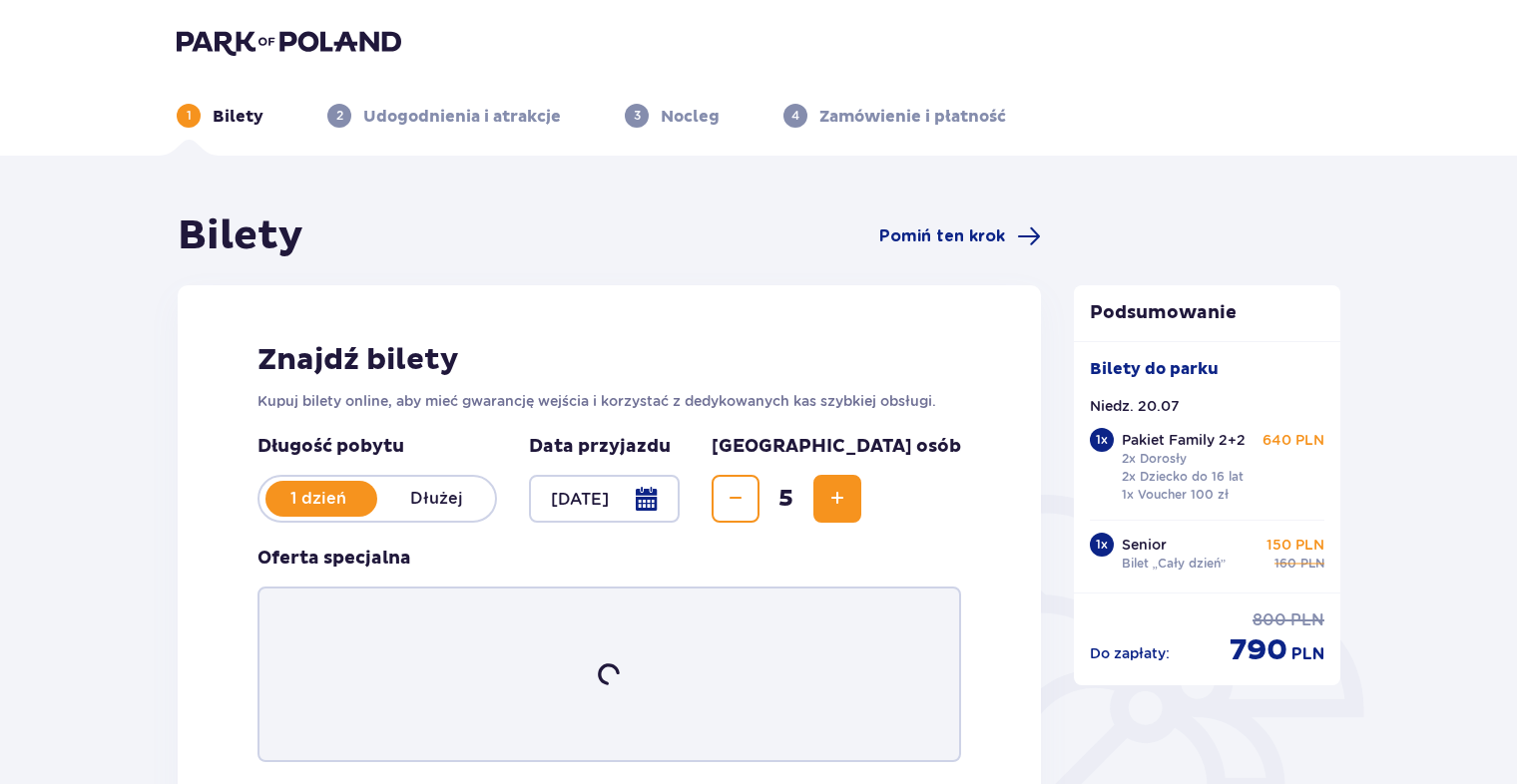 scroll, scrollTop: 0, scrollLeft: 0, axis: both 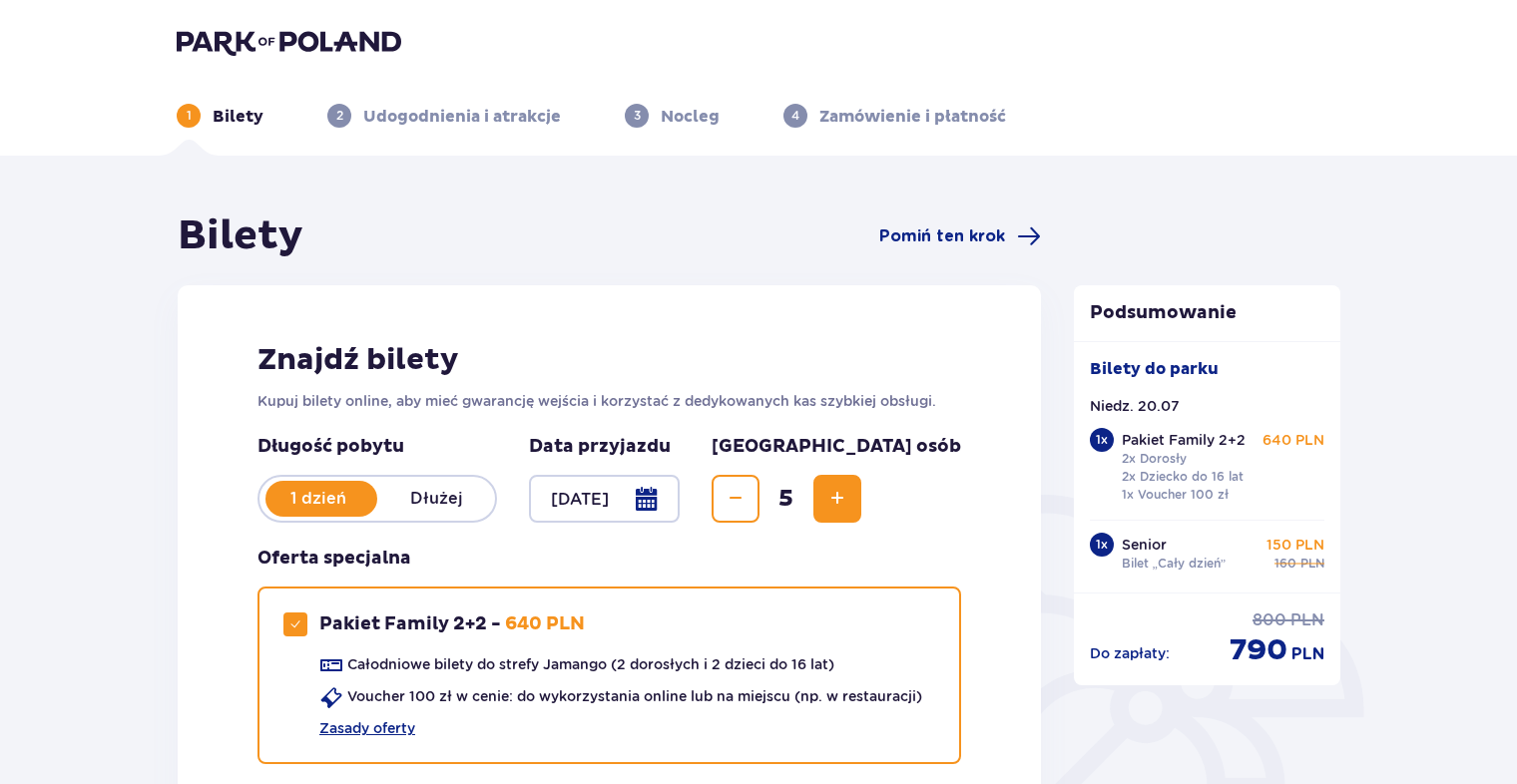 click at bounding box center [837, 499] 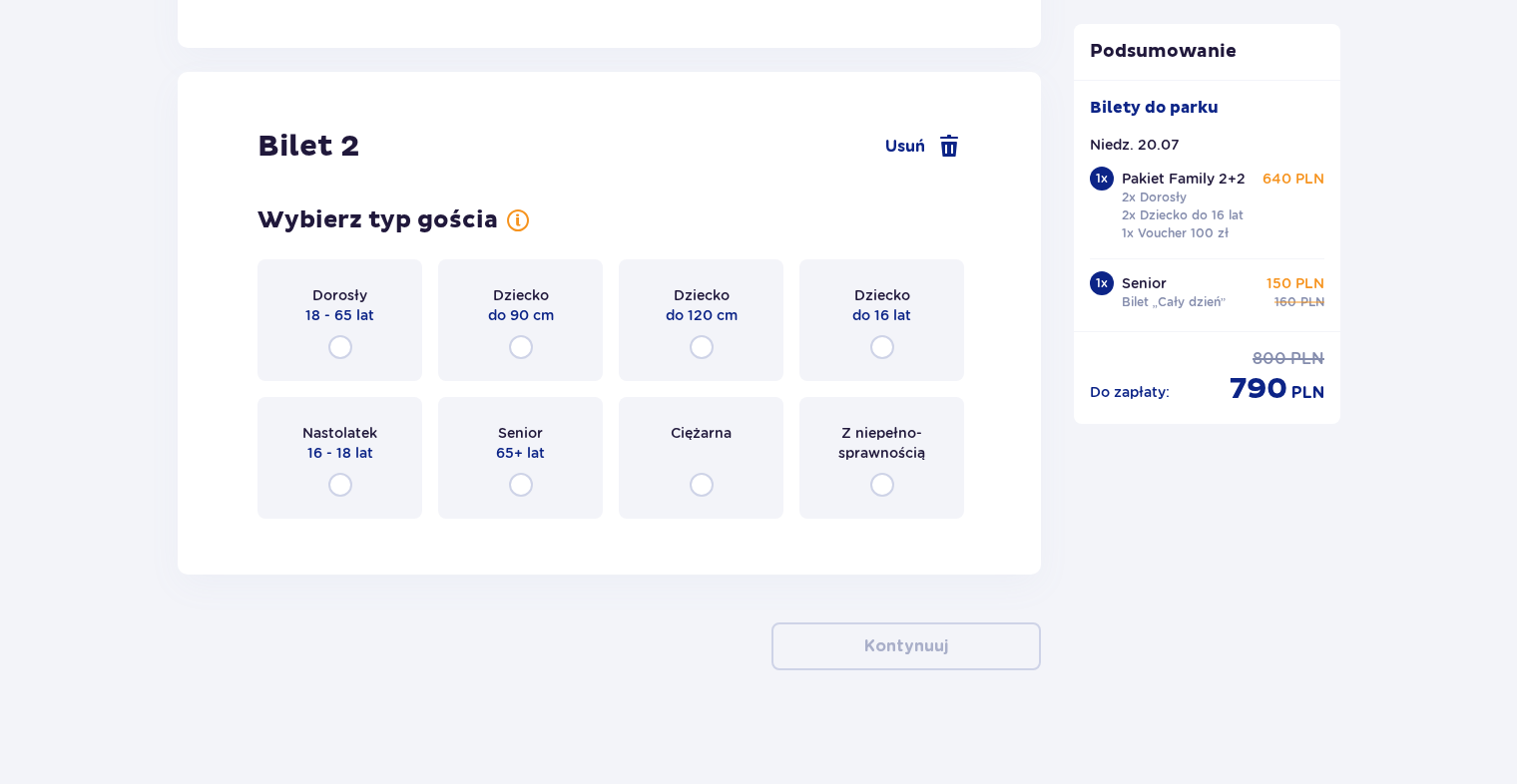 scroll, scrollTop: 3132, scrollLeft: 0, axis: vertical 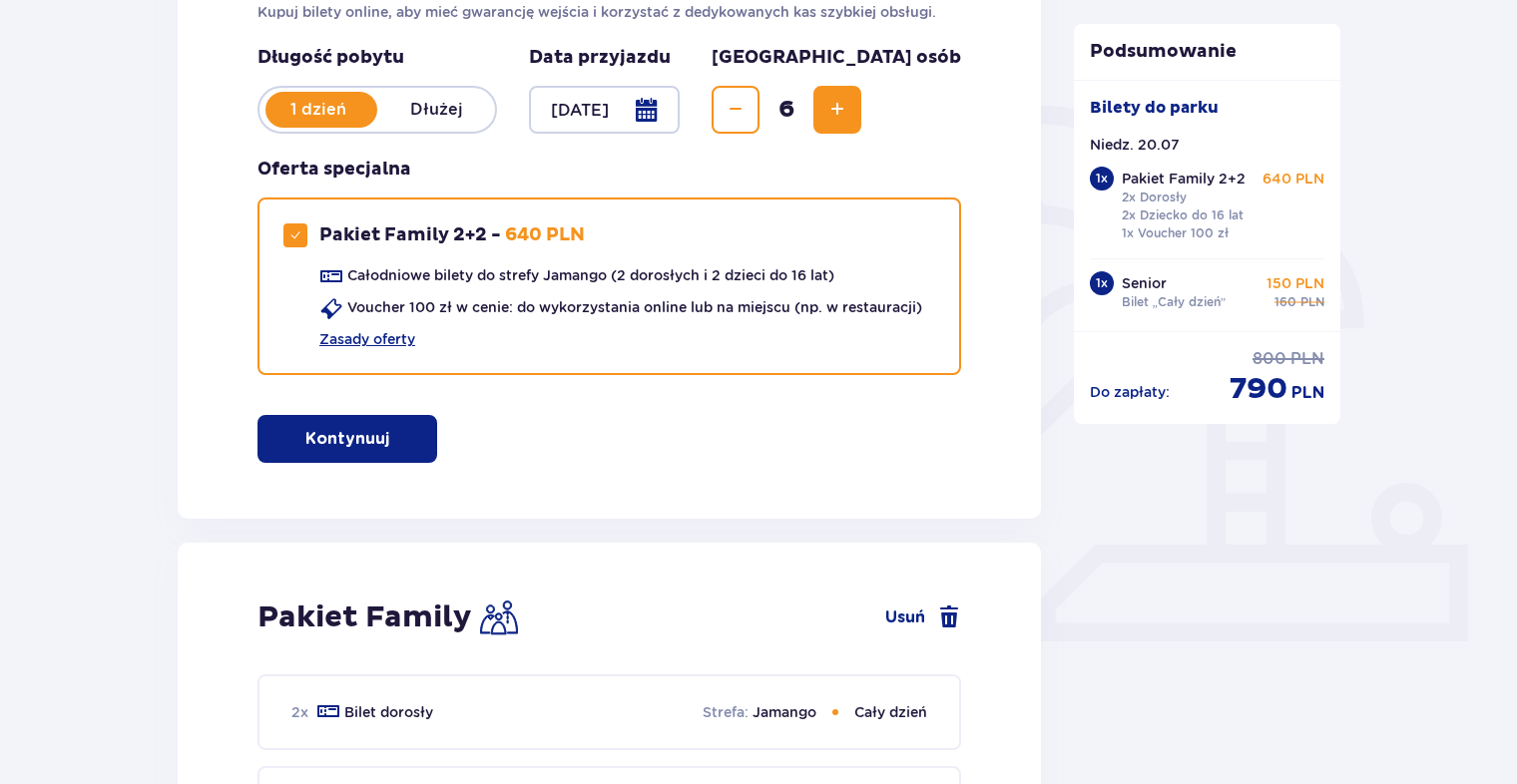 click at bounding box center (736, 110) 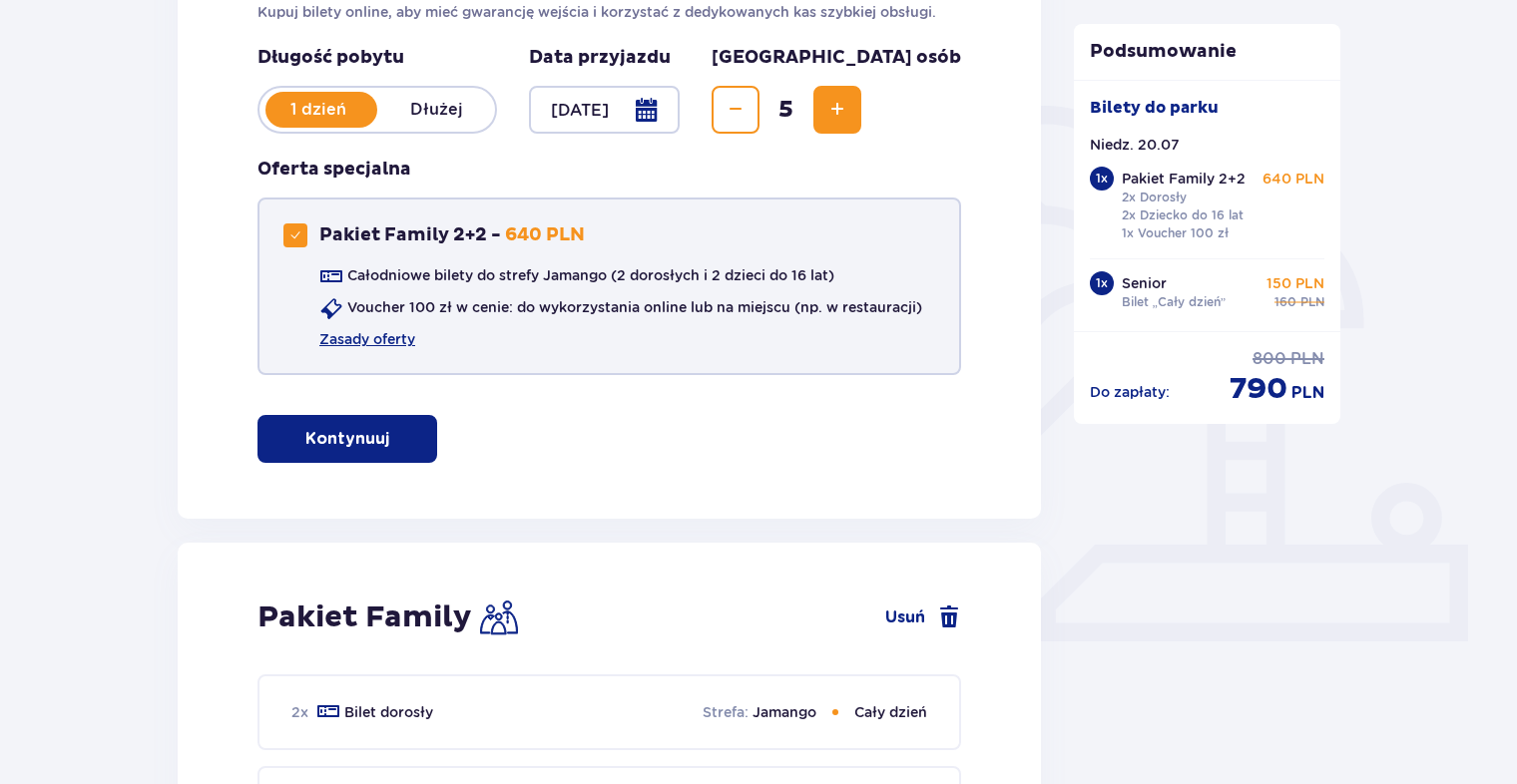 click at bounding box center [295, 235] 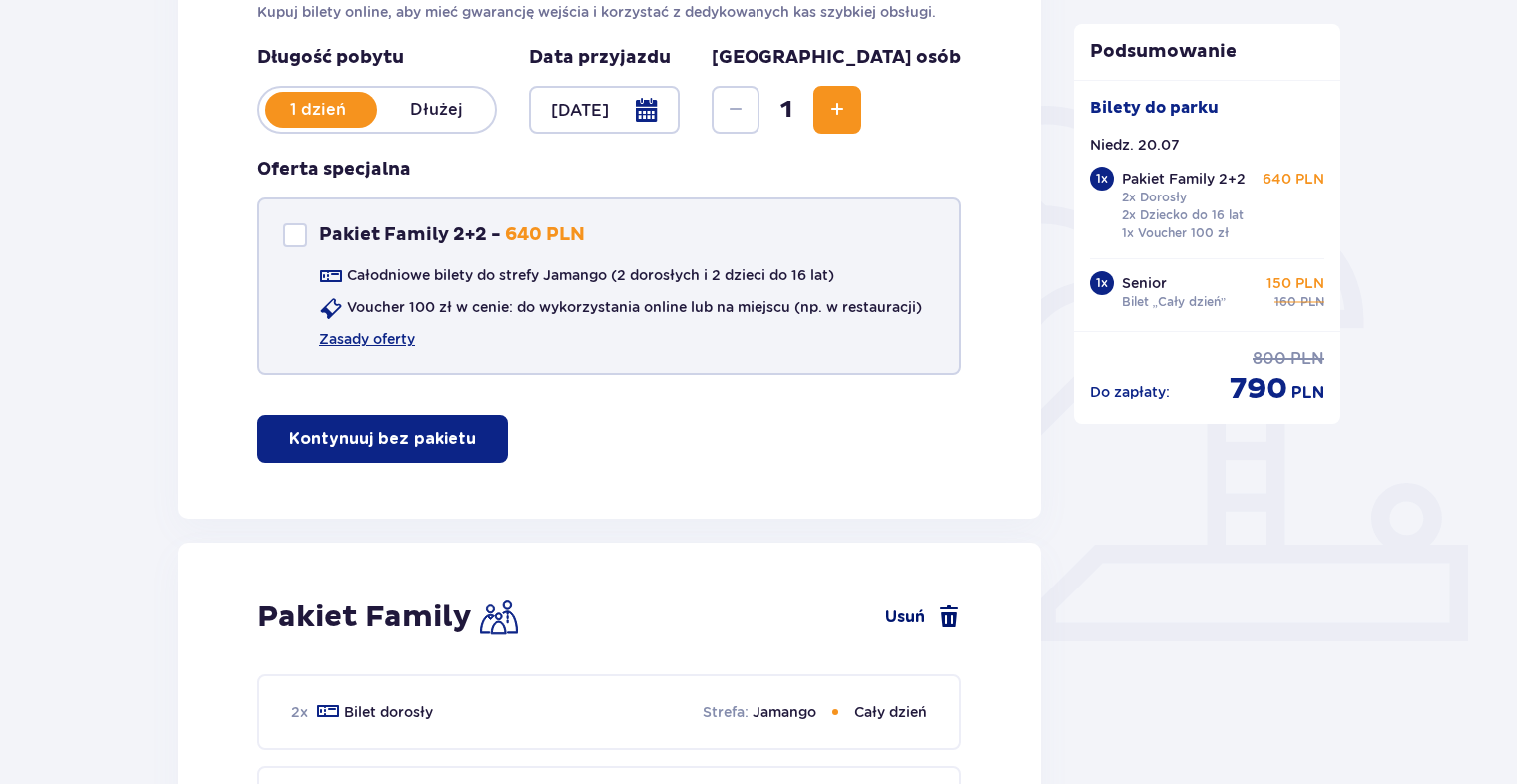 click at bounding box center [949, 617] 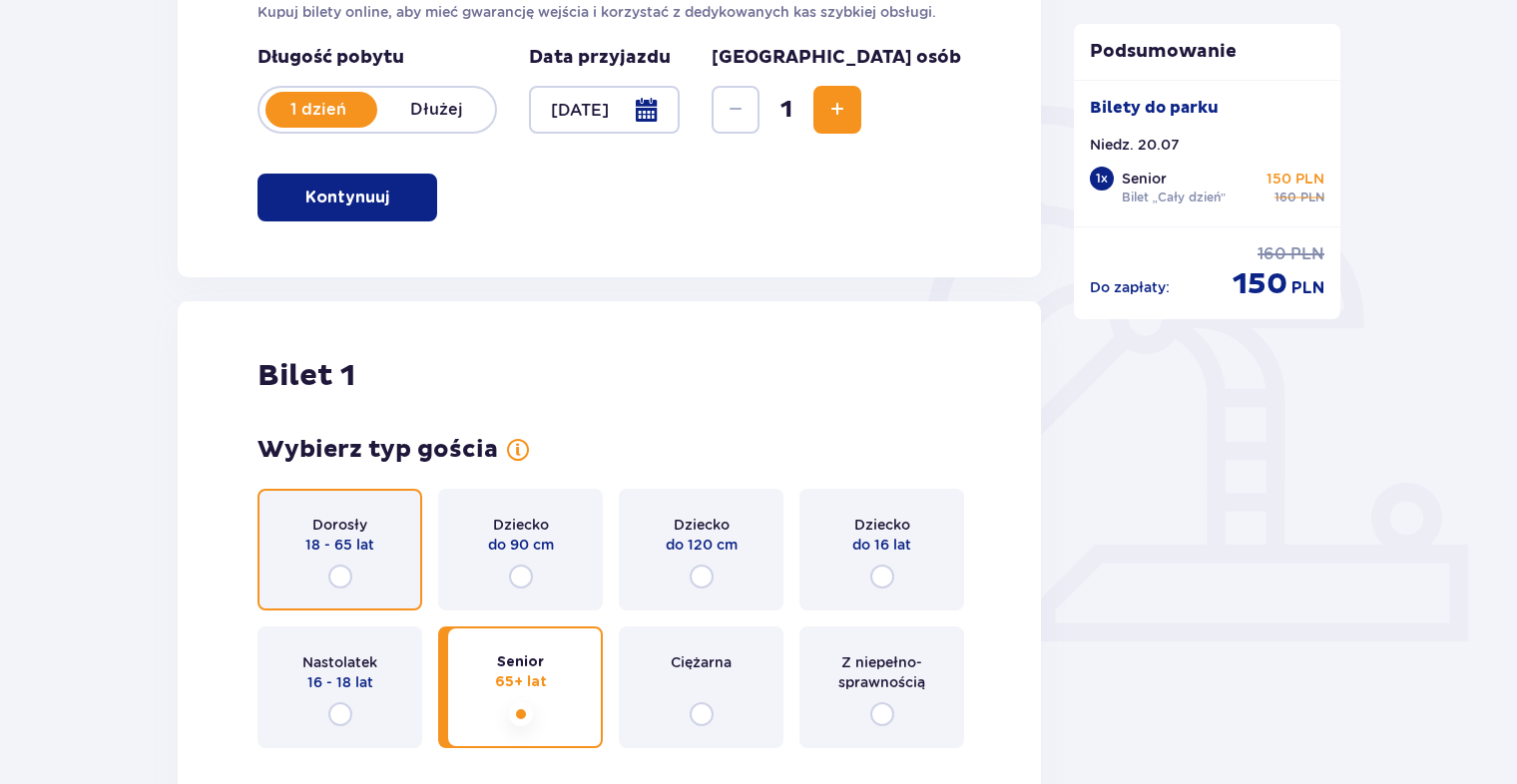 click at bounding box center [340, 577] 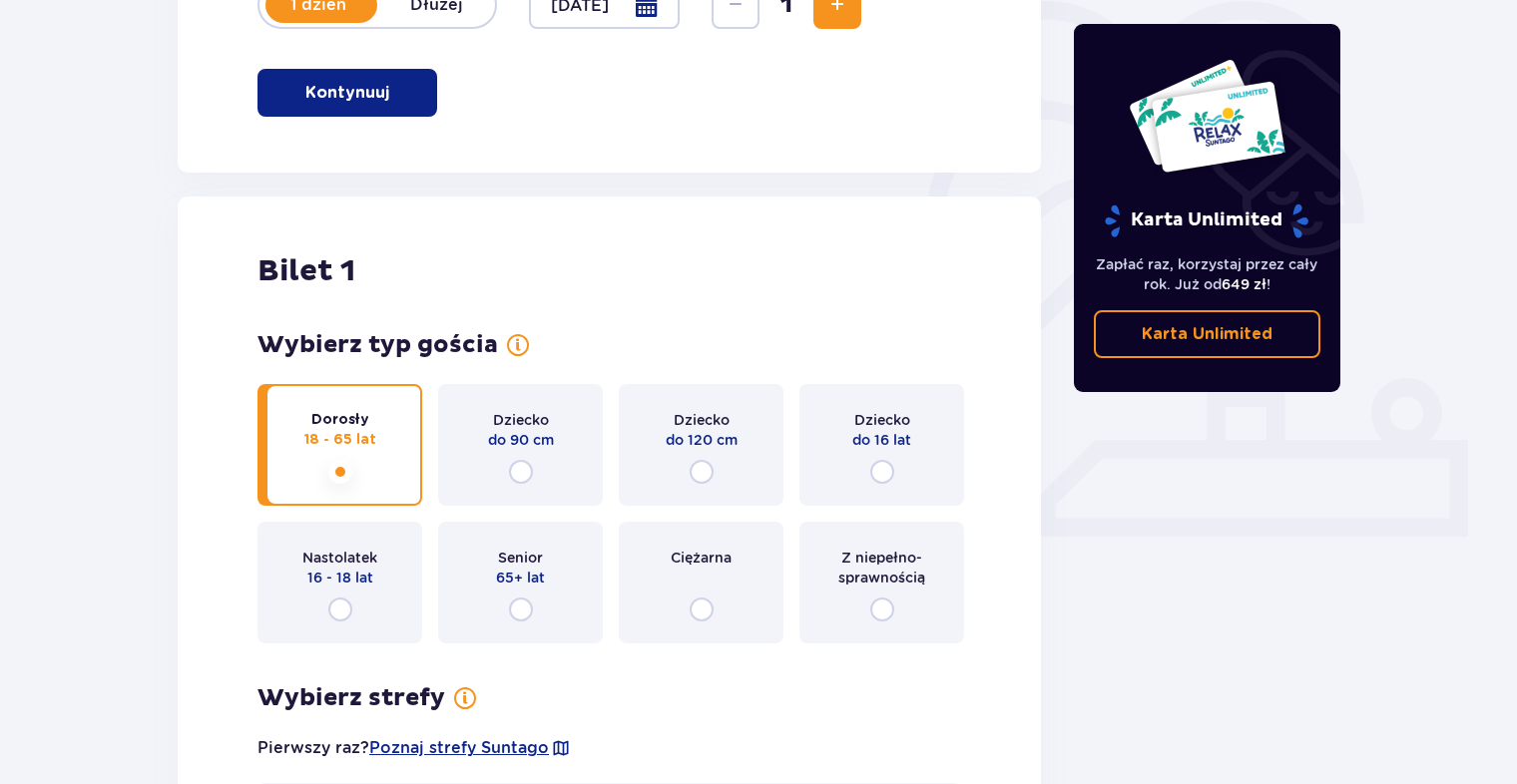 scroll, scrollTop: 1131, scrollLeft: 0, axis: vertical 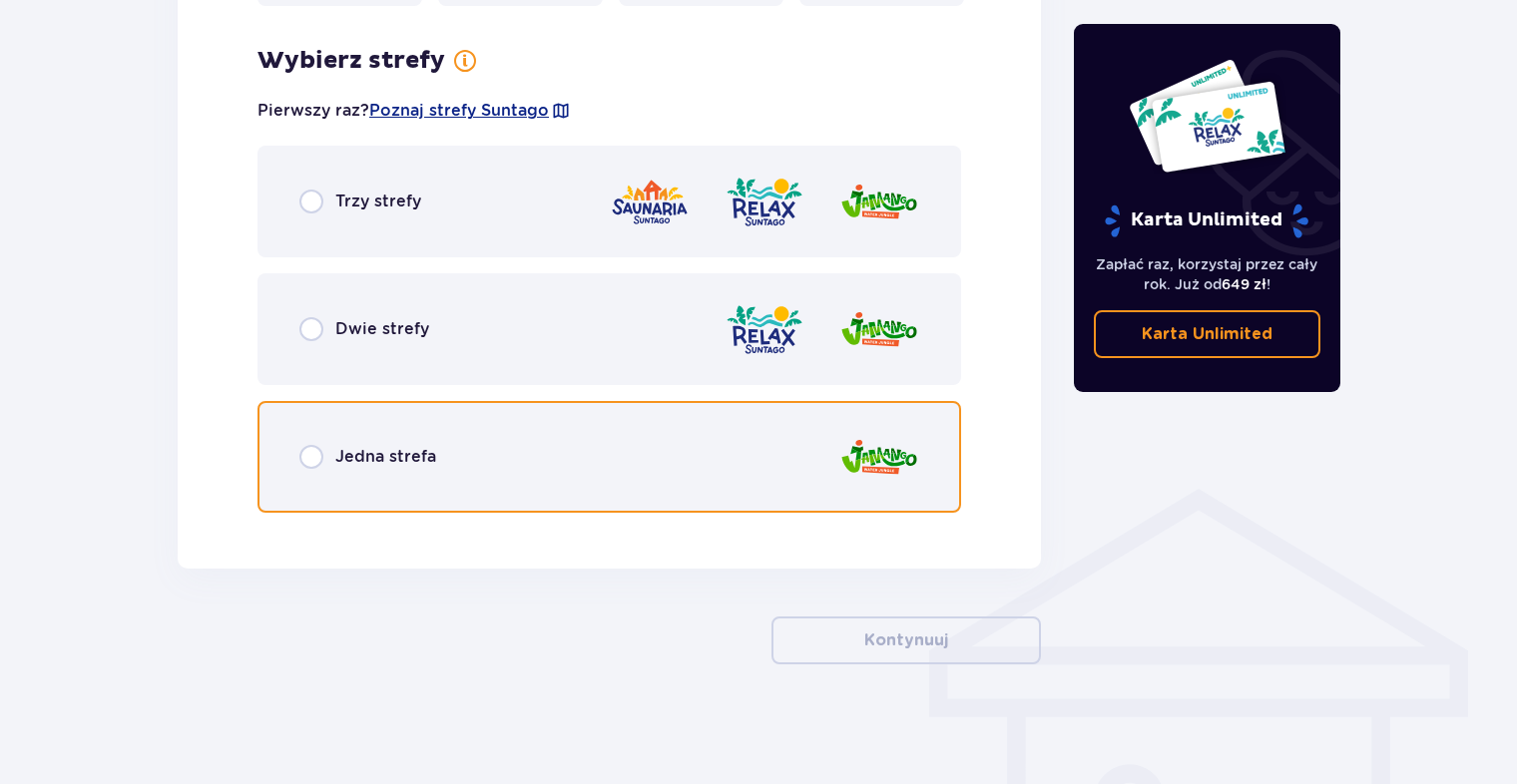click at bounding box center [311, 457] 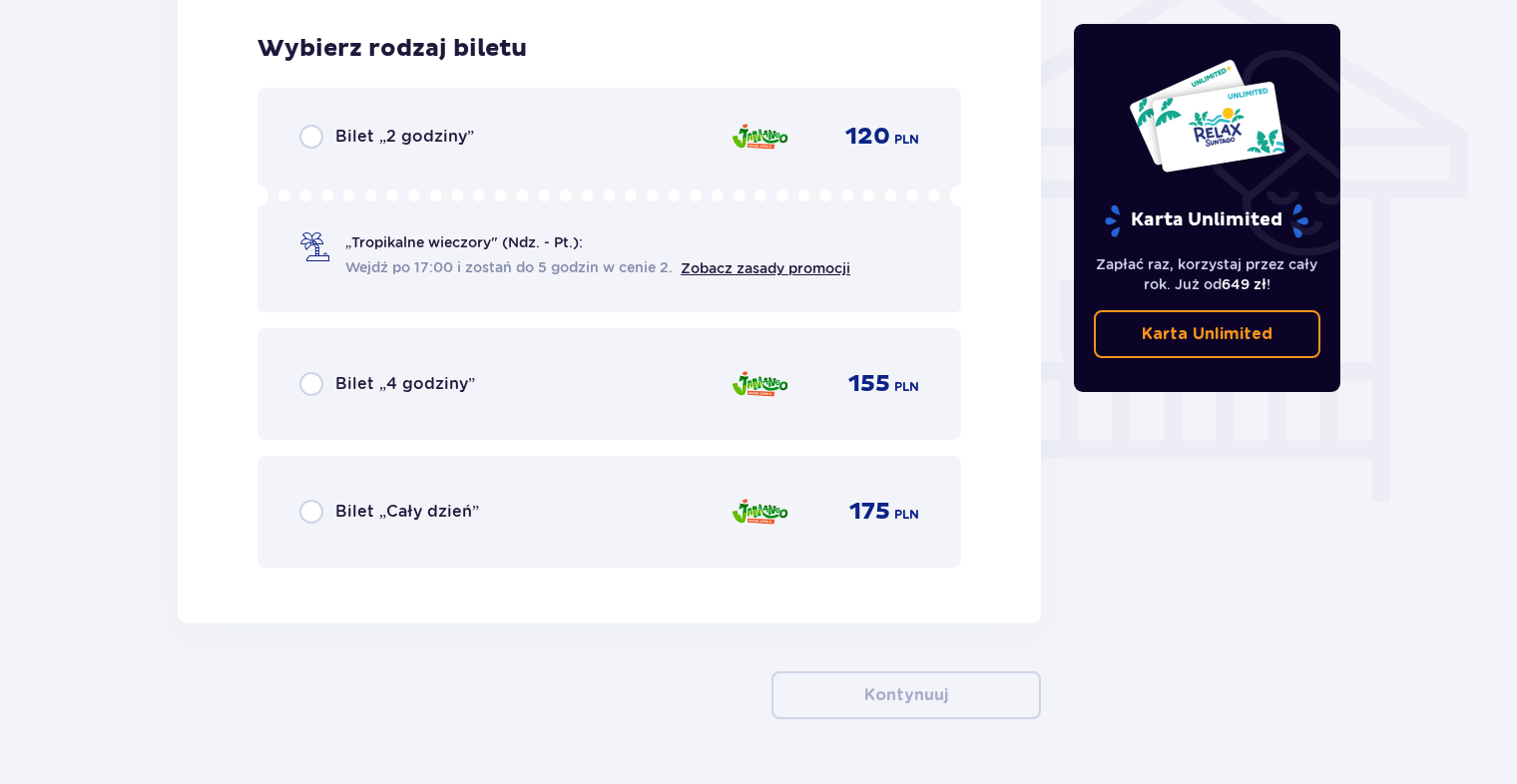 scroll, scrollTop: 1660, scrollLeft: 0, axis: vertical 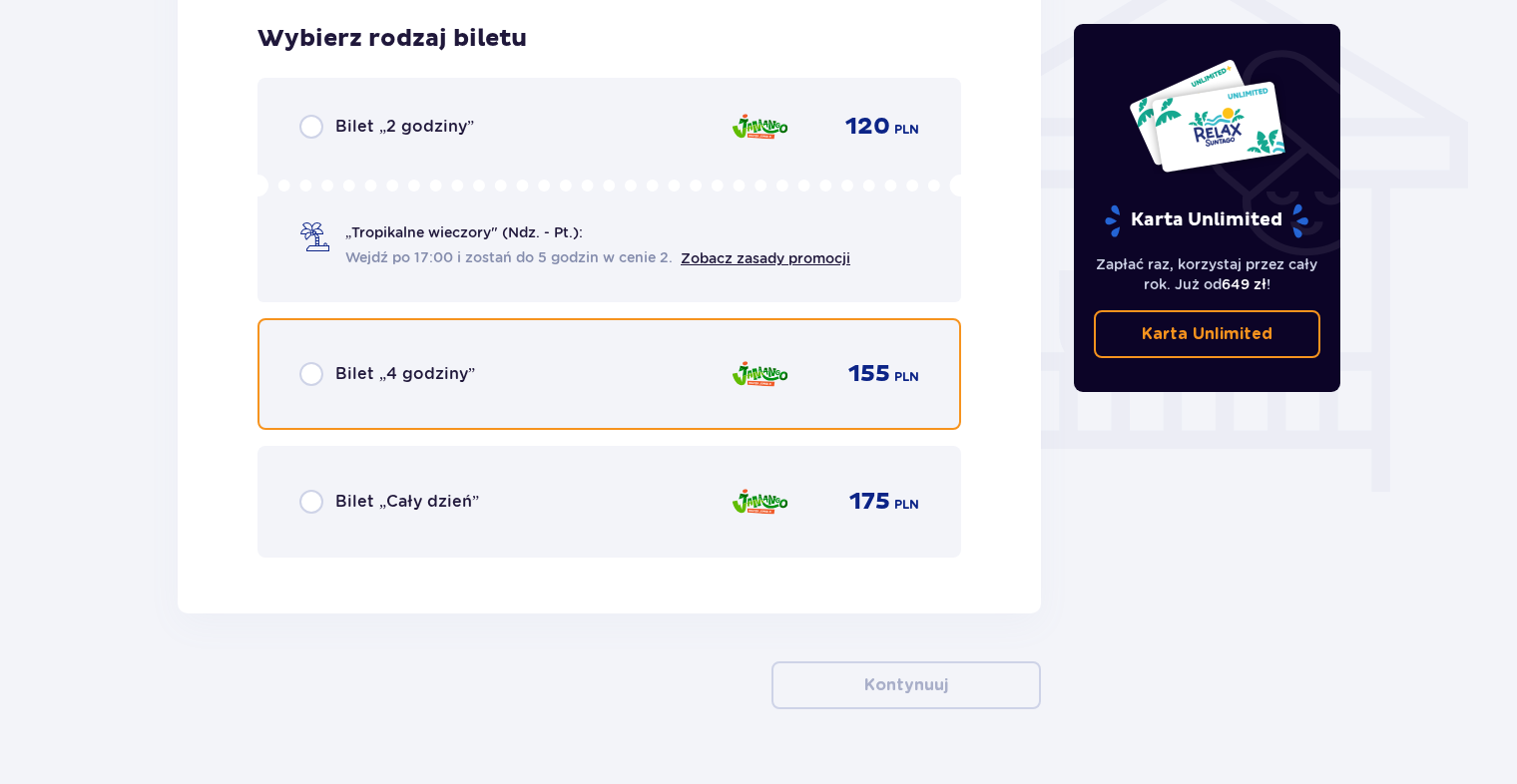 click at bounding box center [311, 374] 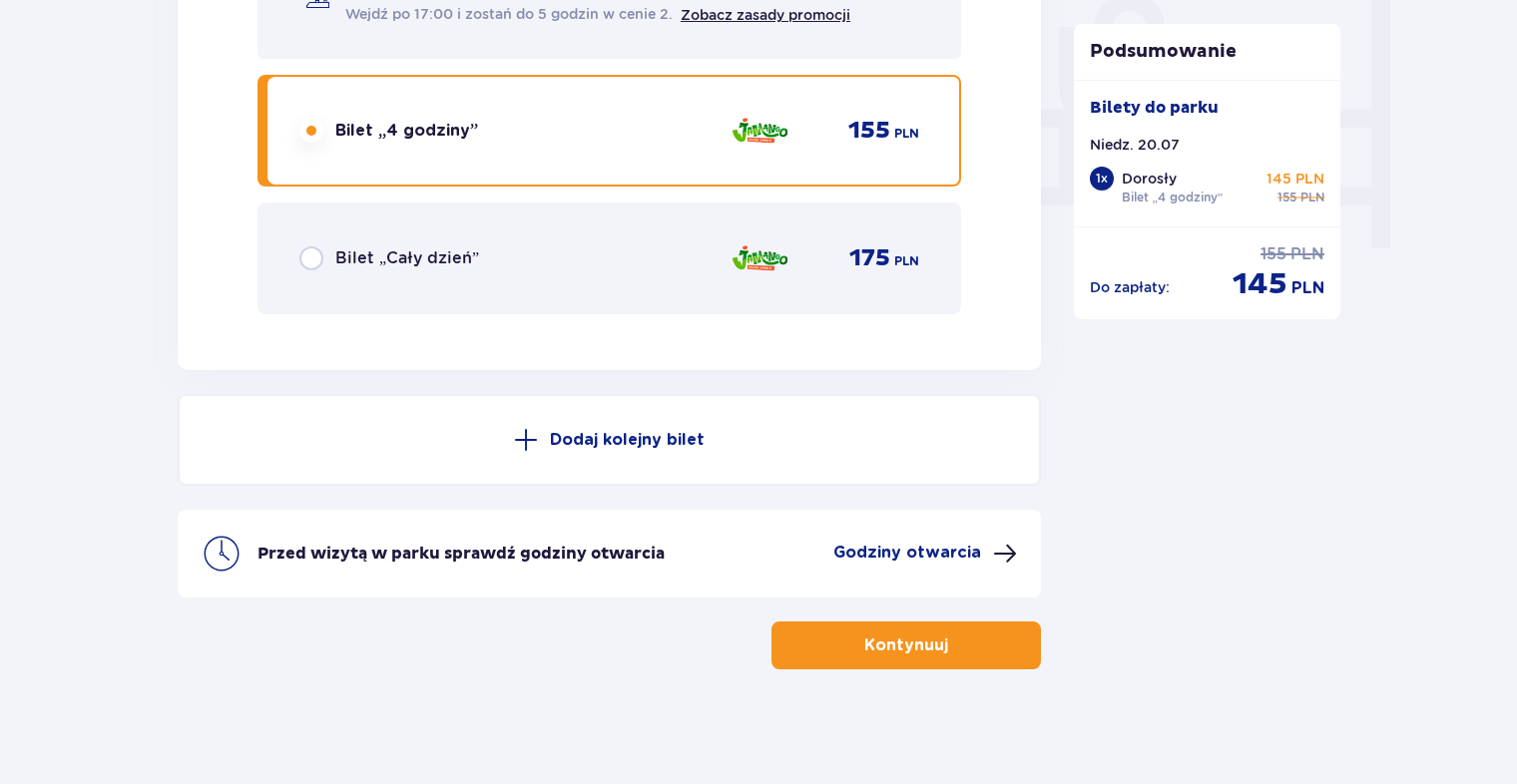 scroll, scrollTop: 1907, scrollLeft: 0, axis: vertical 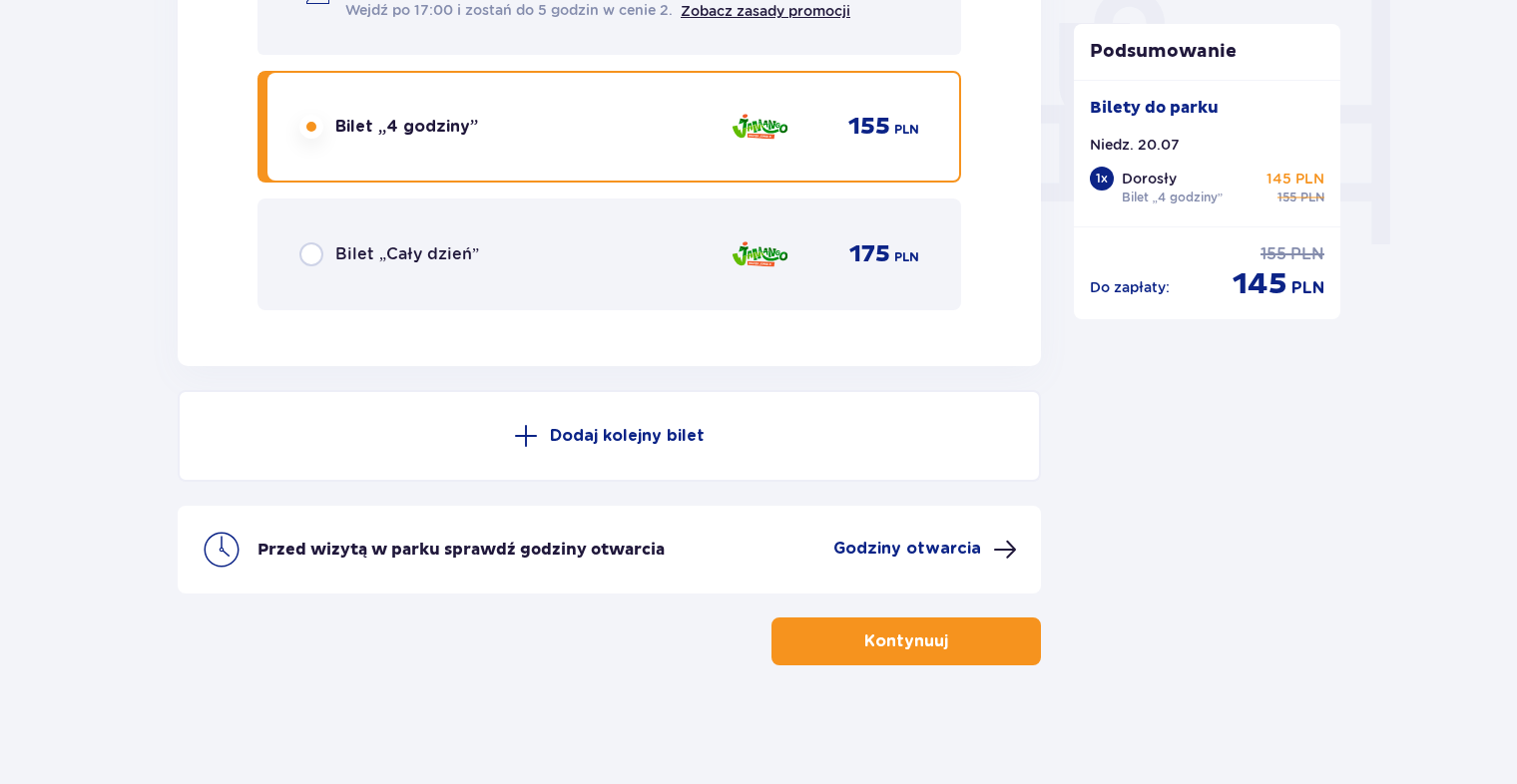 click on "Dodaj kolejny bilet" at bounding box center [627, 436] 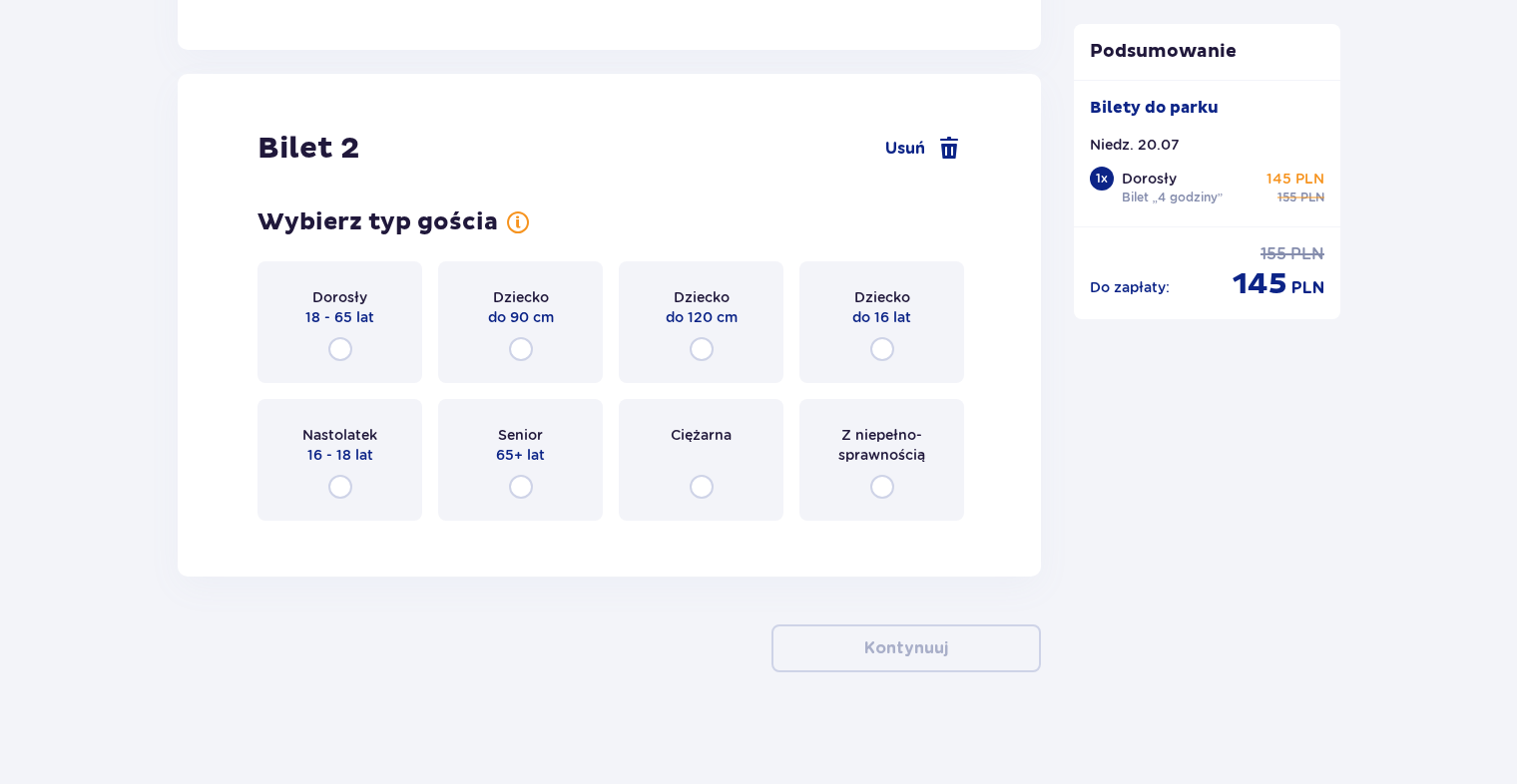 scroll, scrollTop: 2230, scrollLeft: 0, axis: vertical 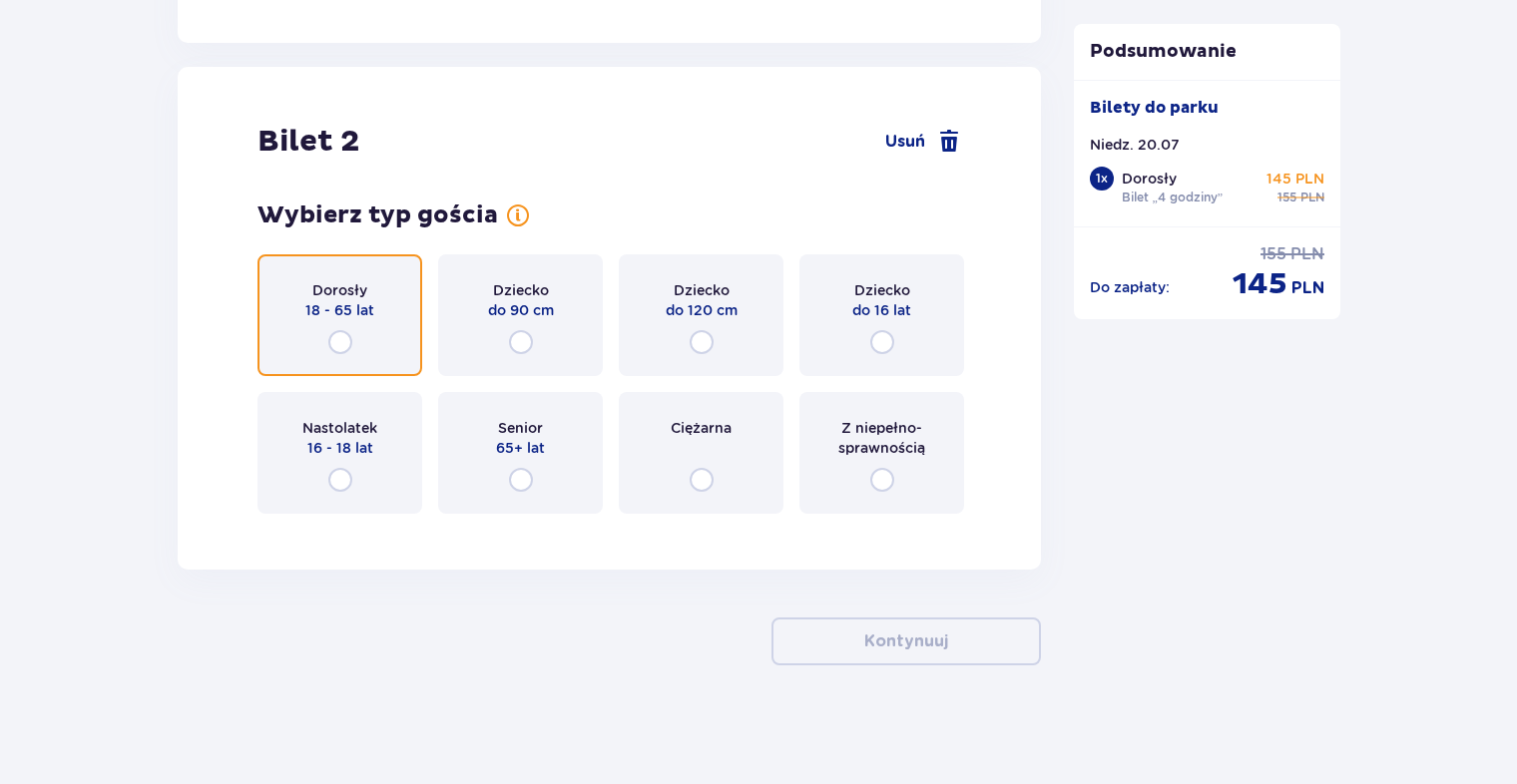 click at bounding box center (340, 342) 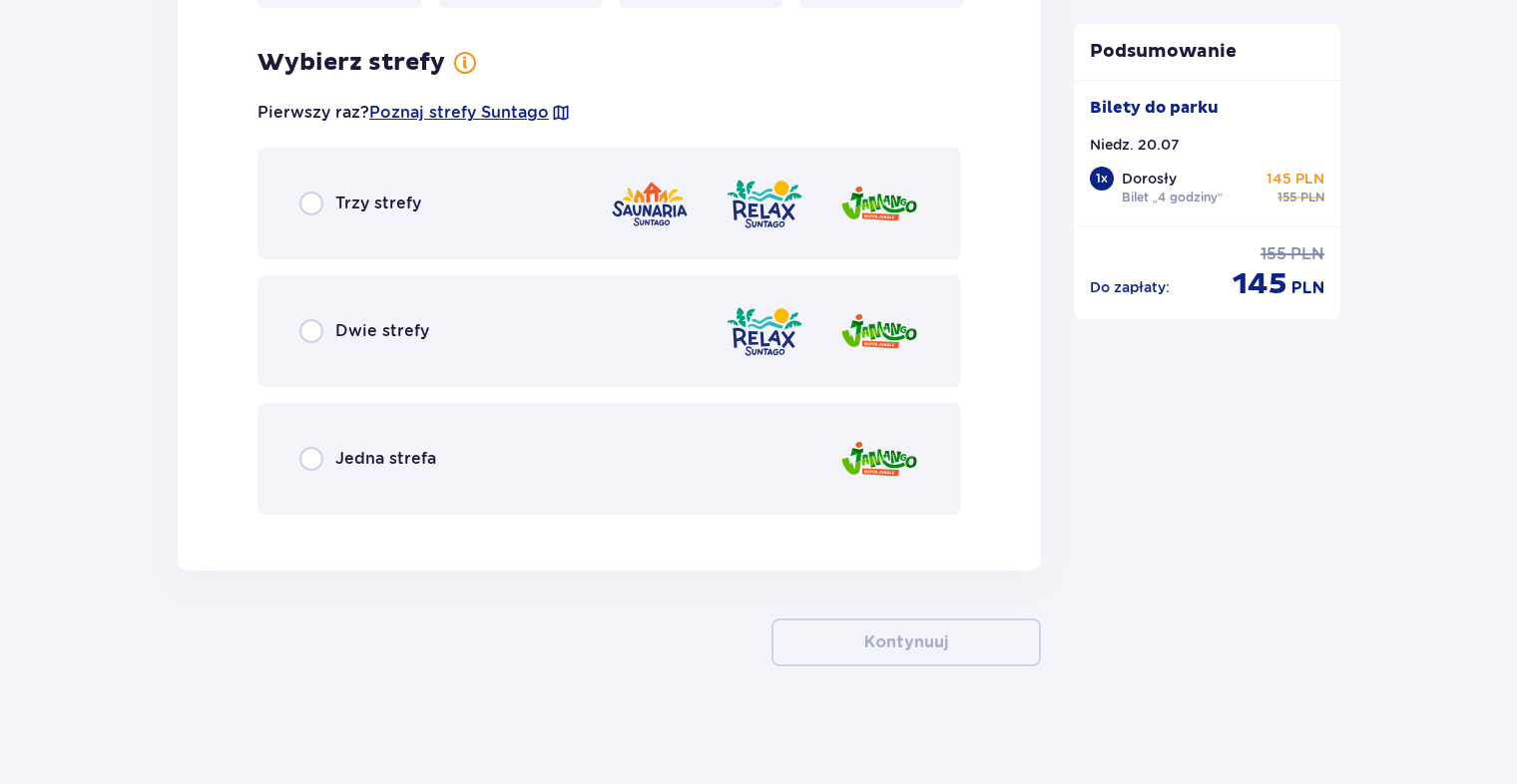 scroll, scrollTop: 2737, scrollLeft: 0, axis: vertical 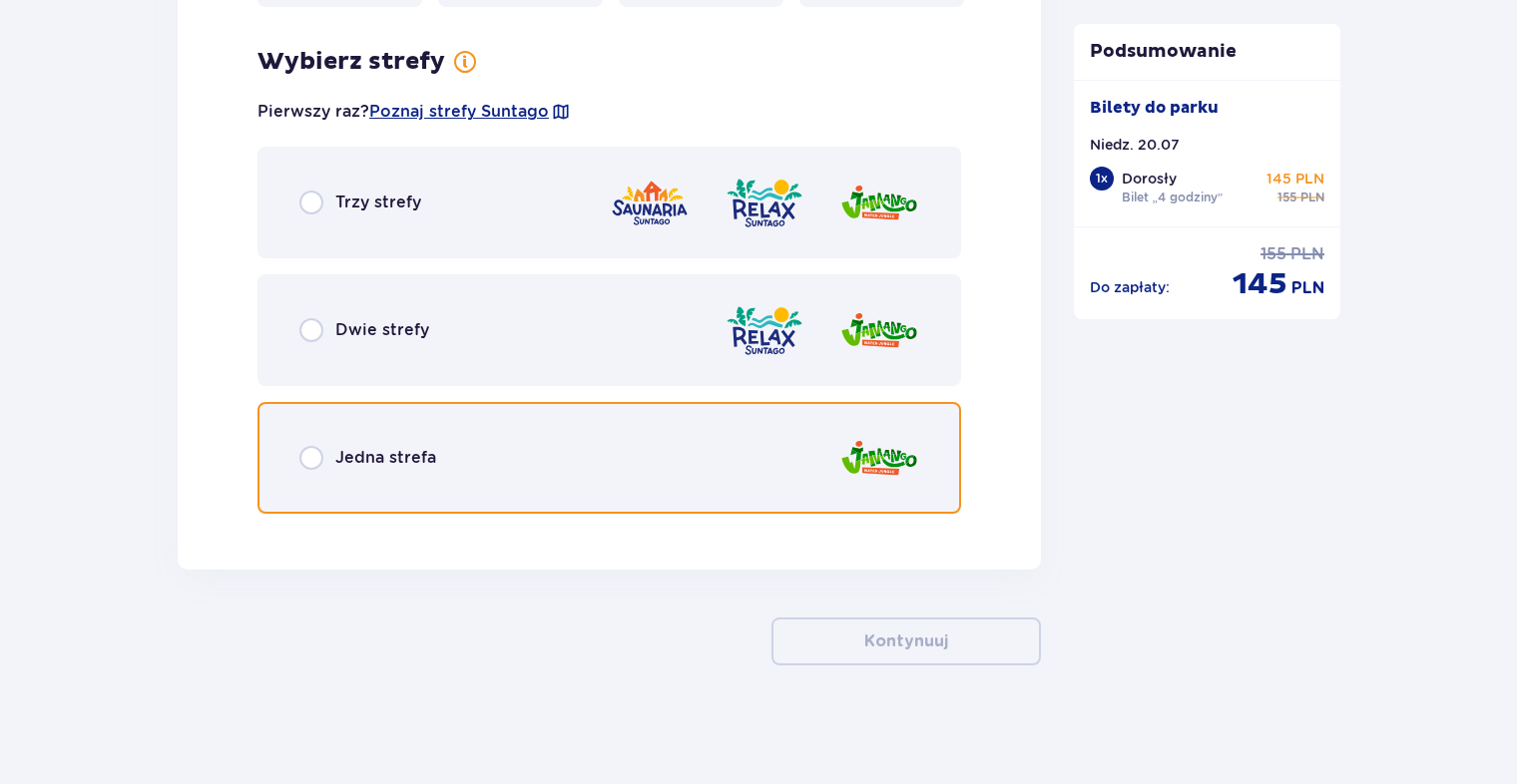click at bounding box center [311, 458] 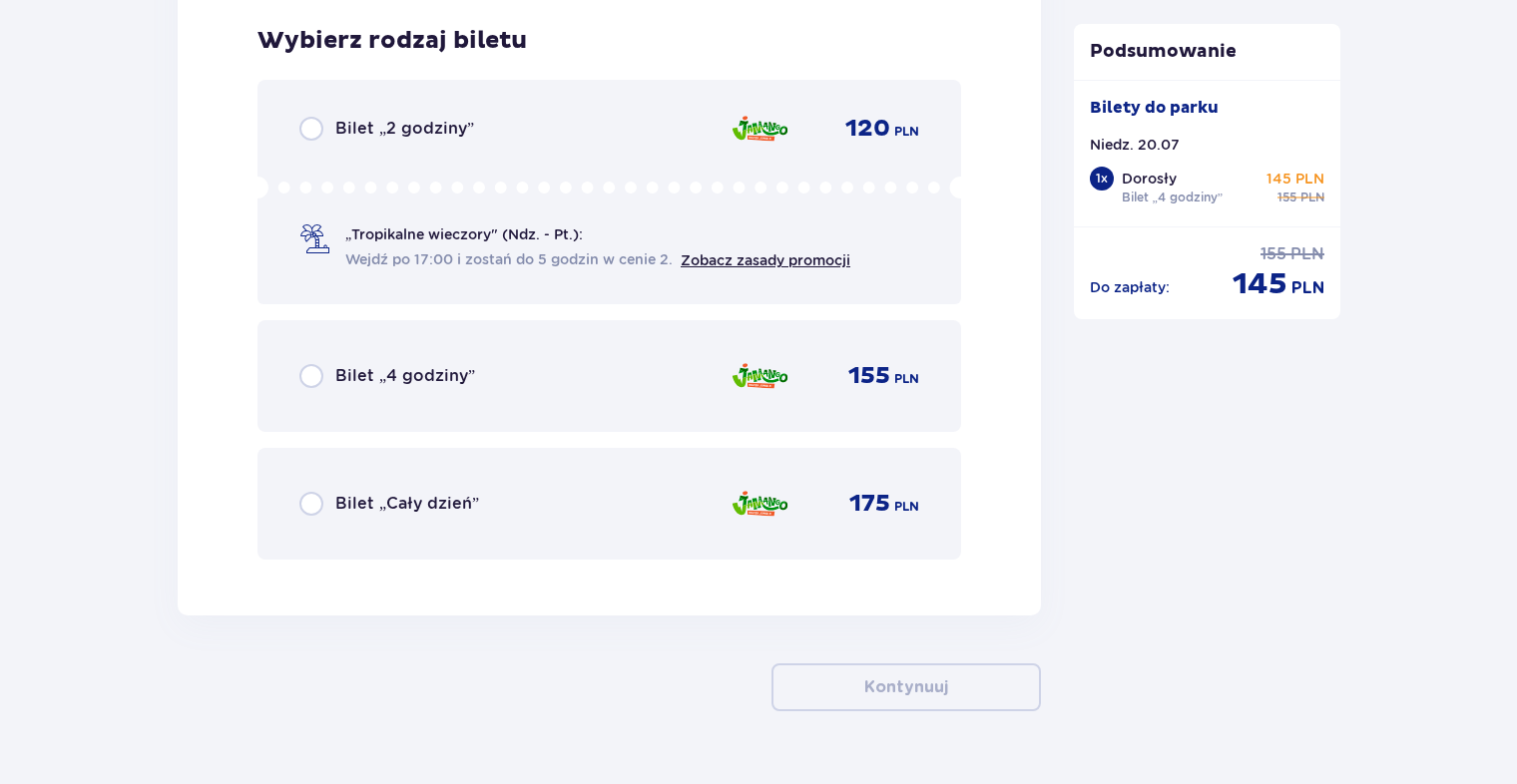 scroll, scrollTop: 3266, scrollLeft: 0, axis: vertical 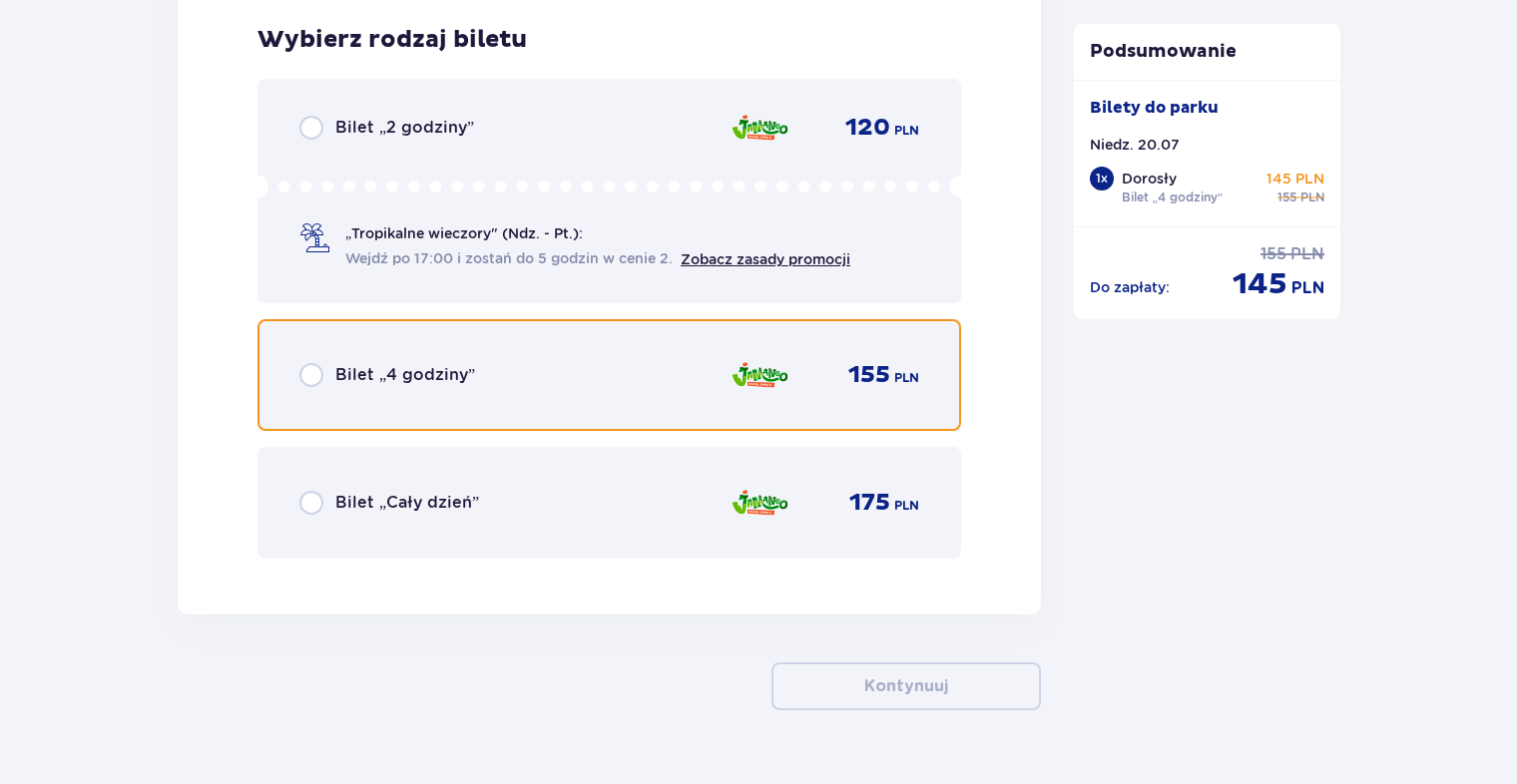 click at bounding box center (311, 375) 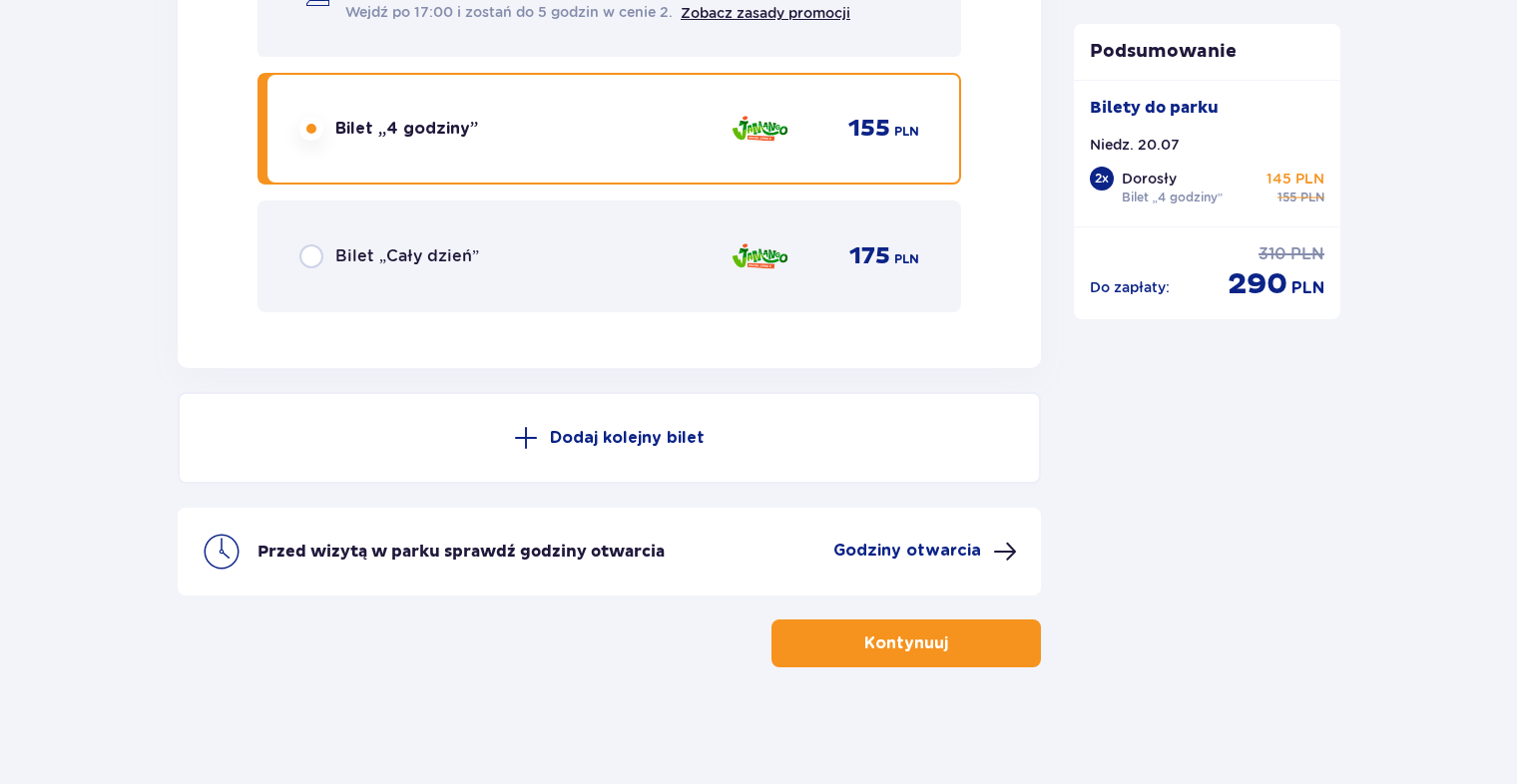 scroll, scrollTop: 3513, scrollLeft: 0, axis: vertical 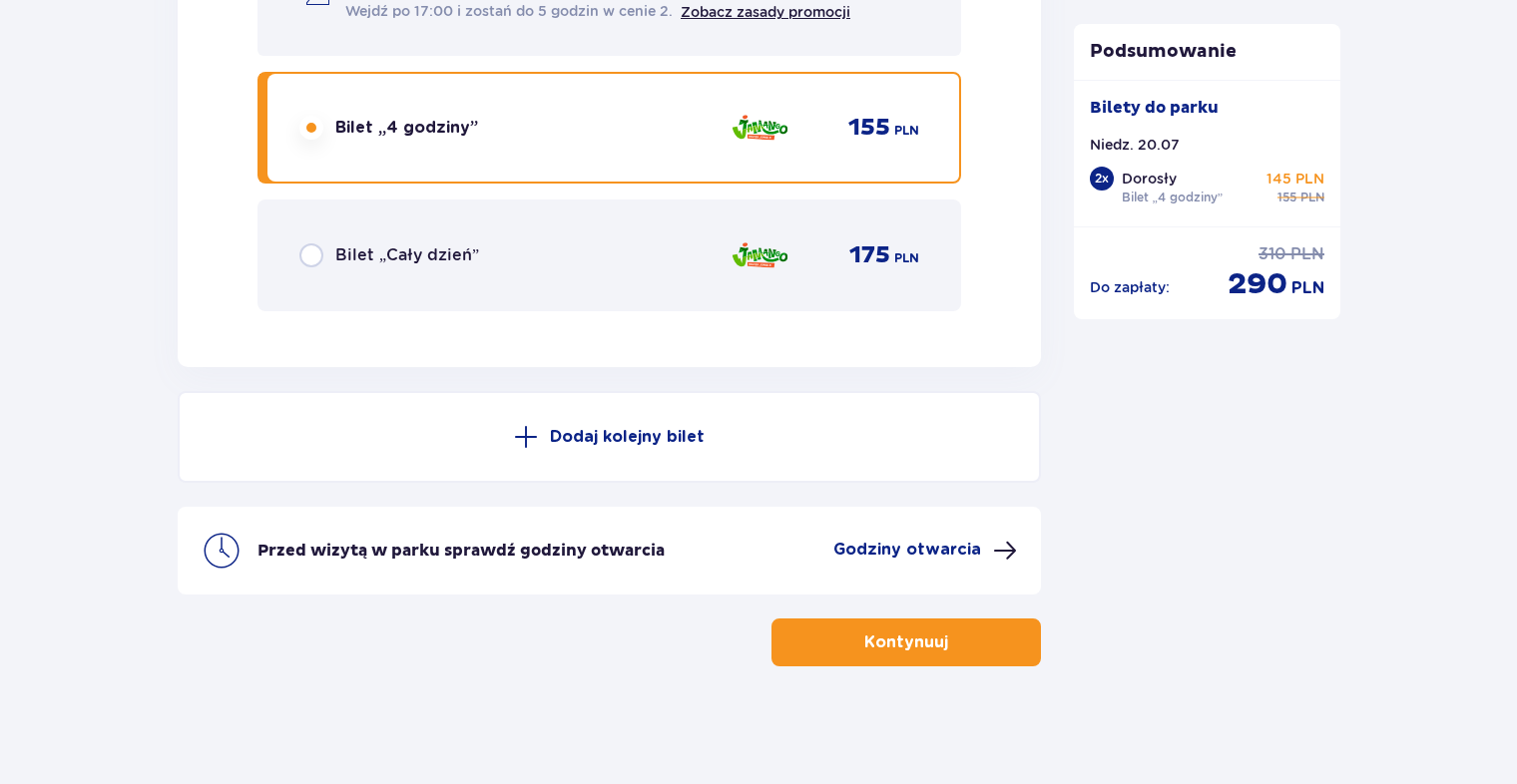 click on "Dodaj kolejny bilet" at bounding box center [627, 437] 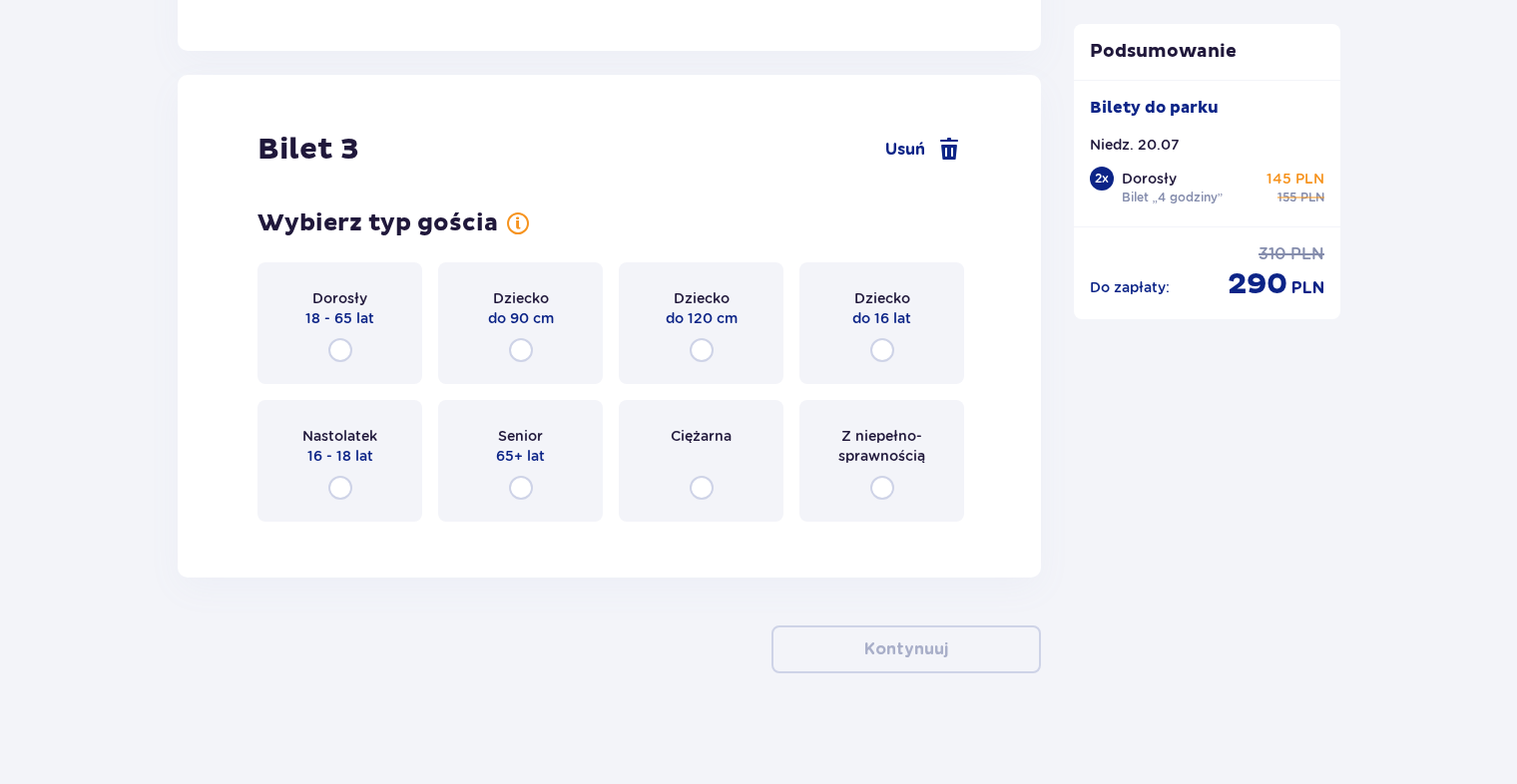 scroll, scrollTop: 4078, scrollLeft: 0, axis: vertical 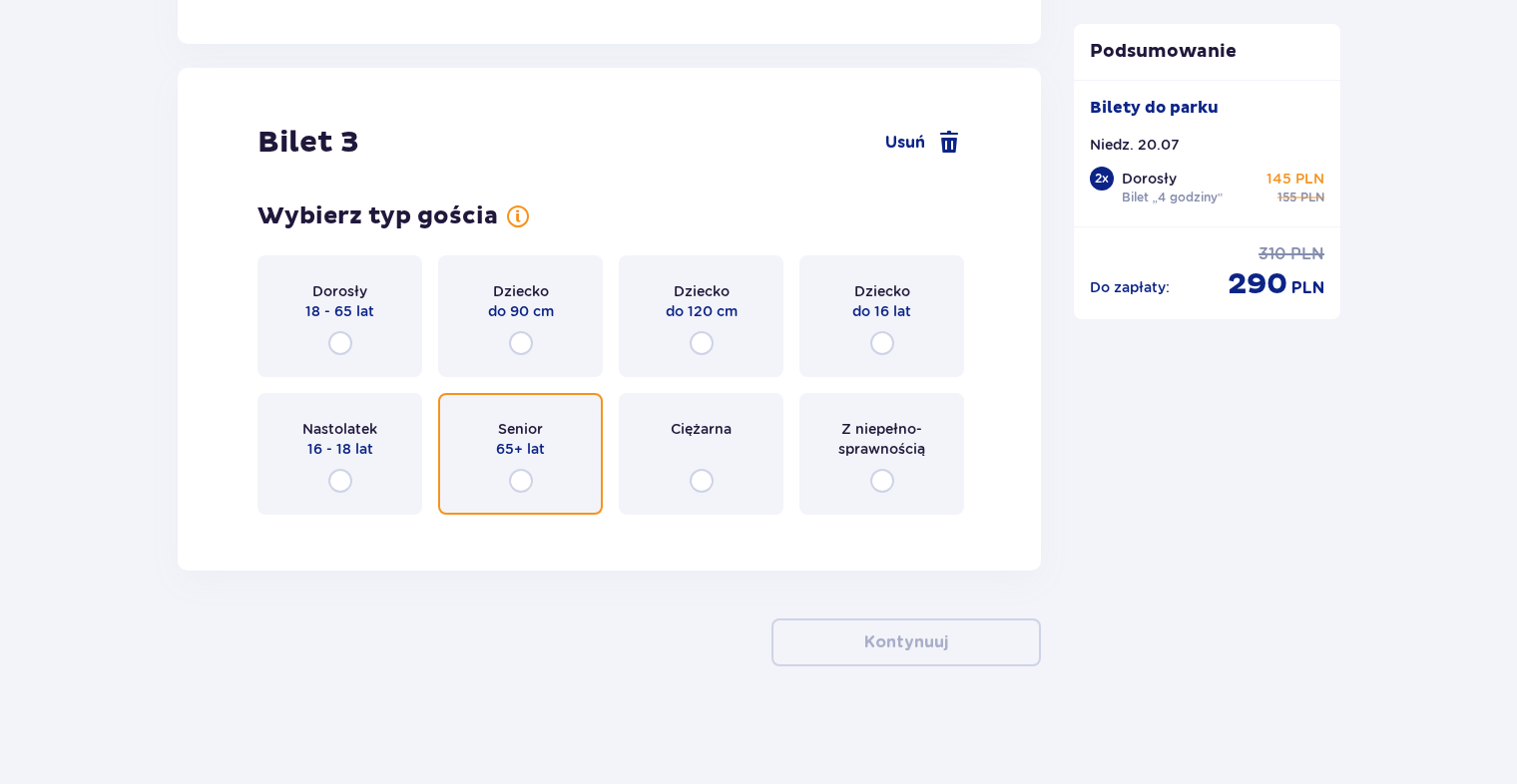 click at bounding box center [521, 481] 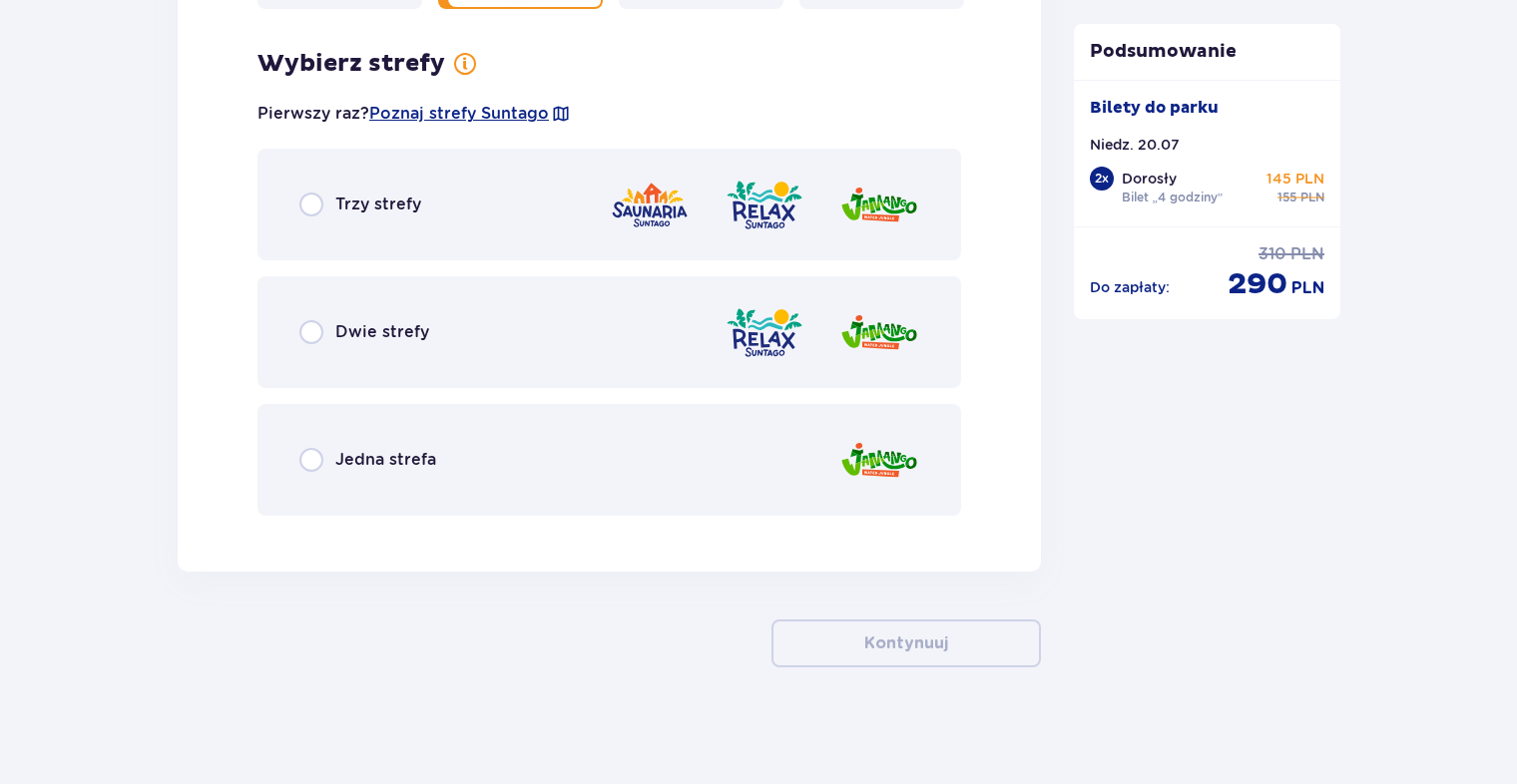 scroll, scrollTop: 4584, scrollLeft: 0, axis: vertical 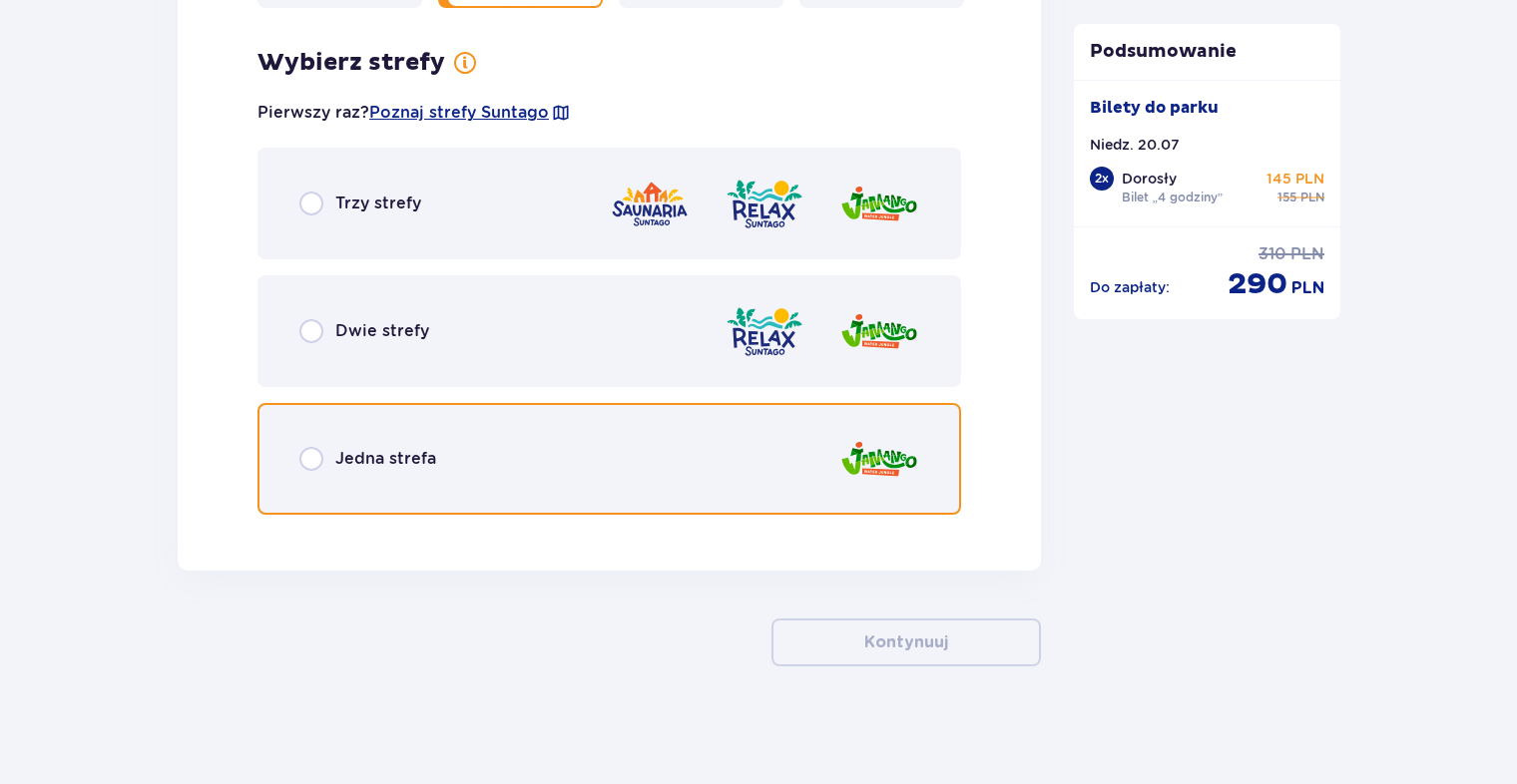 click at bounding box center (311, 459) 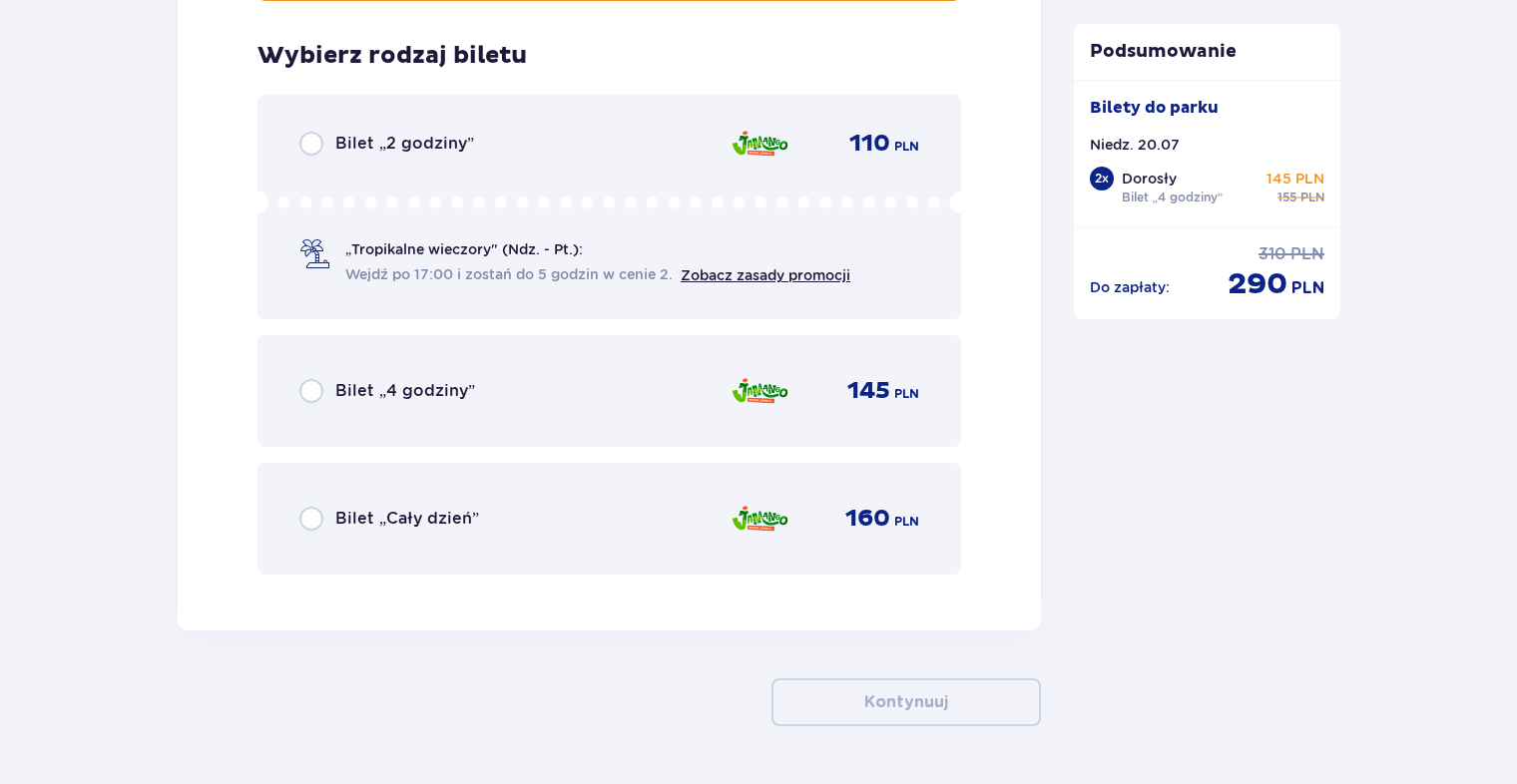 scroll, scrollTop: 5112, scrollLeft: 0, axis: vertical 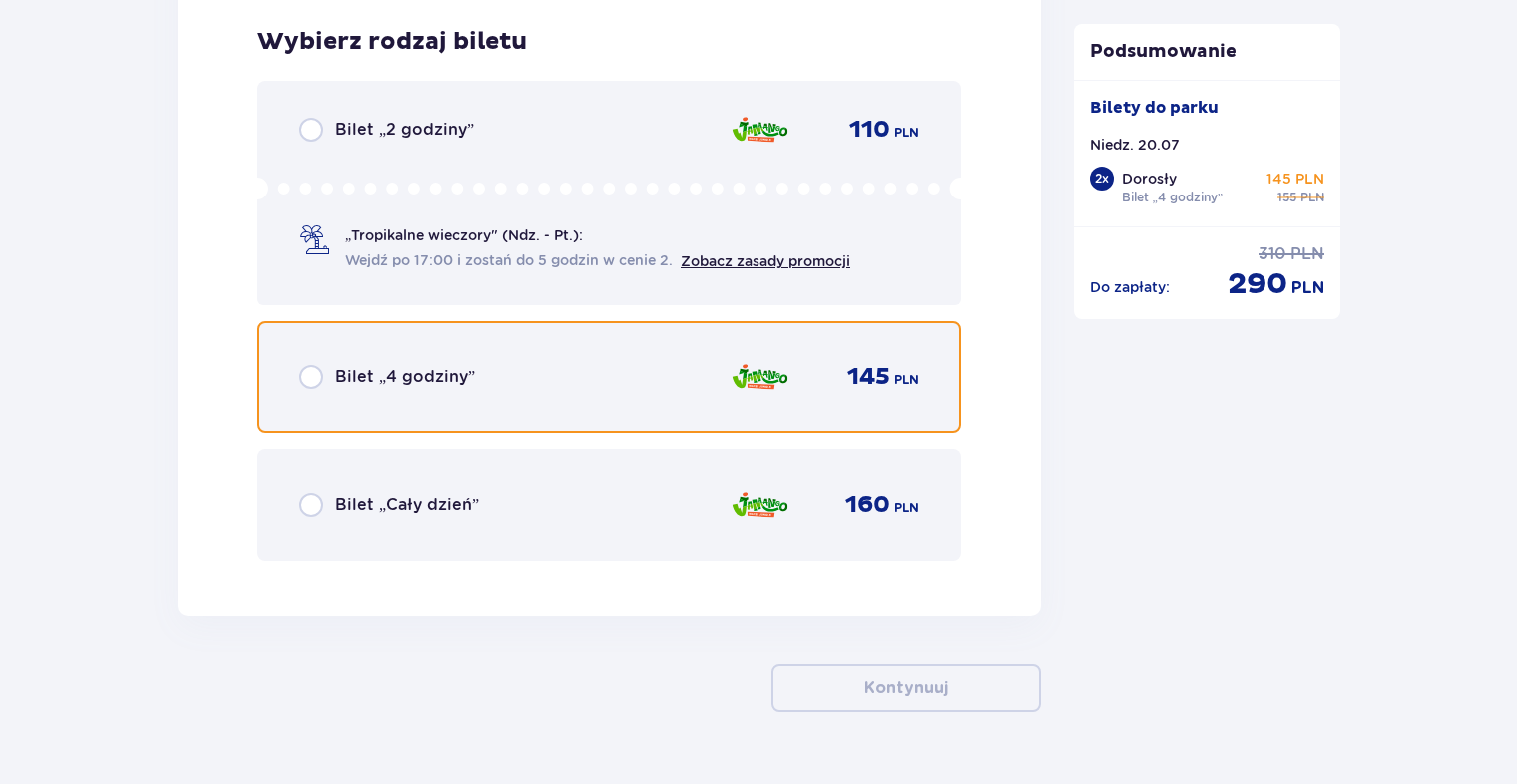click at bounding box center (311, 377) 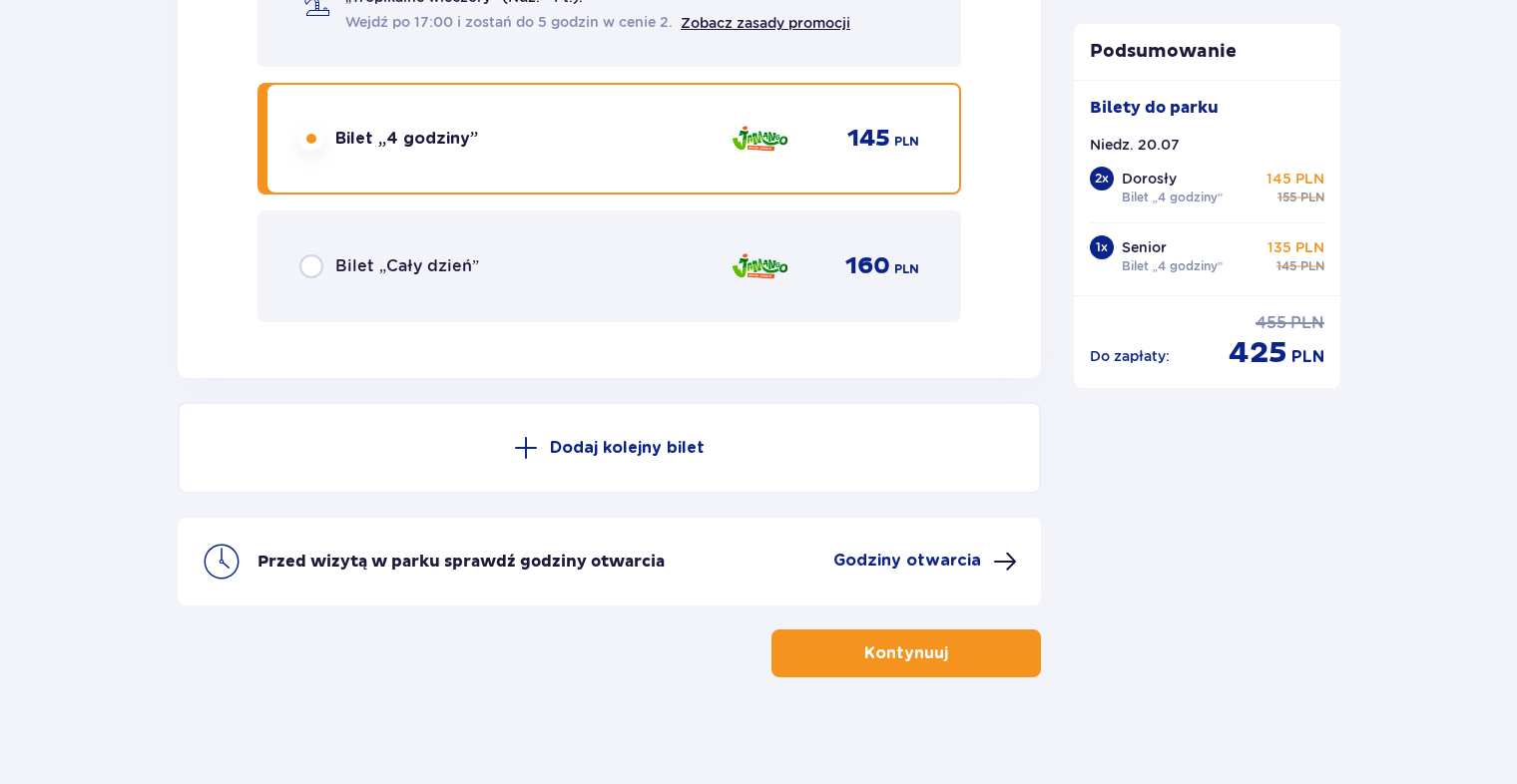scroll, scrollTop: 5358, scrollLeft: 0, axis: vertical 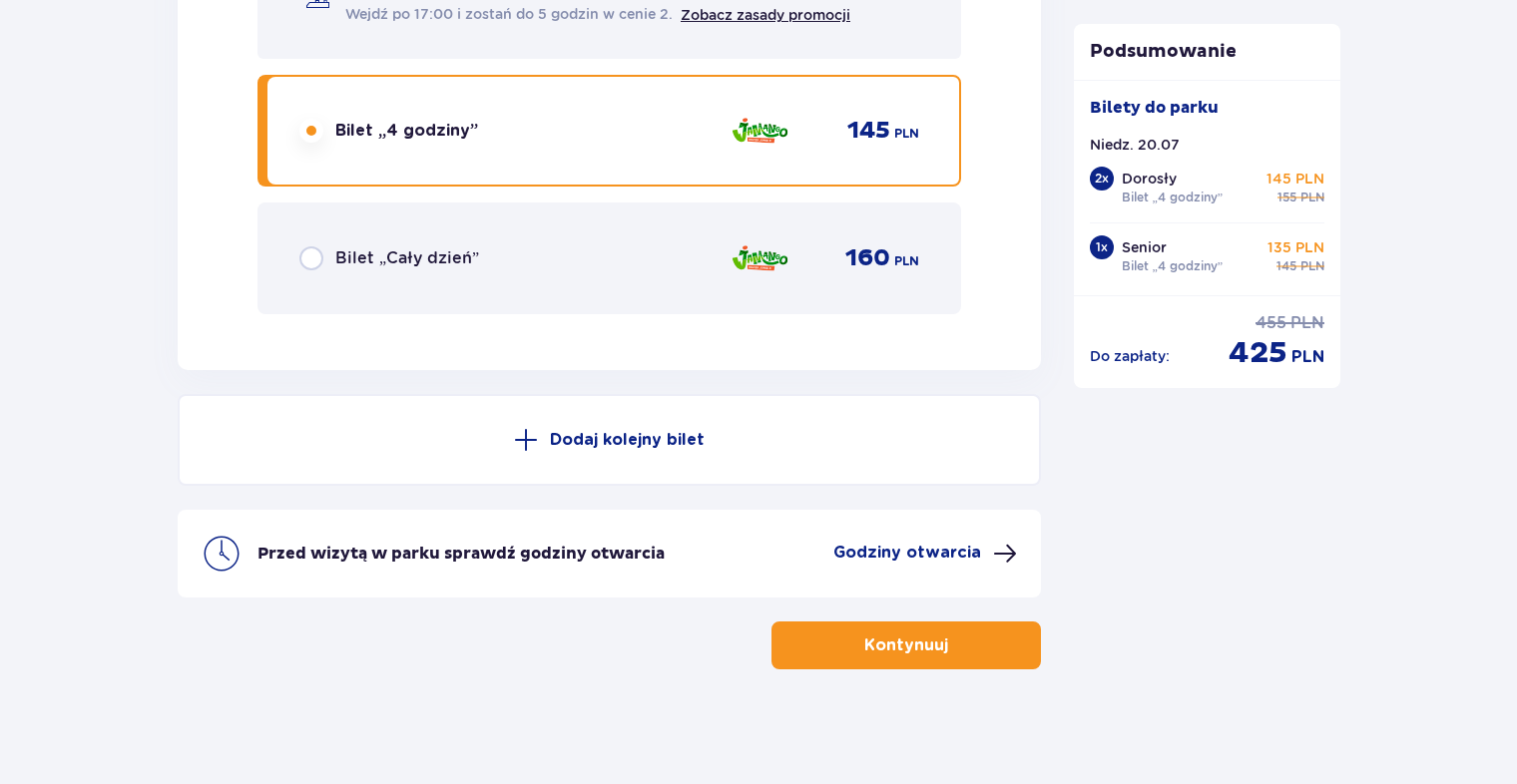 click on "Dodaj kolejny bilet" at bounding box center (627, 440) 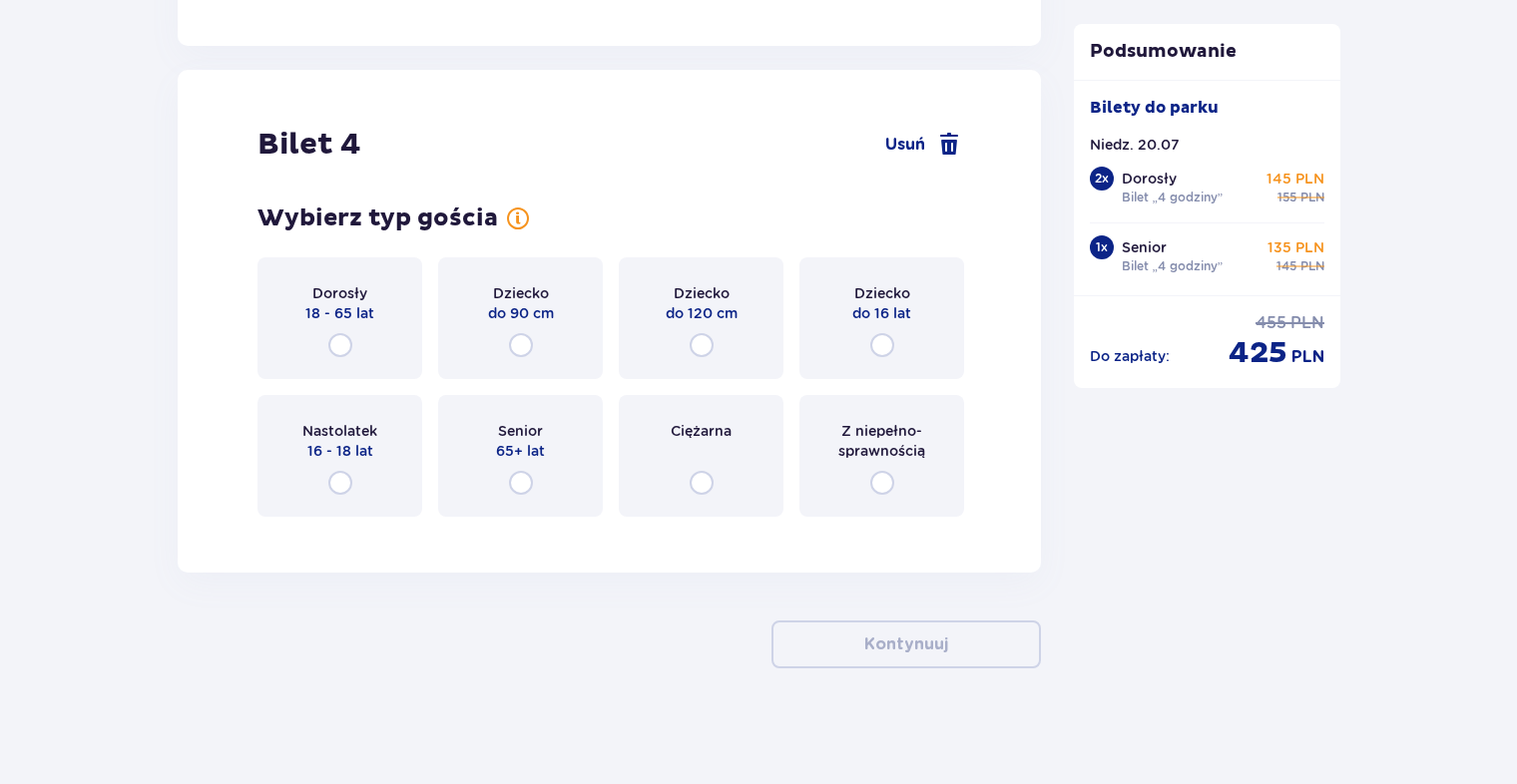 scroll, scrollTop: 5684, scrollLeft: 0, axis: vertical 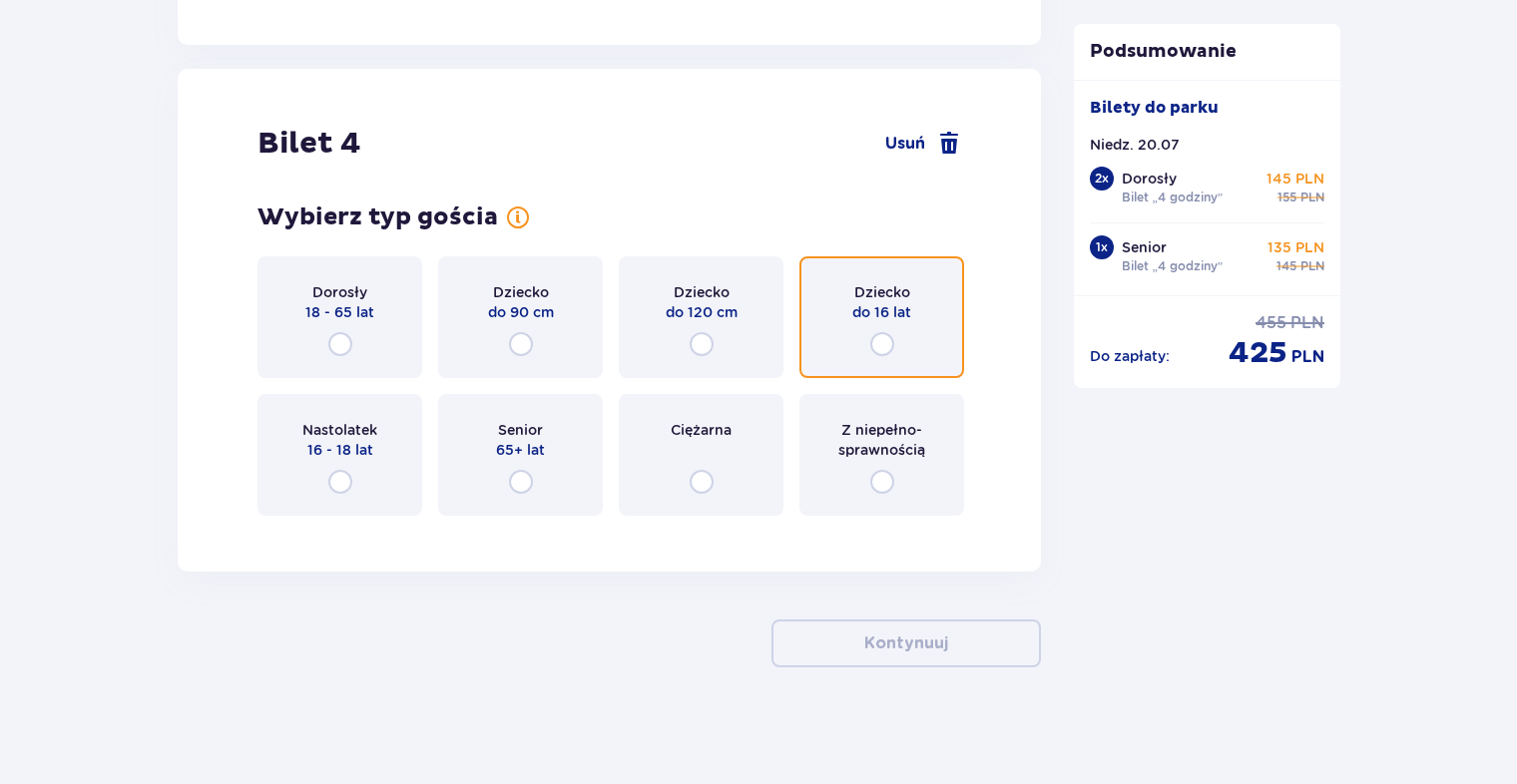 click at bounding box center (882, 344) 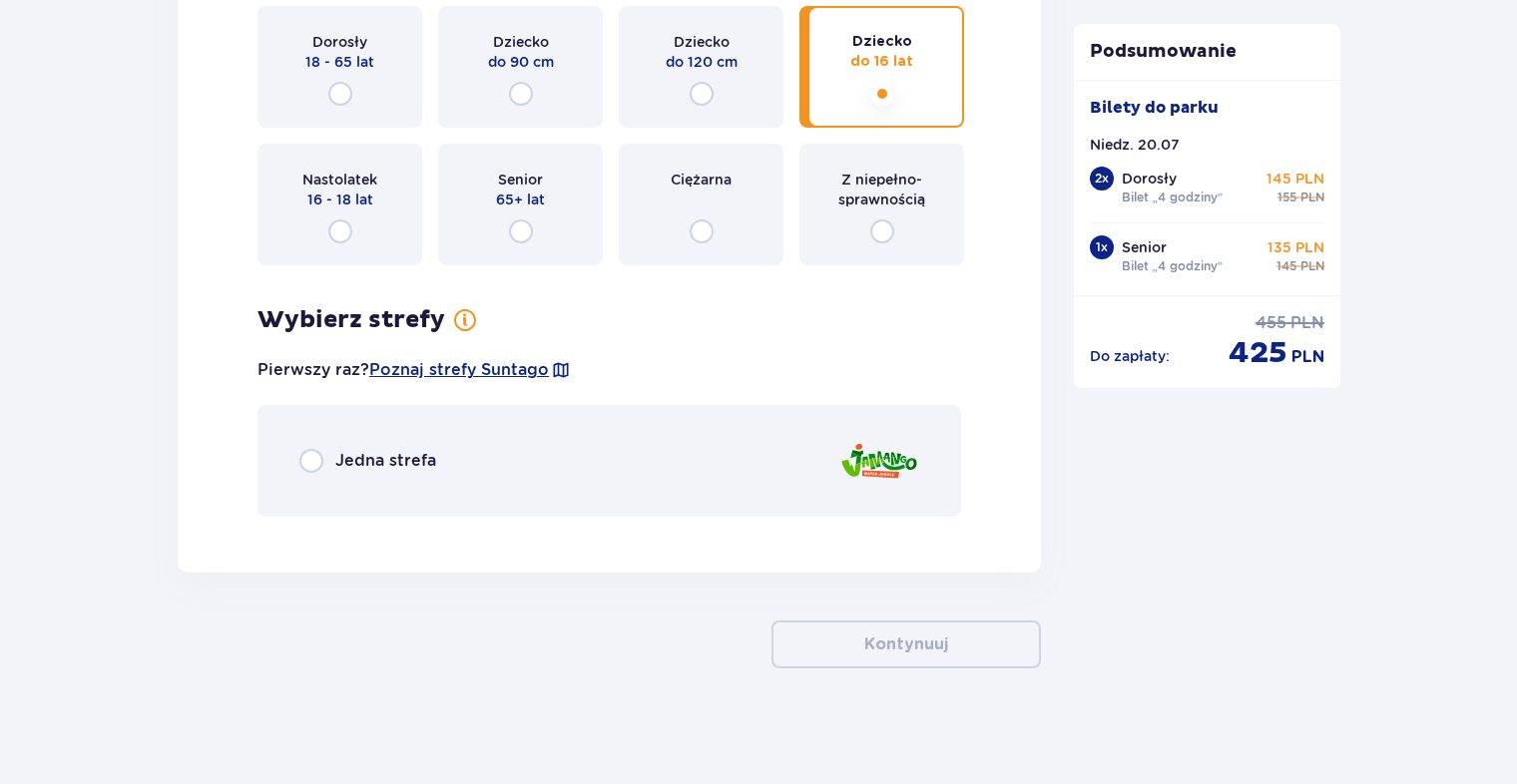 scroll, scrollTop: 5935, scrollLeft: 0, axis: vertical 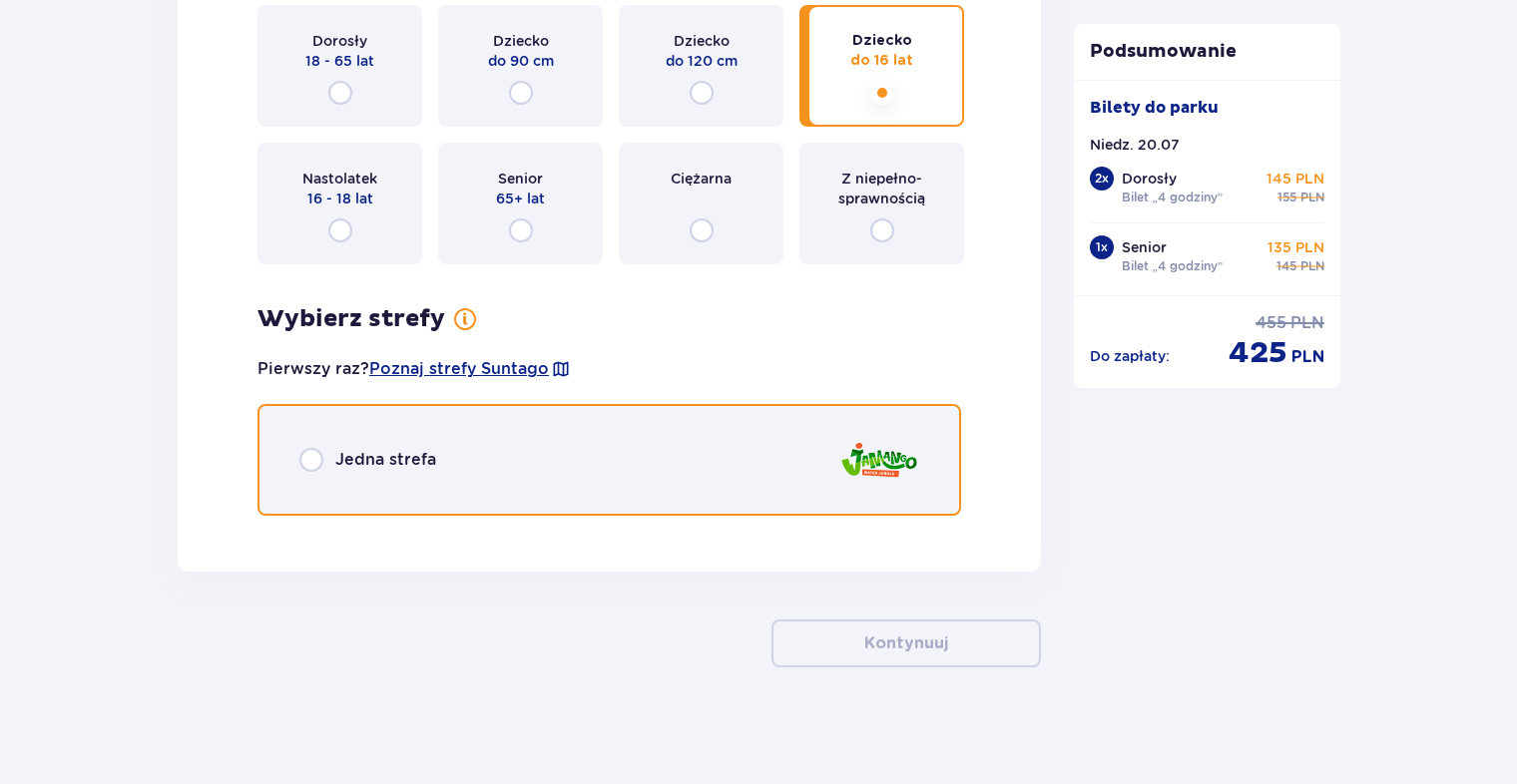 click at bounding box center [311, 460] 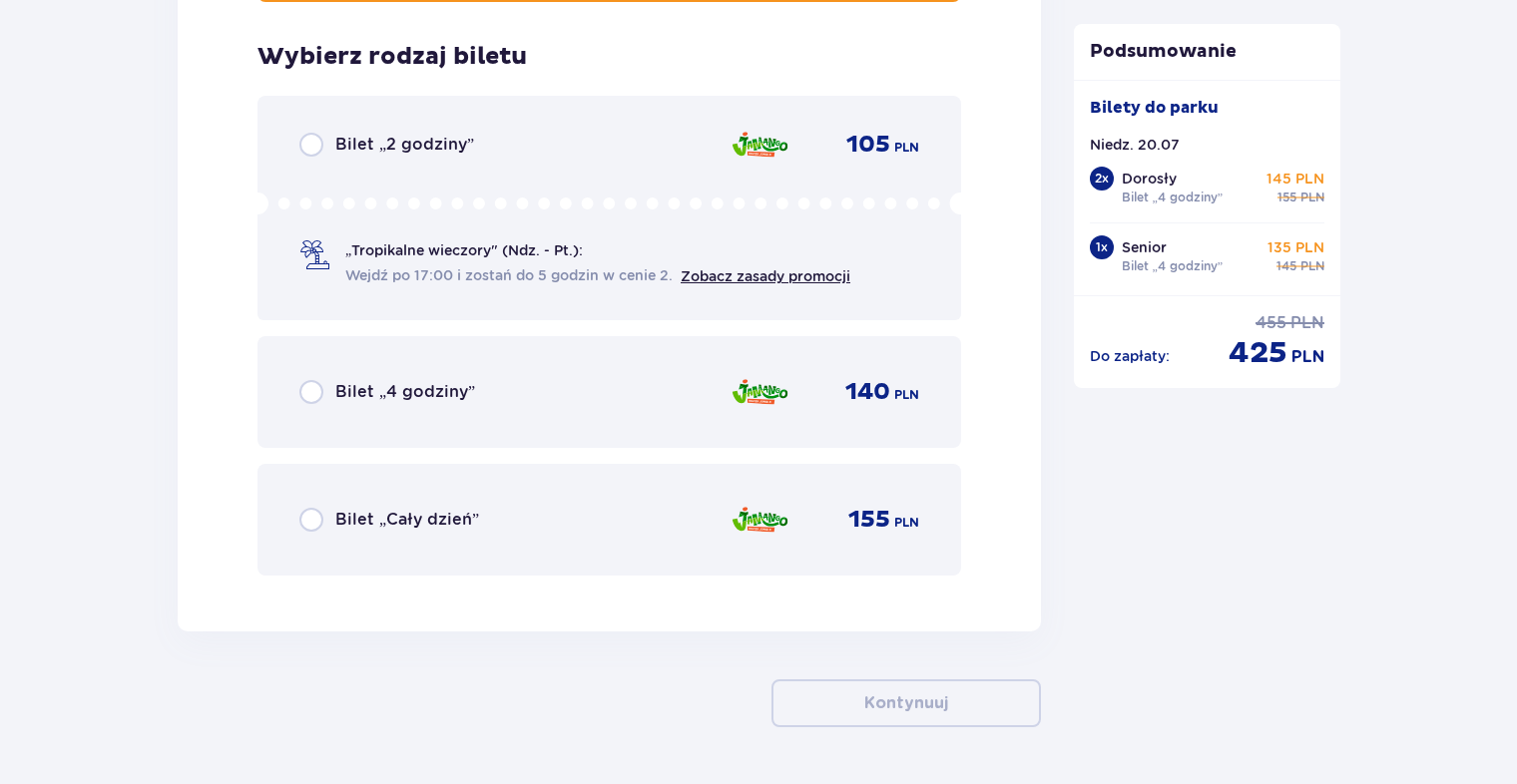 scroll, scrollTop: 6464, scrollLeft: 0, axis: vertical 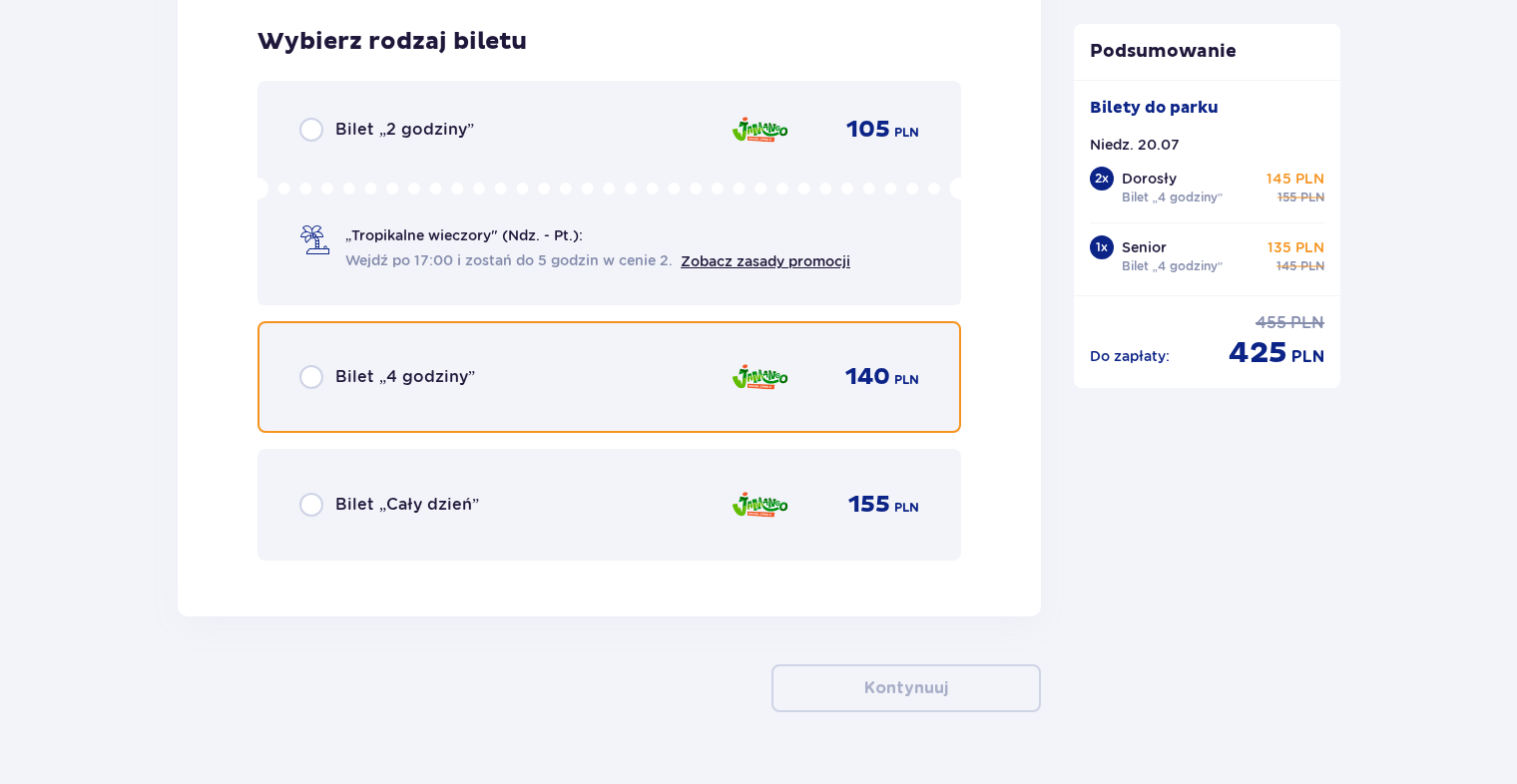 click at bounding box center [311, 377] 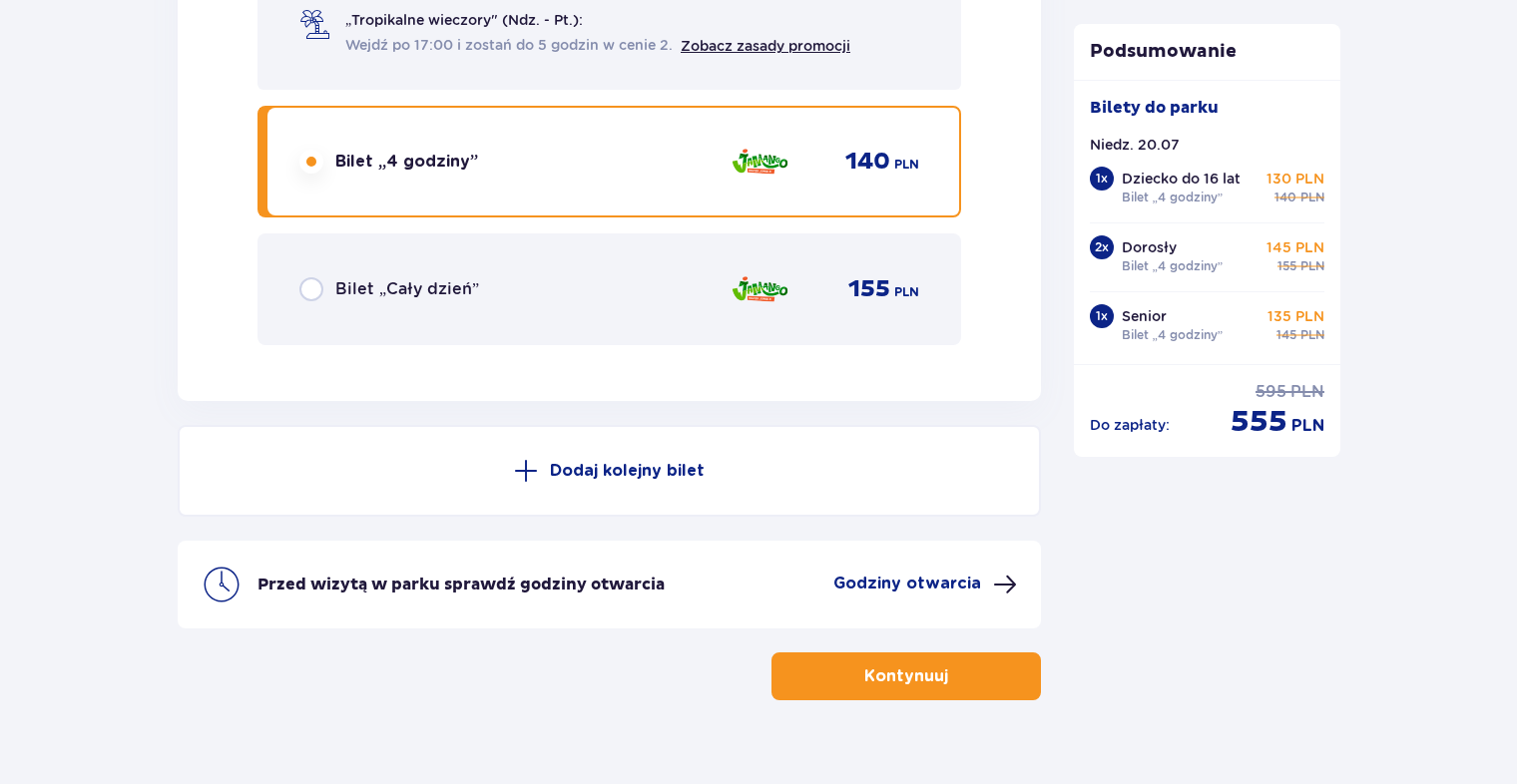 scroll, scrollTop: 6711, scrollLeft: 0, axis: vertical 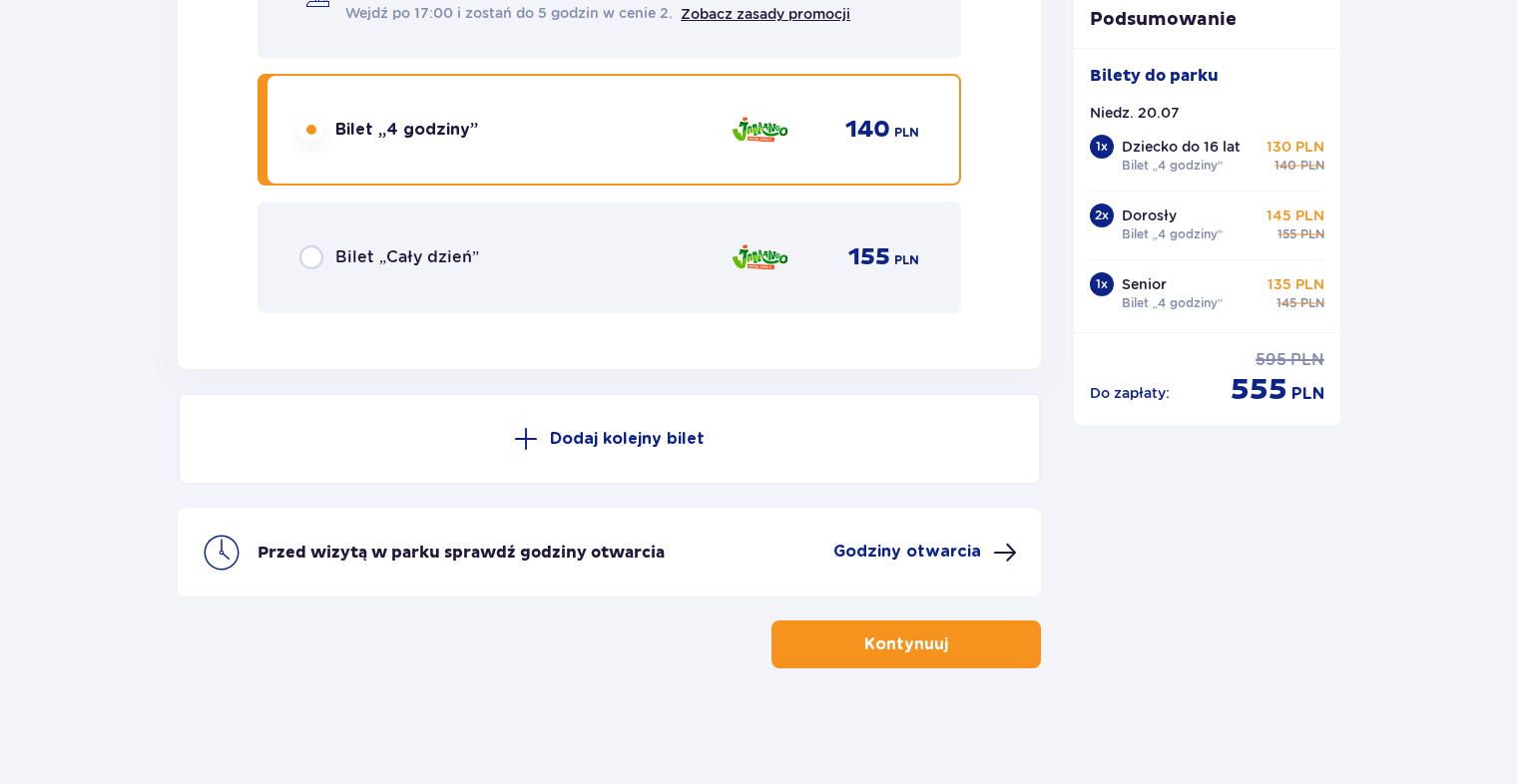 click on "Dodaj kolejny bilet" at bounding box center [627, 439] 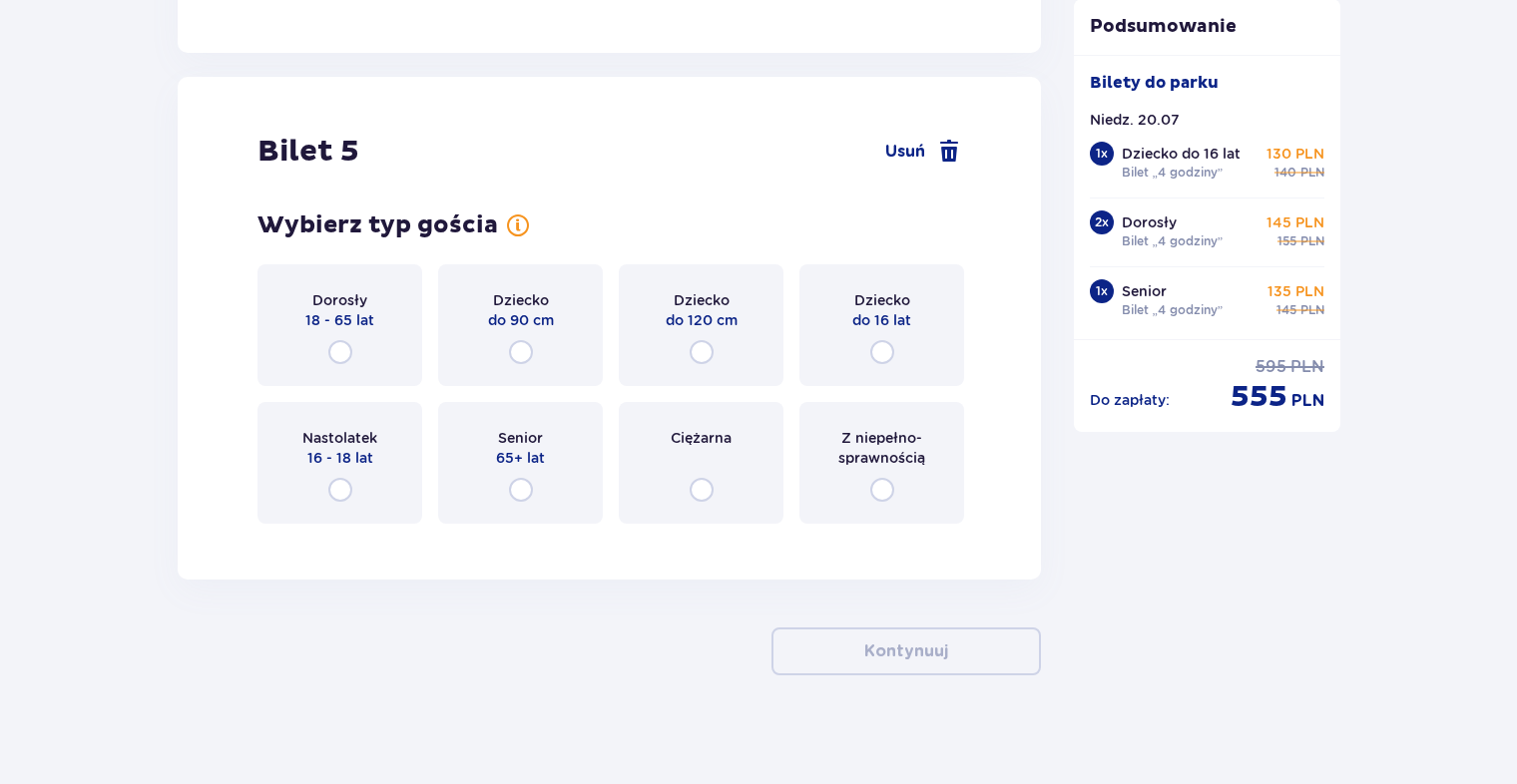 scroll, scrollTop: 7034, scrollLeft: 0, axis: vertical 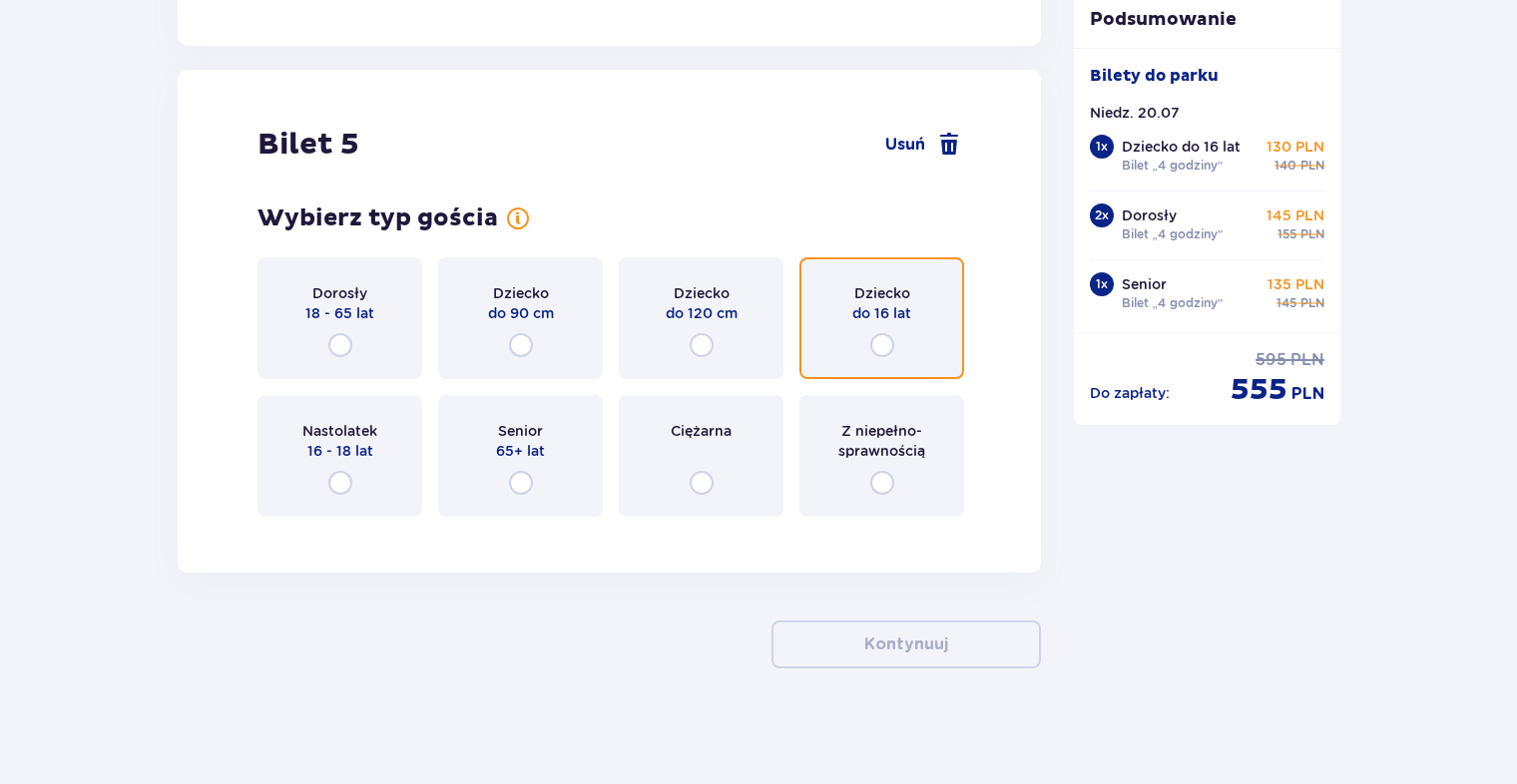 click at bounding box center (882, 345) 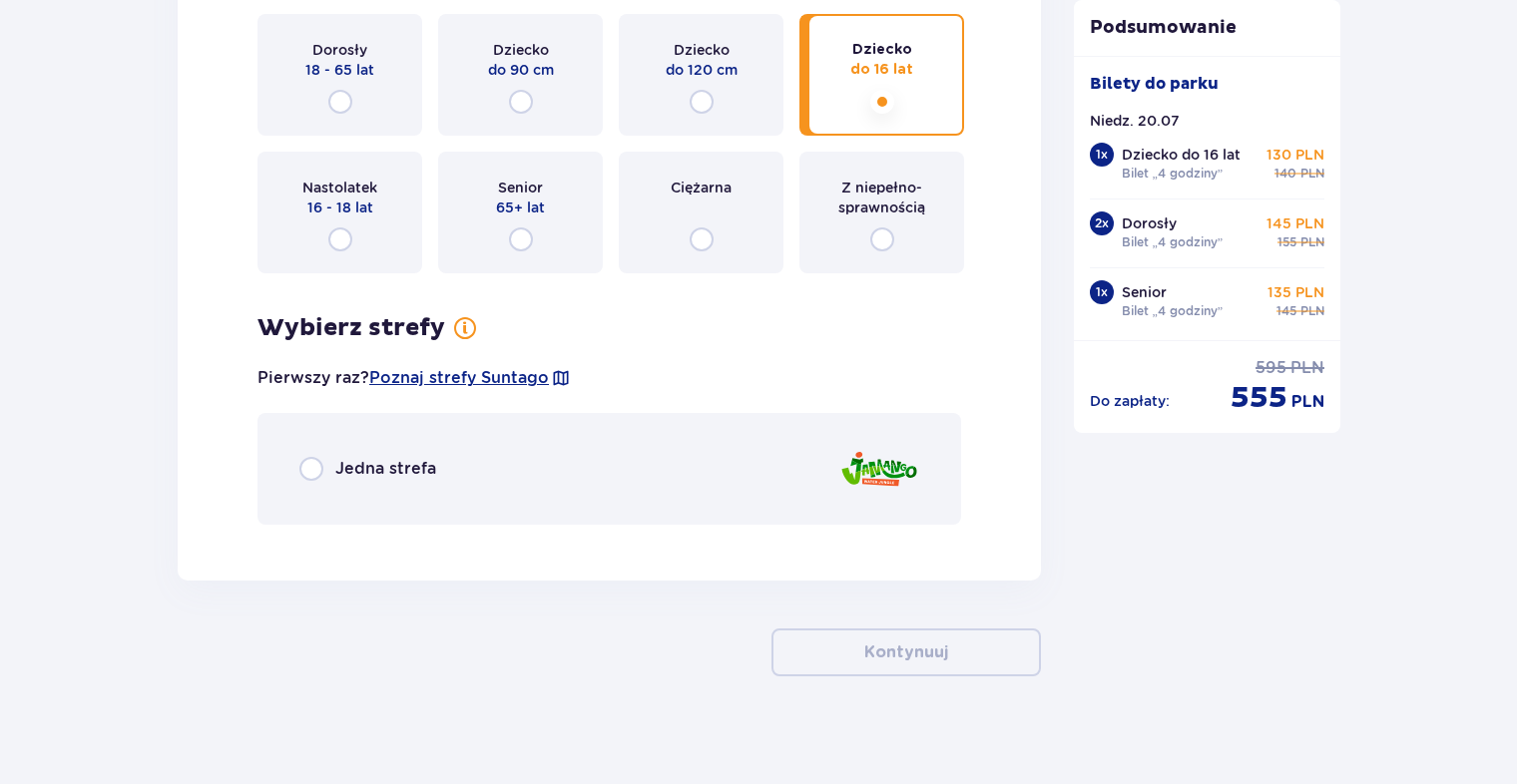 scroll, scrollTop: 7285, scrollLeft: 0, axis: vertical 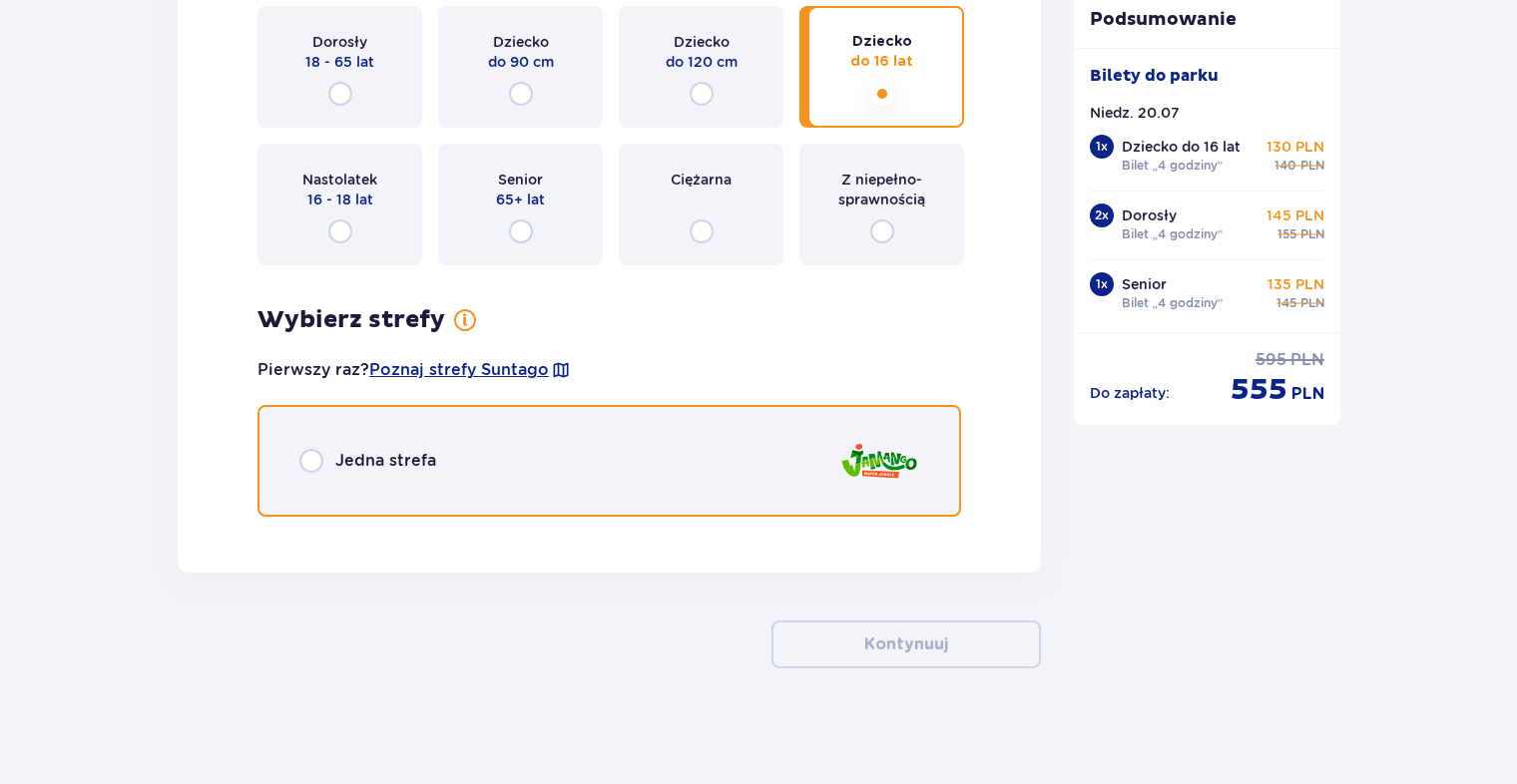click at bounding box center (311, 461) 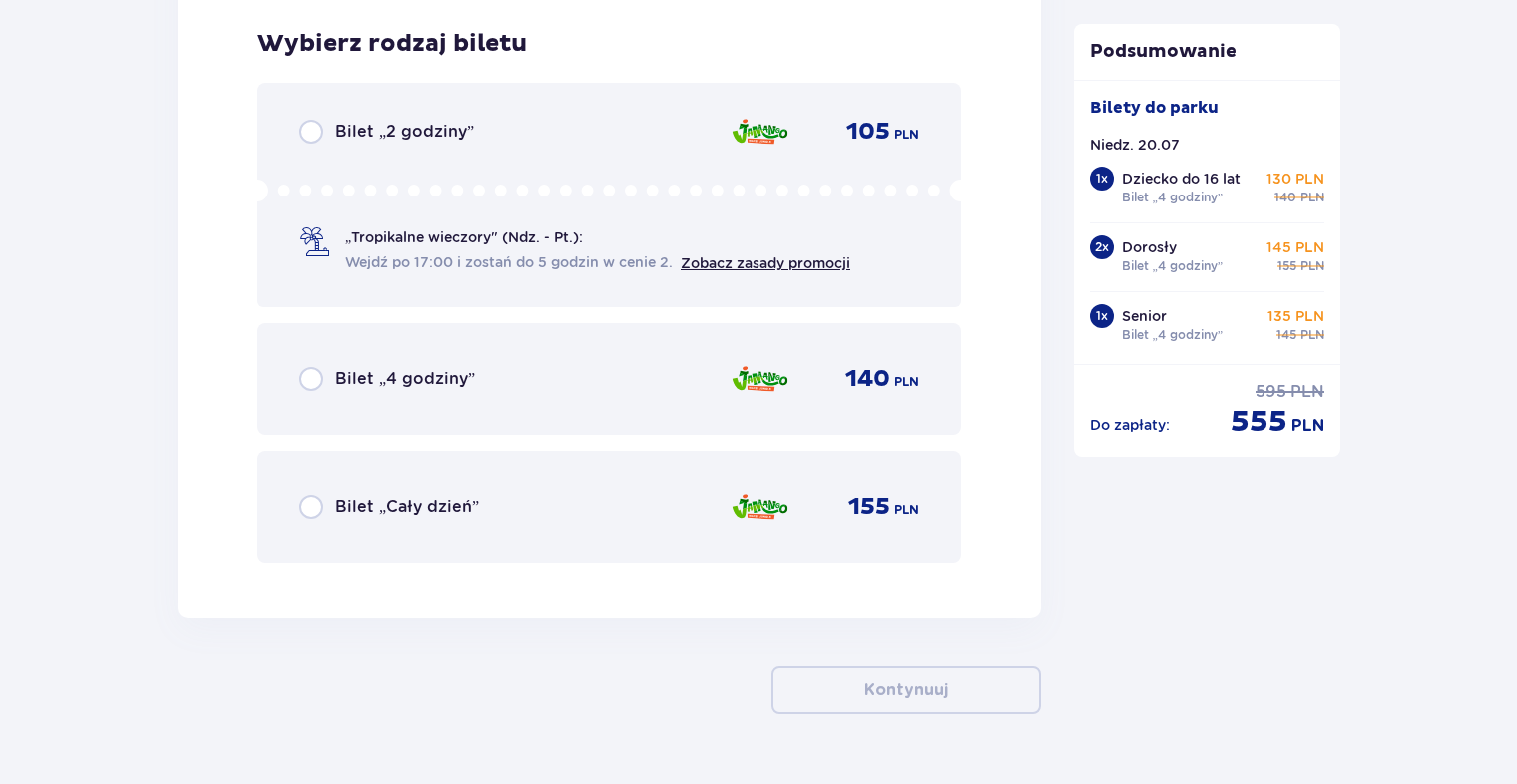 scroll, scrollTop: 7814, scrollLeft: 0, axis: vertical 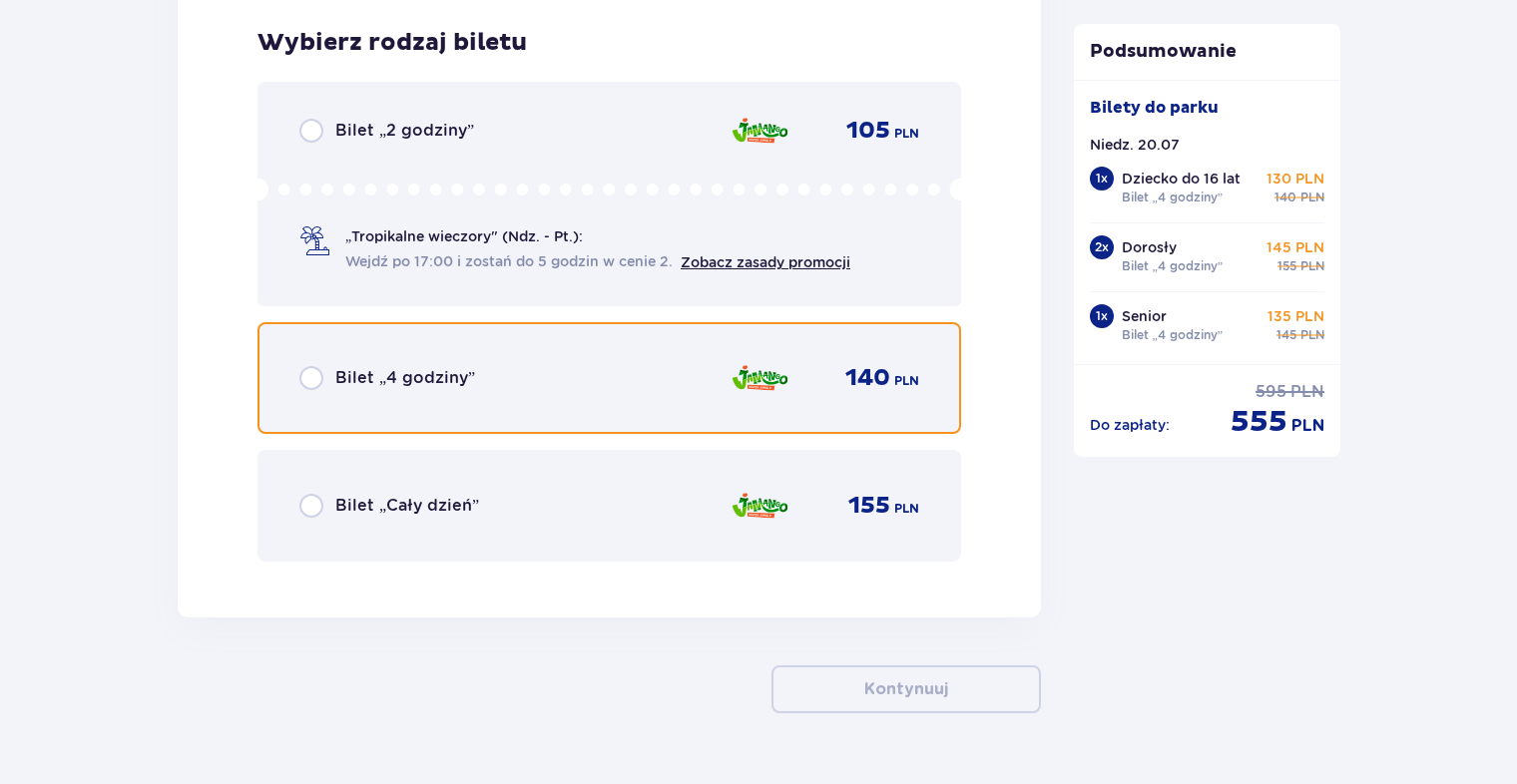 click at bounding box center [311, 378] 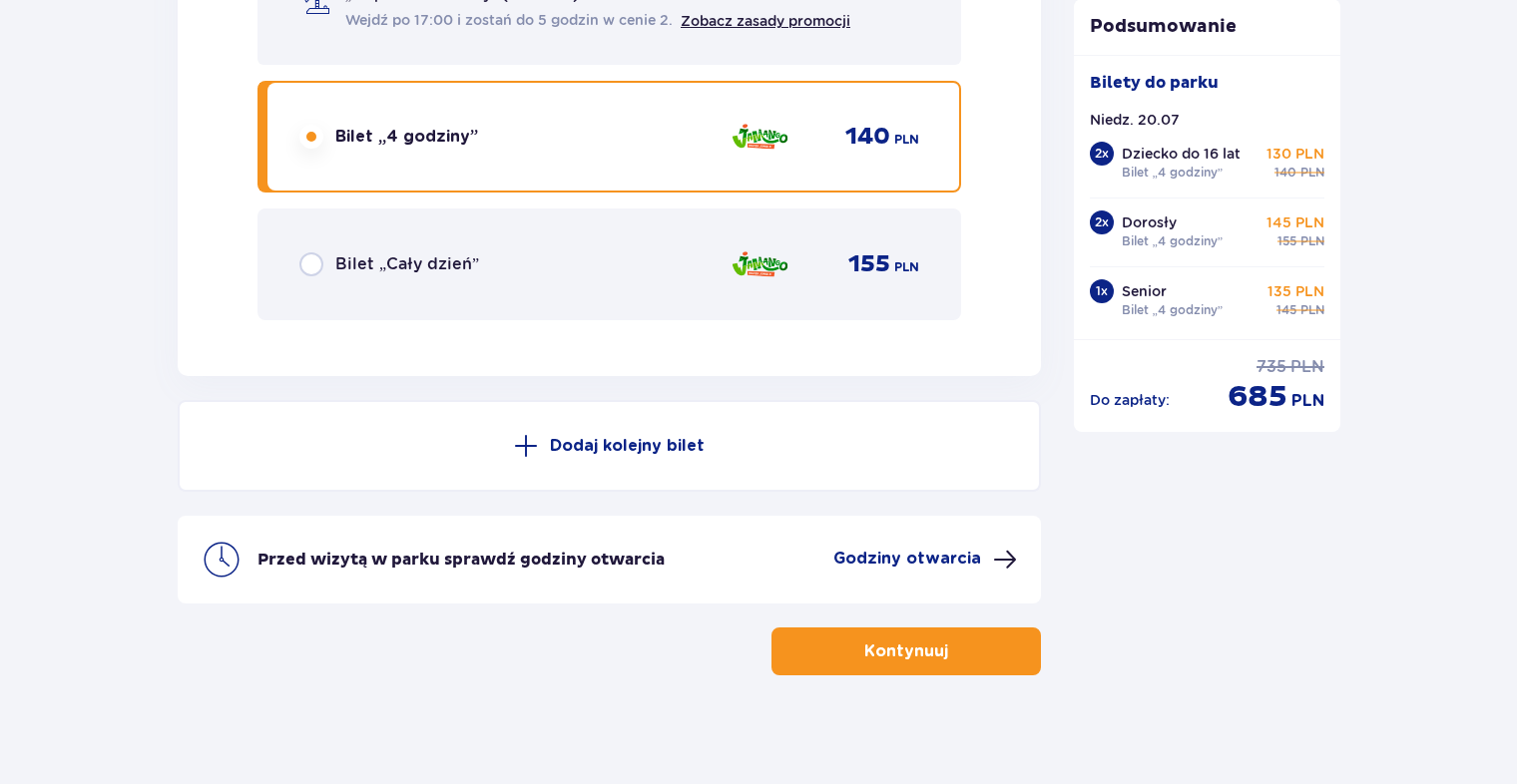 scroll, scrollTop: 8059, scrollLeft: 0, axis: vertical 